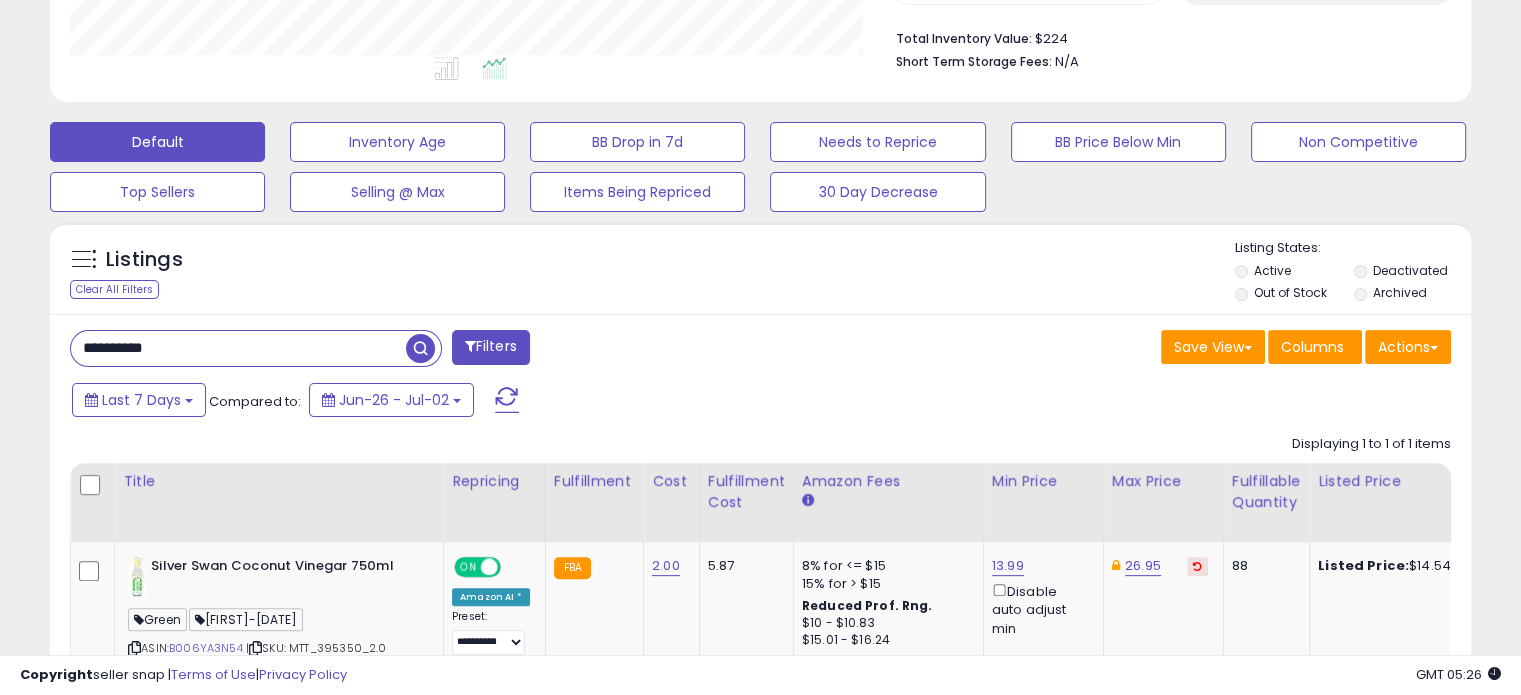 scroll, scrollTop: 508, scrollLeft: 0, axis: vertical 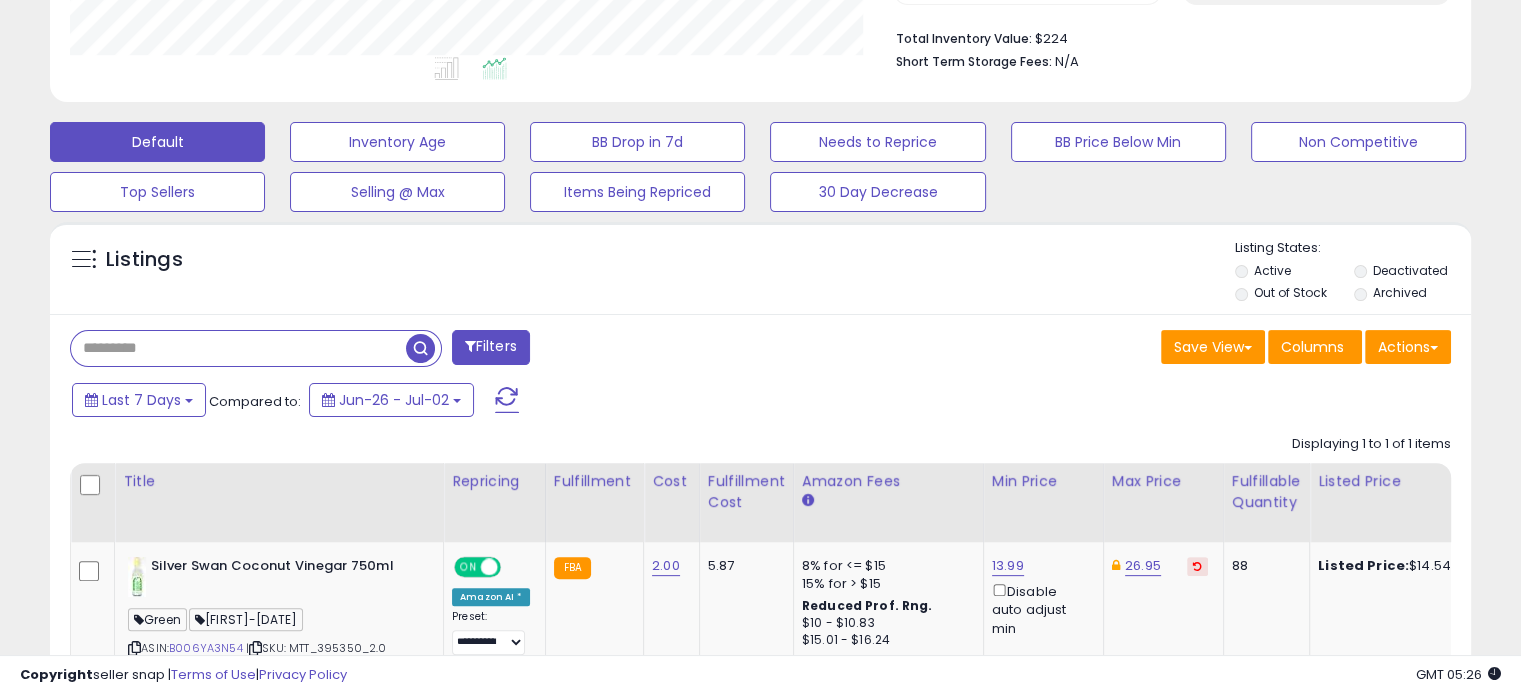 type 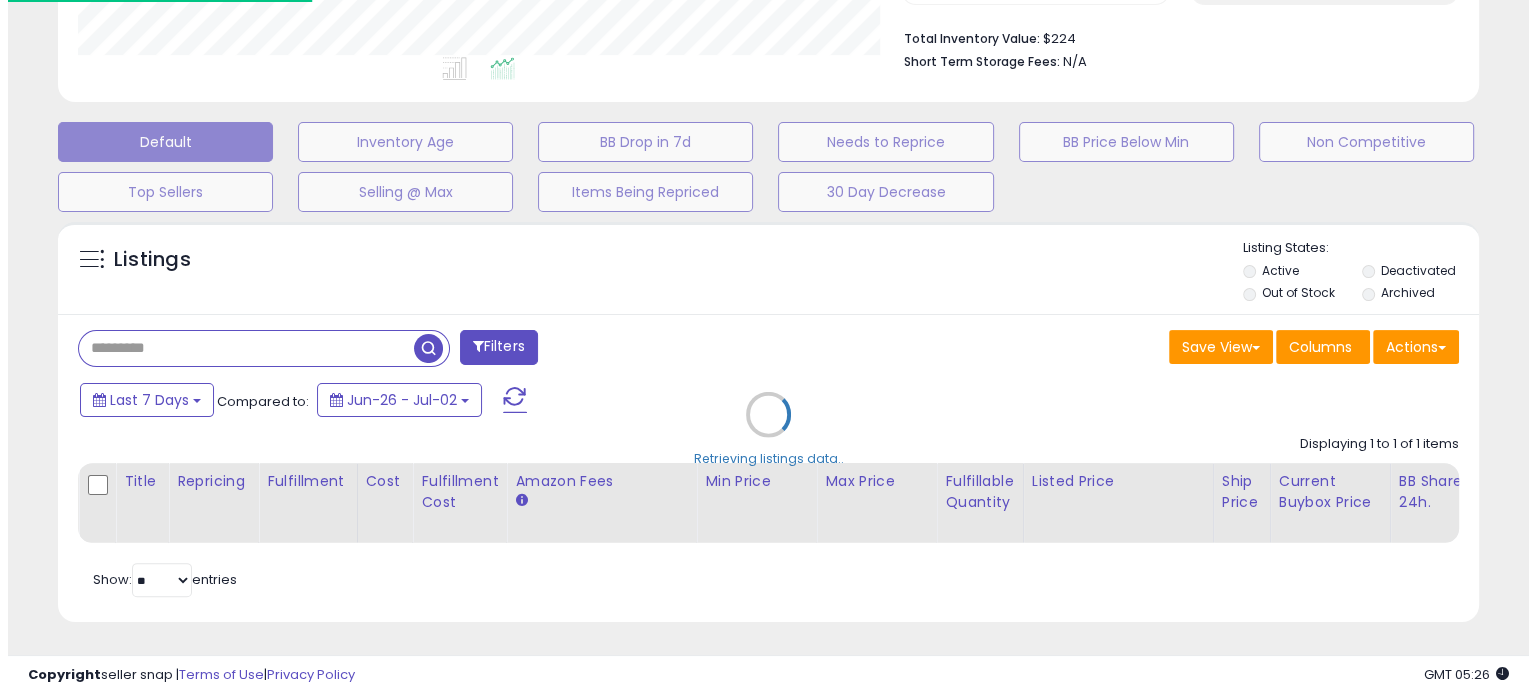 scroll, scrollTop: 999589, scrollLeft: 999168, axis: both 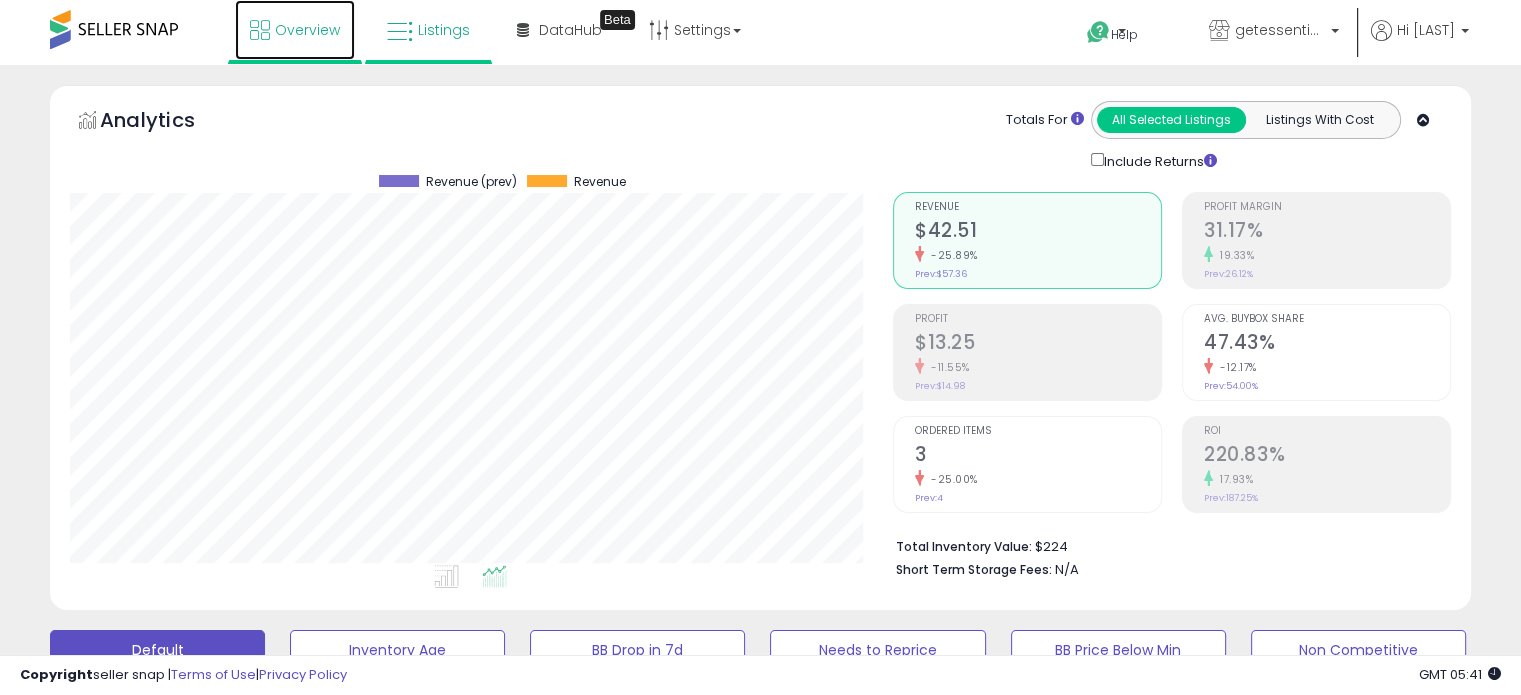 click on "Overview" at bounding box center [307, 30] 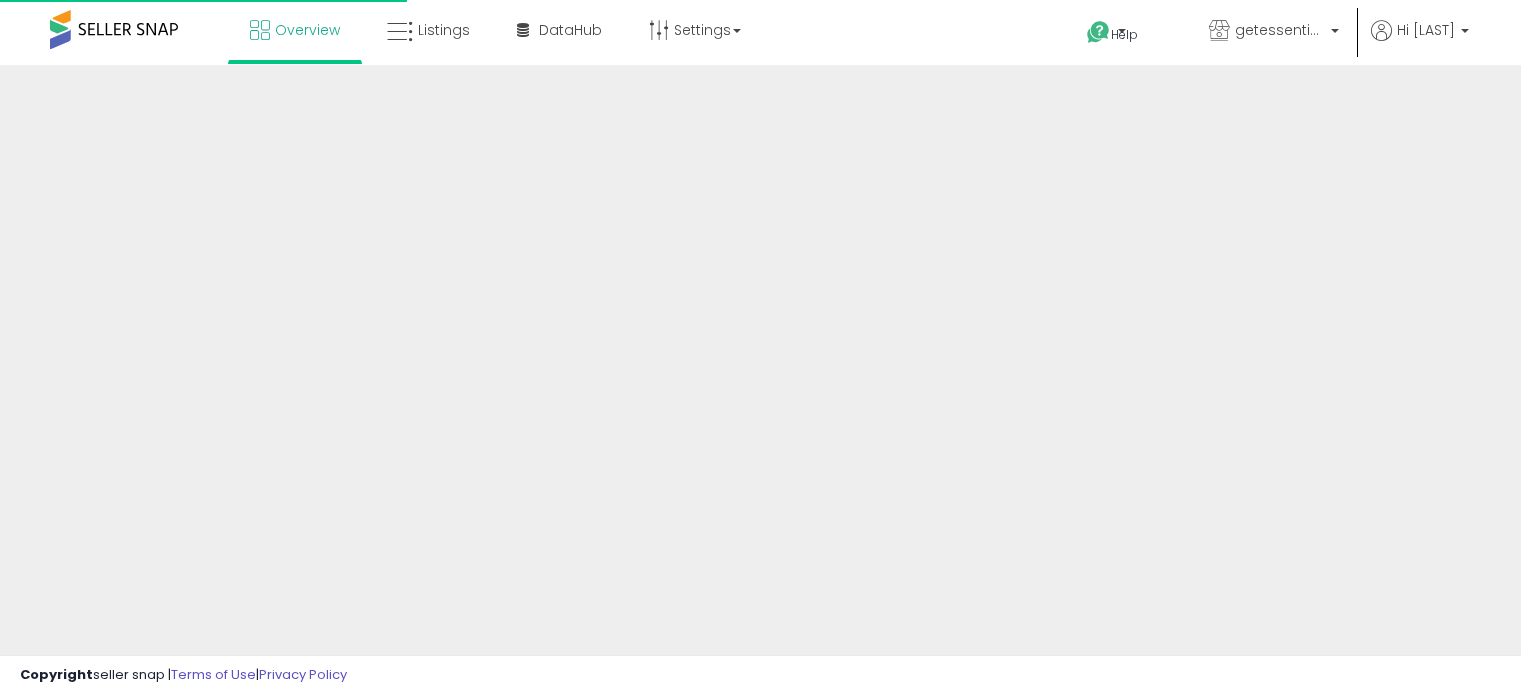 scroll, scrollTop: 0, scrollLeft: 0, axis: both 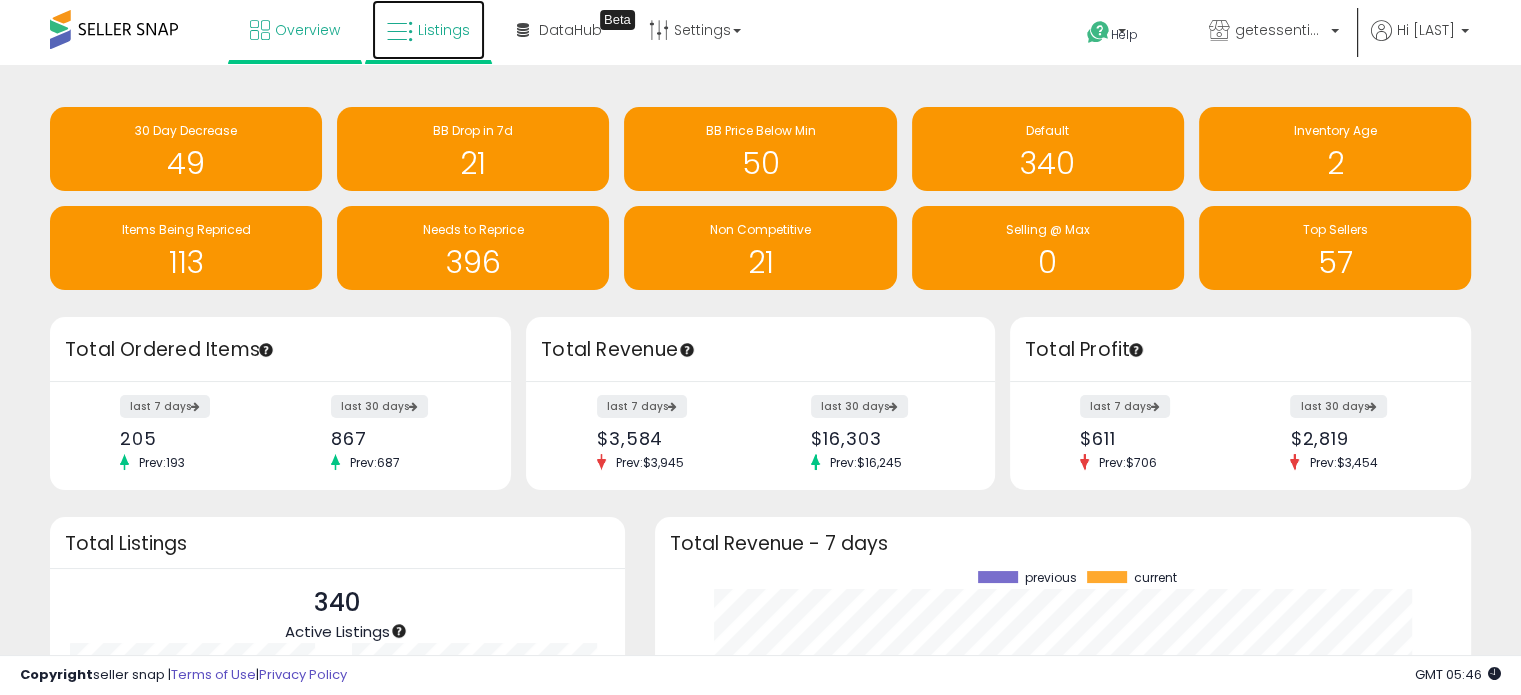 click on "Listings" at bounding box center [444, 30] 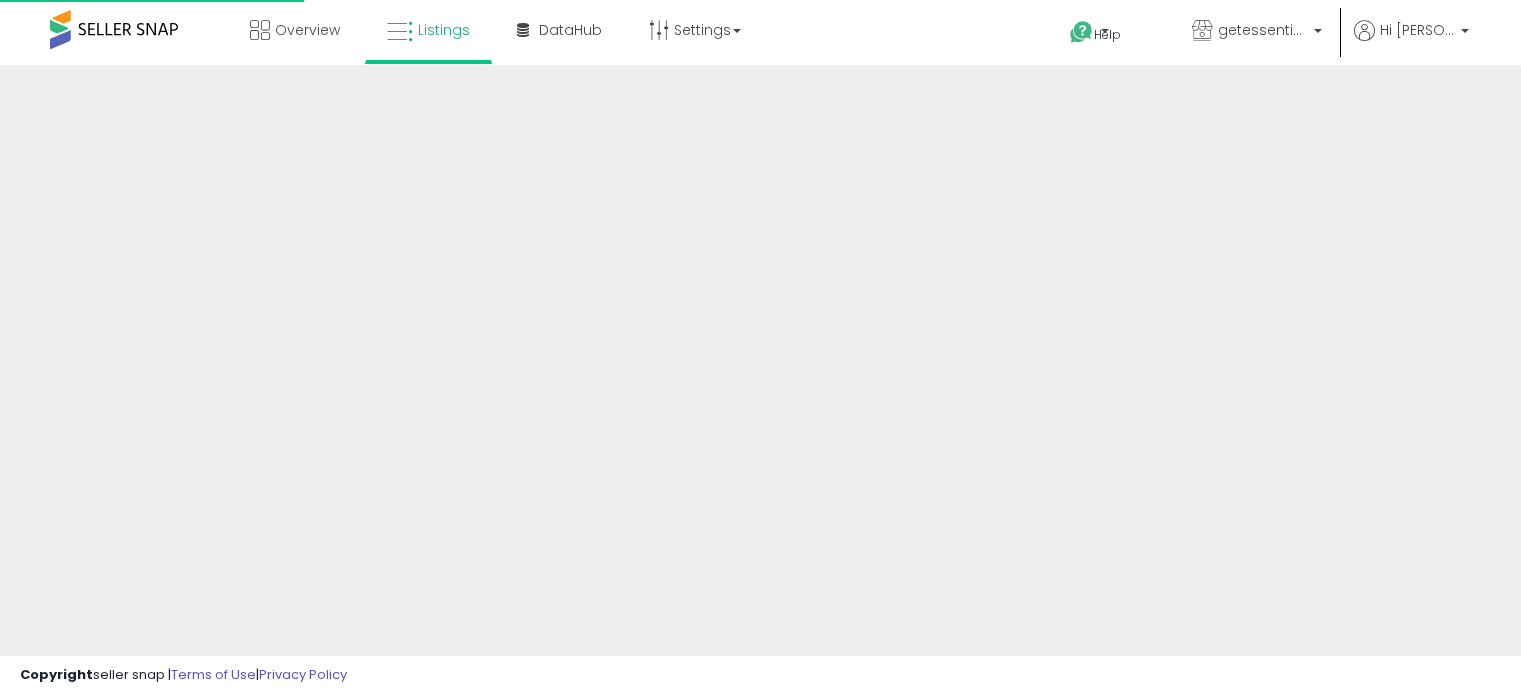 scroll, scrollTop: 0, scrollLeft: 0, axis: both 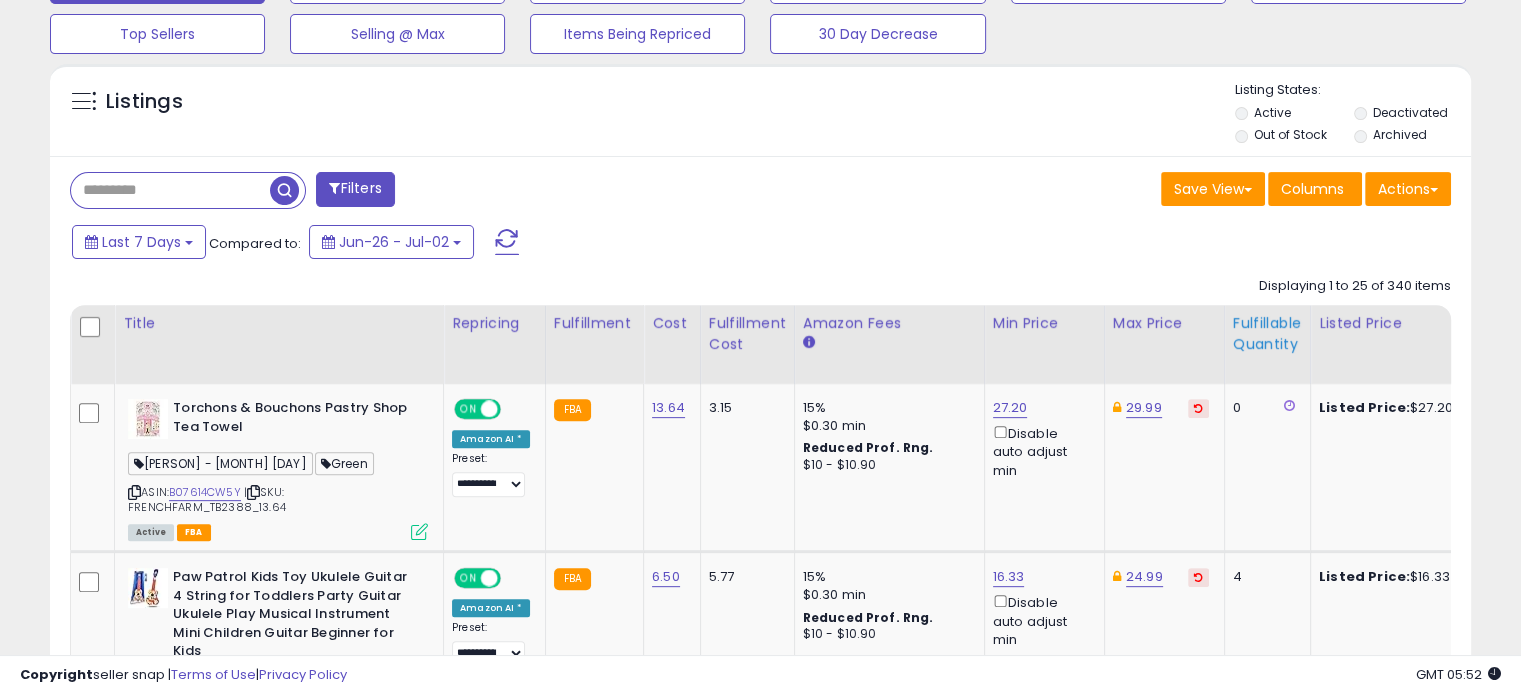 click on "Fulfillable Quantity" at bounding box center [1267, 334] 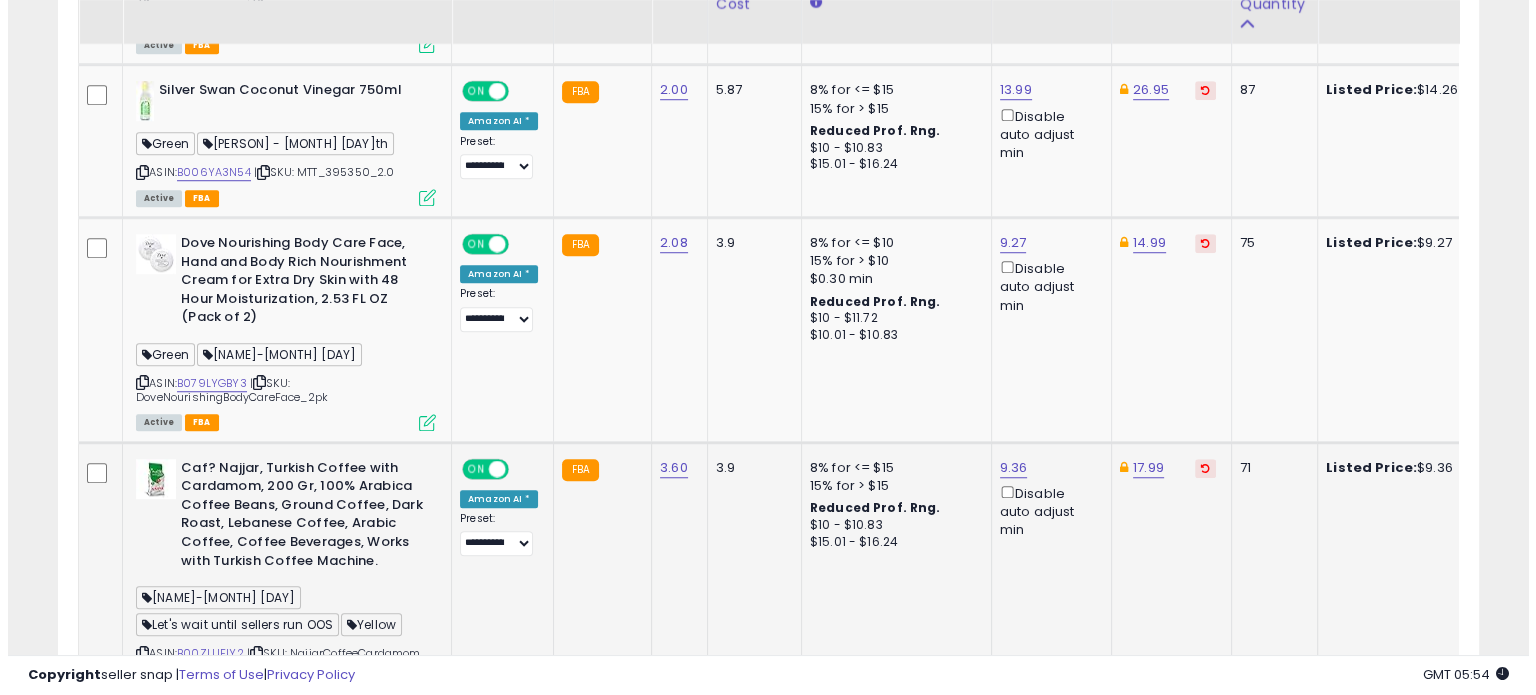 scroll, scrollTop: 1332, scrollLeft: 0, axis: vertical 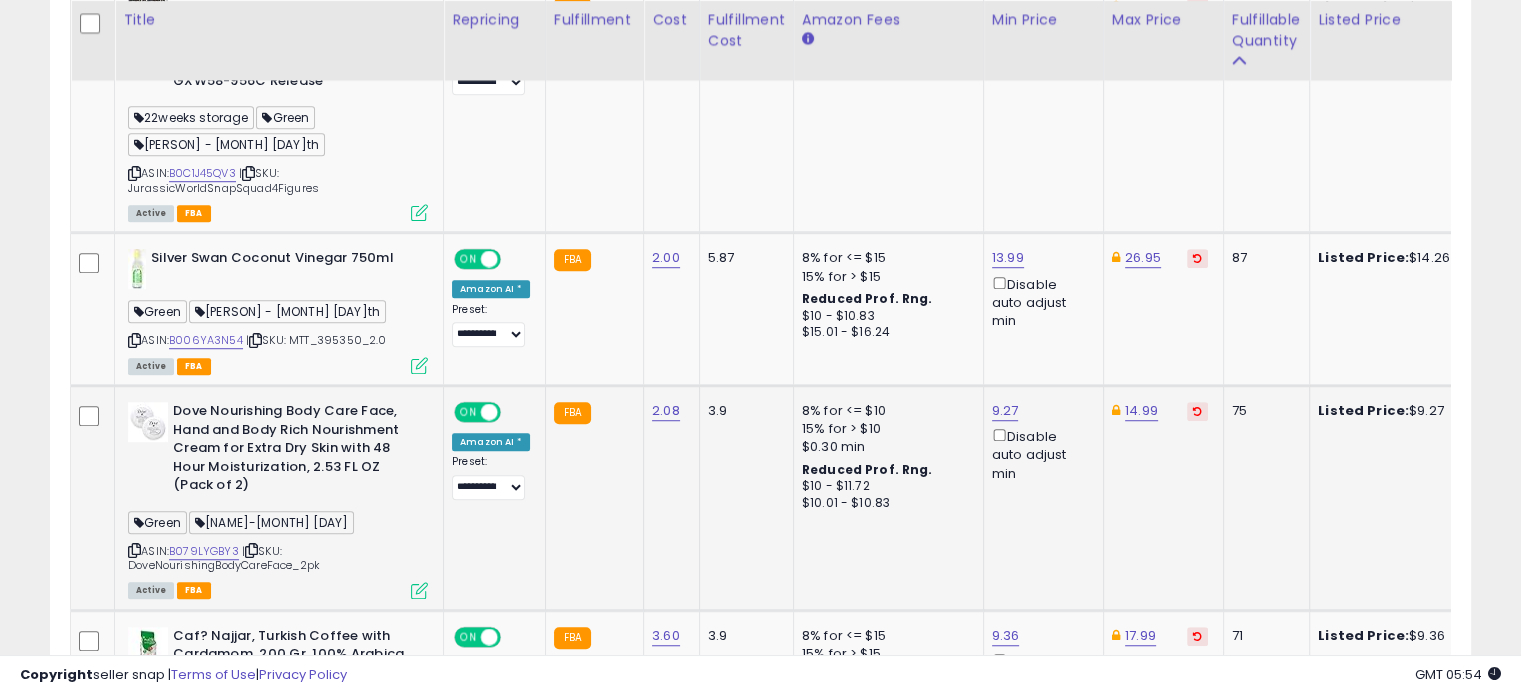 click at bounding box center (419, 590) 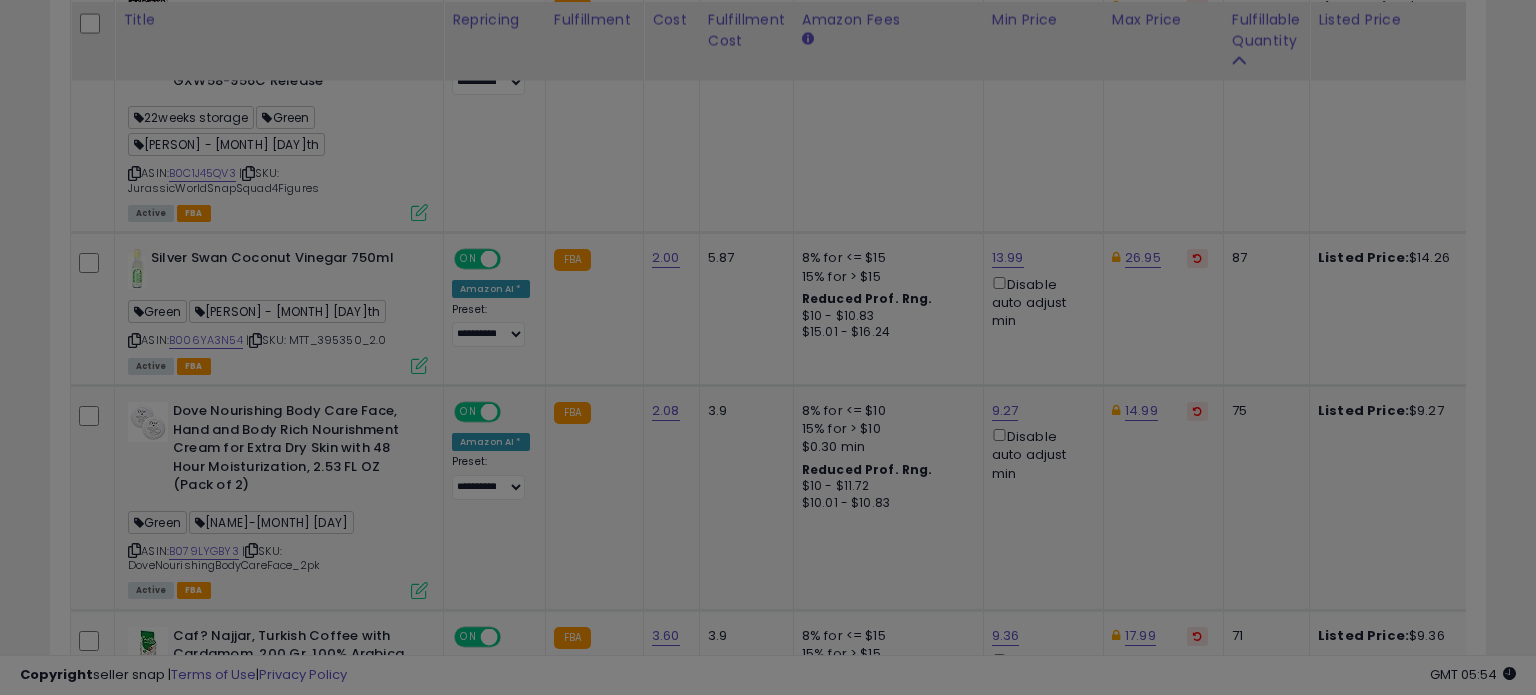 scroll, scrollTop: 999589, scrollLeft: 999168, axis: both 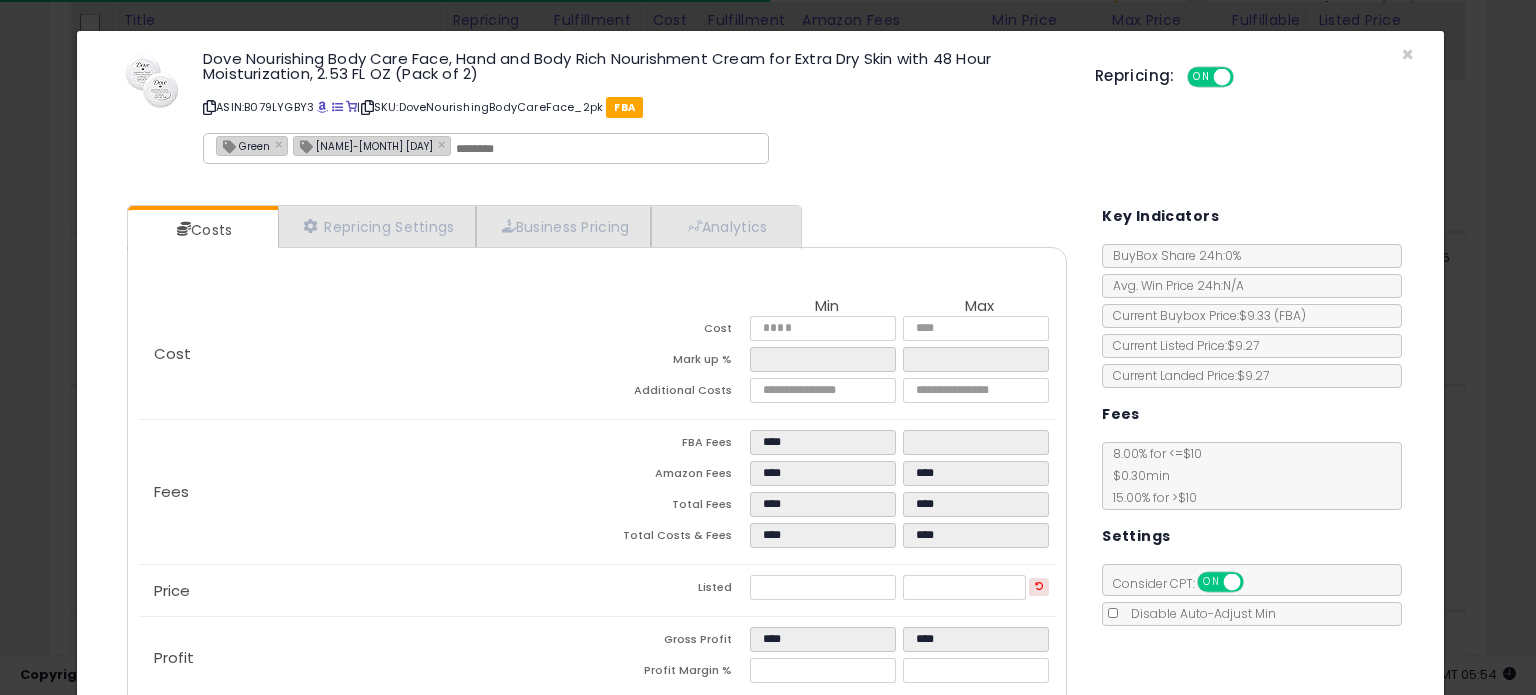 click on "Dove Nourishing Body Care Face, Hand and Body Rich Nourishment Cream for Extra Dry Skin with 48 Hour Moisturization, 2.53 FL OZ (Pack of 2)
ASIN:  B079LYGBY3
|
SKU:  DoveNourishingBodyCareFace_2pk
FBA
Green × [PERSON] - [MONTH] [DAY]th ×" 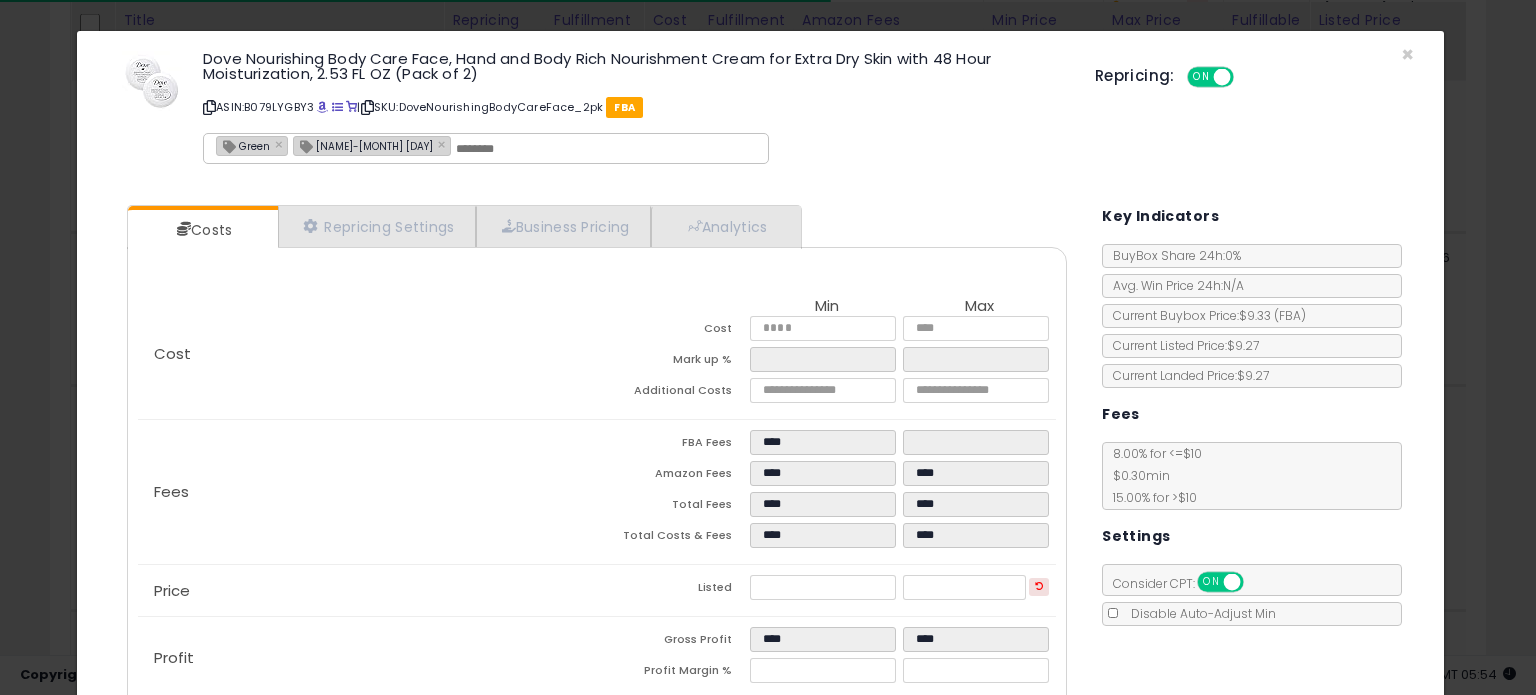 click on "Green × [PERSON] - [MONTH] [DAY]th ×" at bounding box center (485, 148) 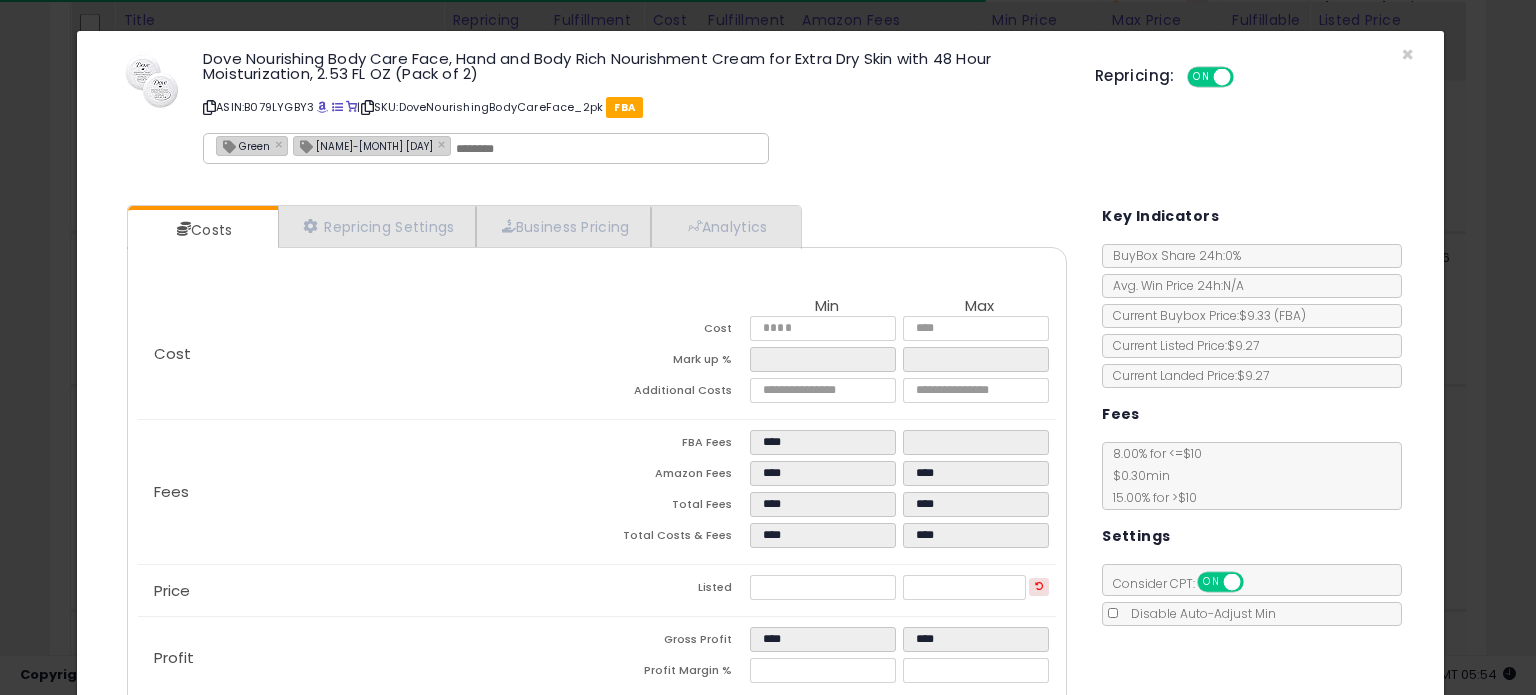 click on "Green × [PERSON] - [MONTH] [DAY]th ×" at bounding box center (372, 146) 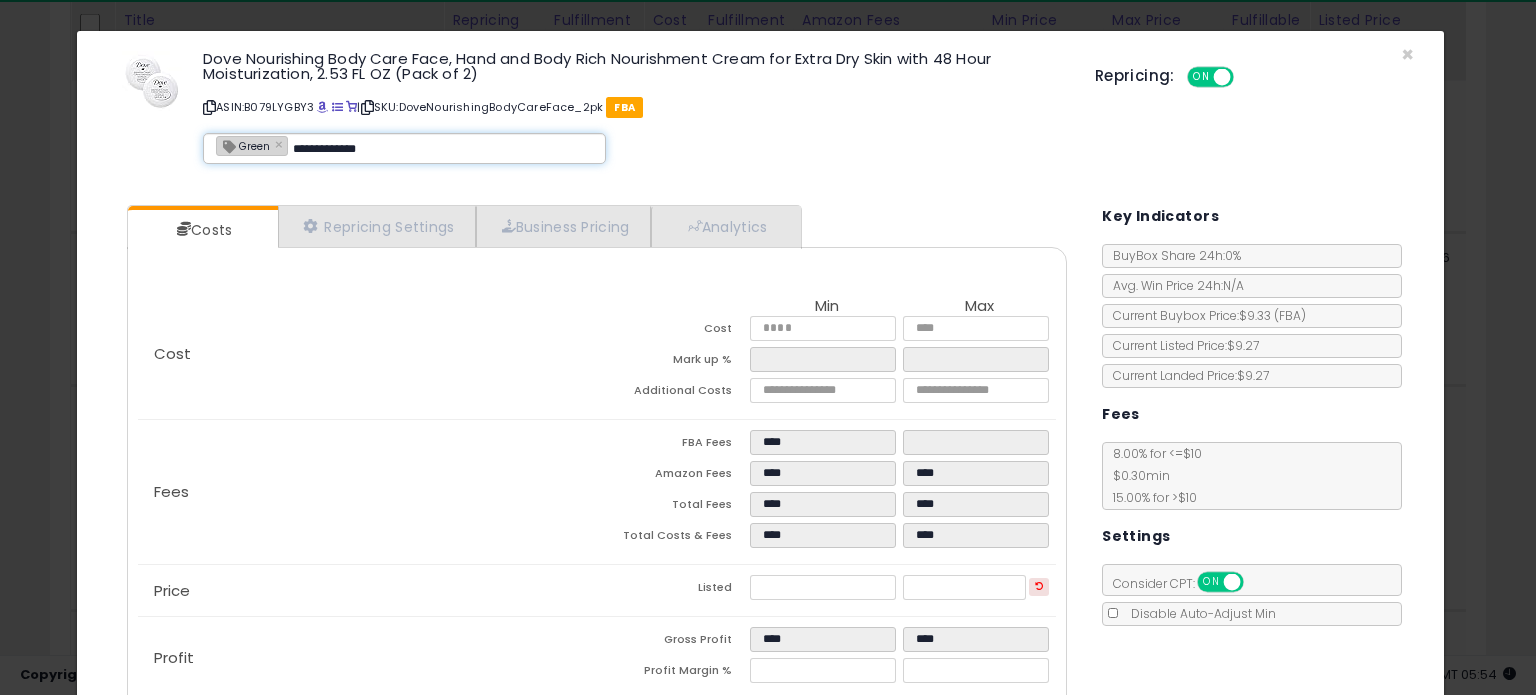 type on "**********" 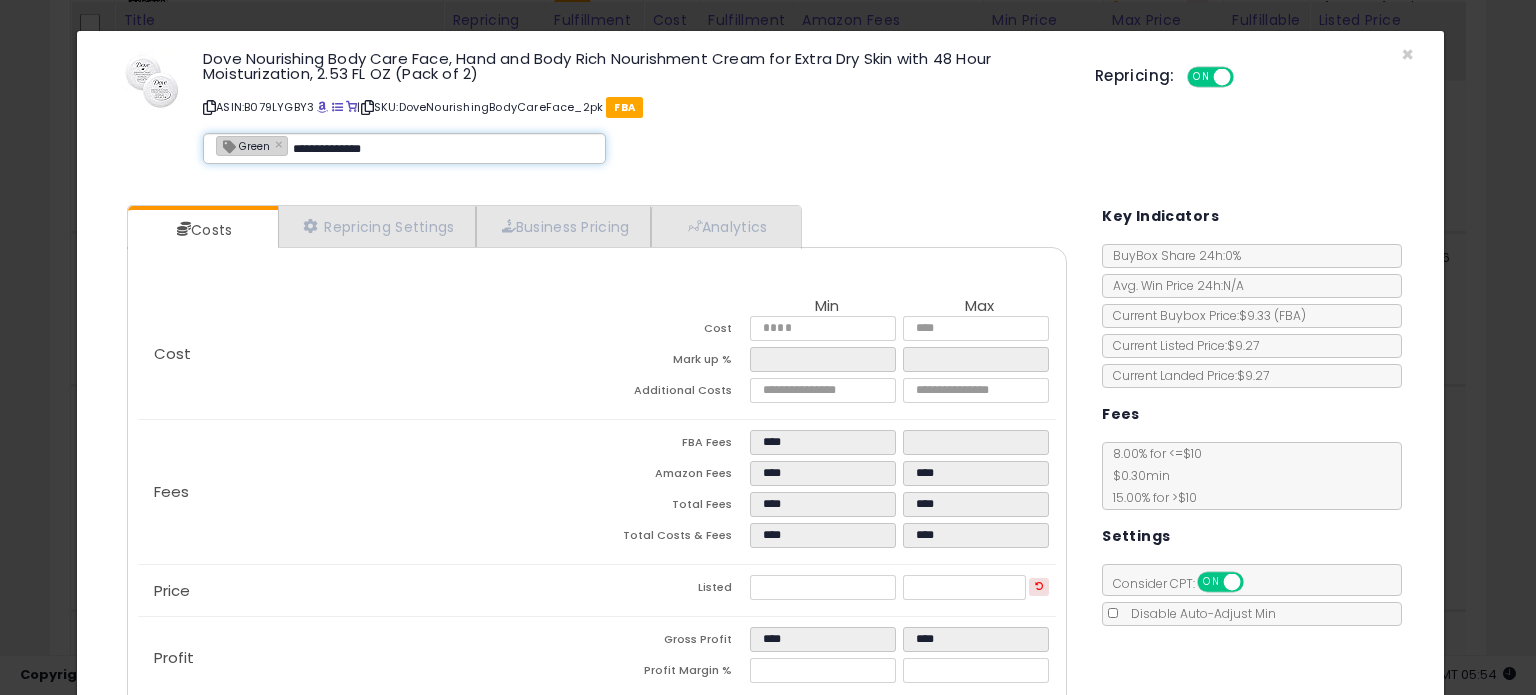 type 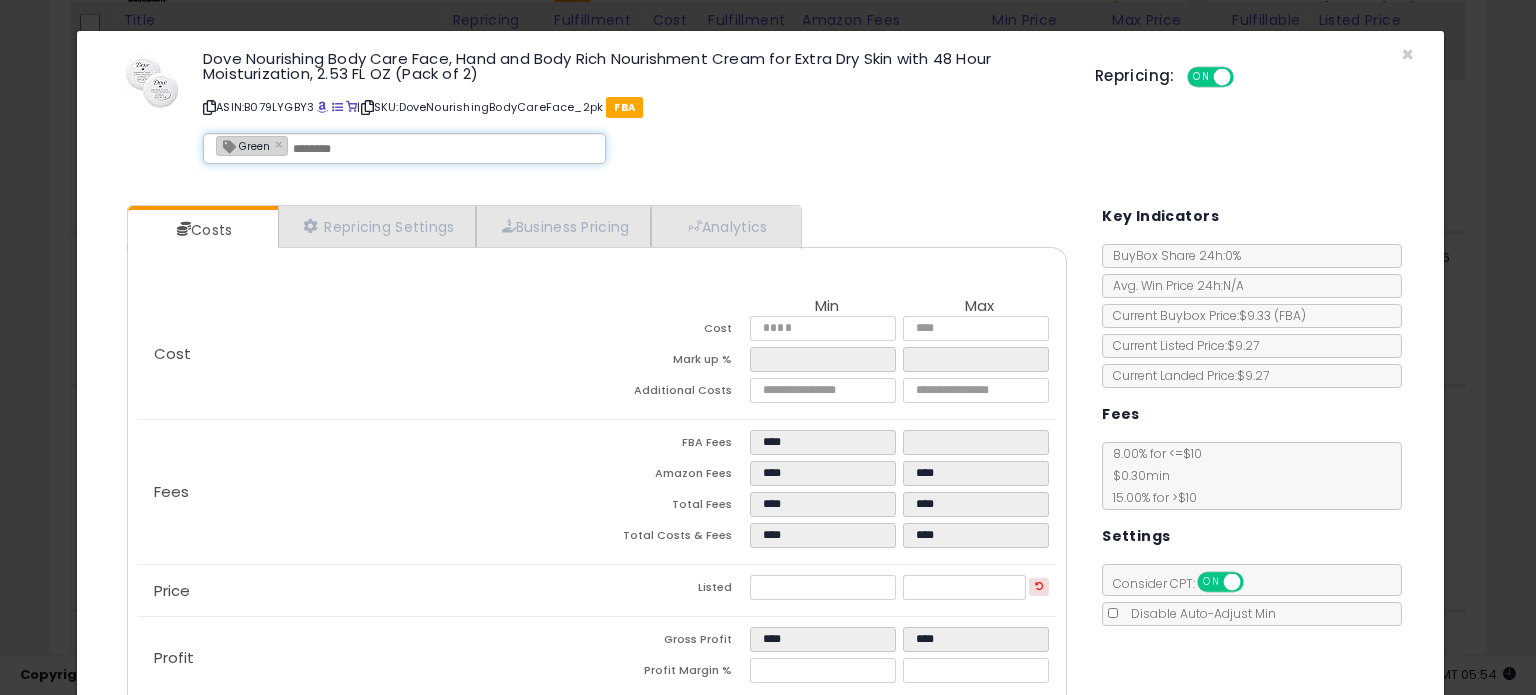type on "**********" 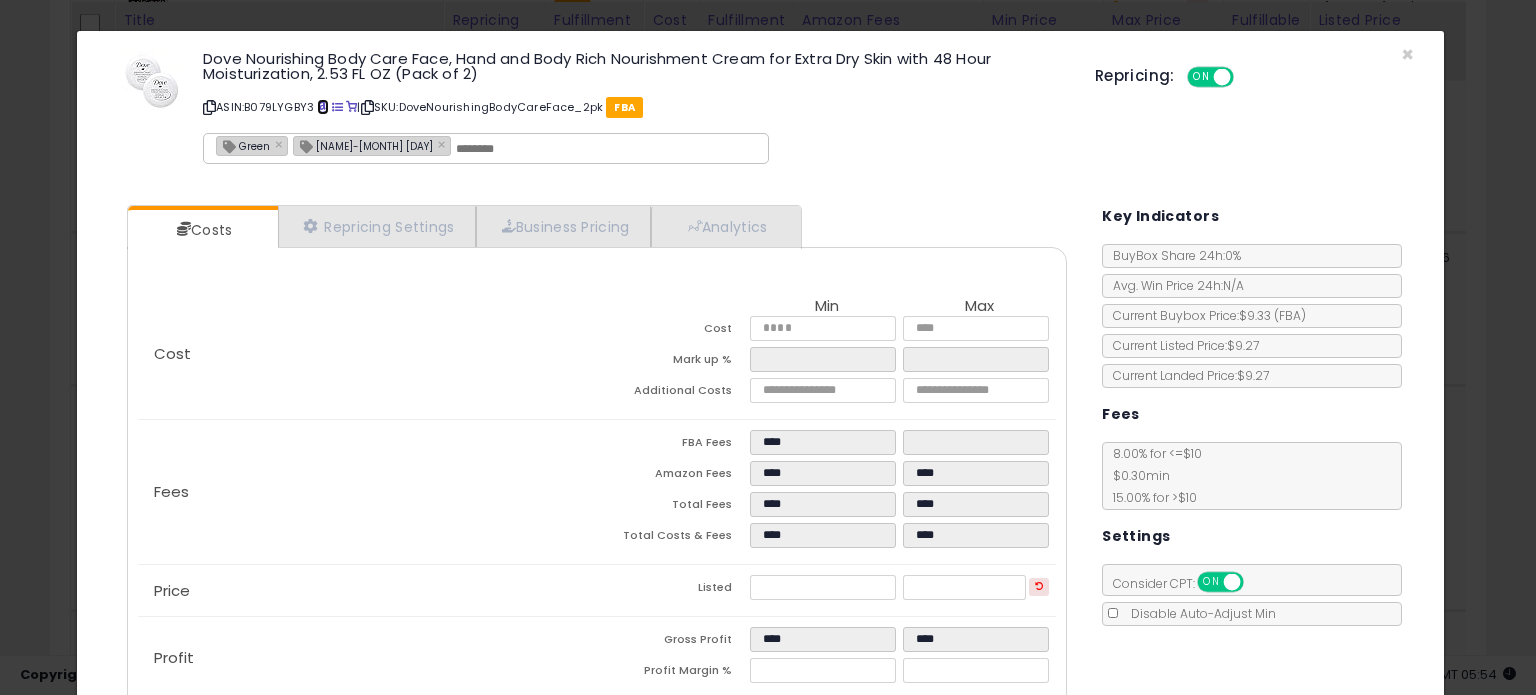click at bounding box center (322, 107) 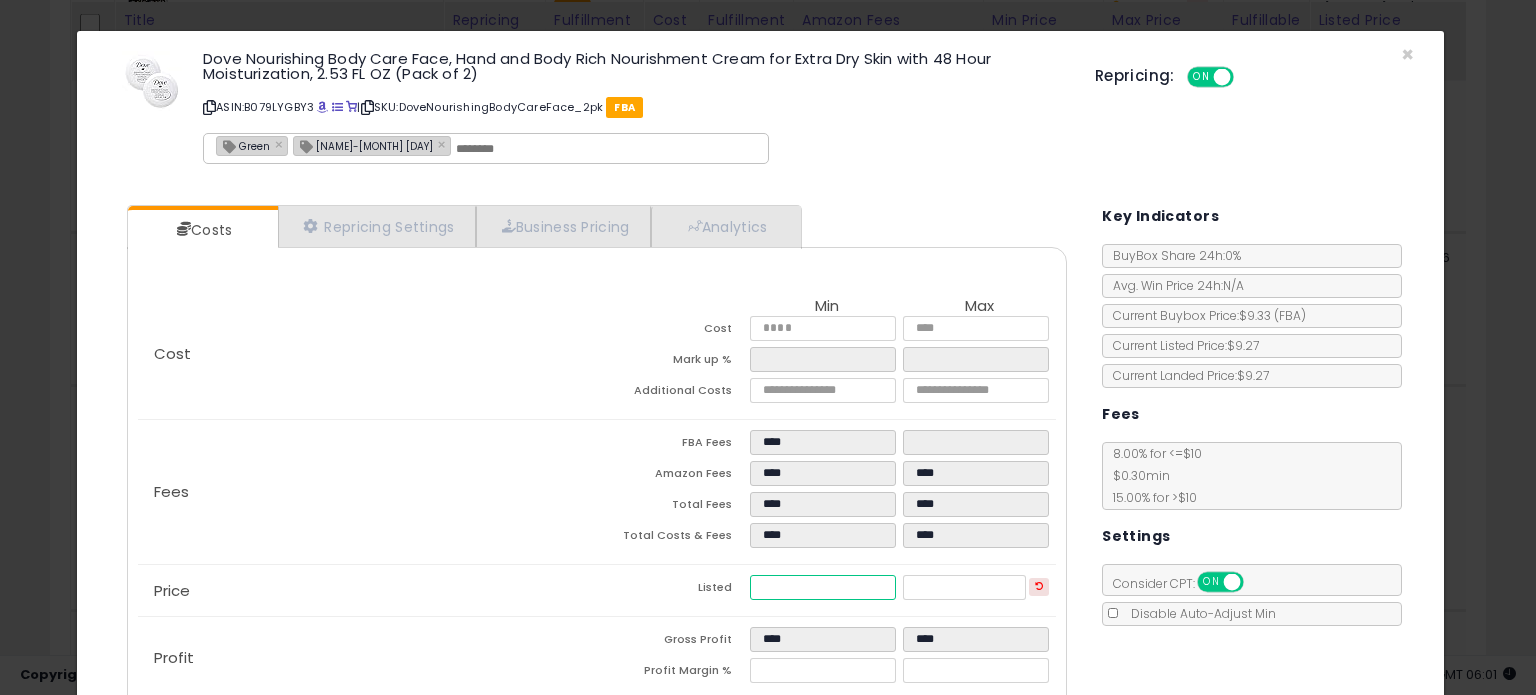 click on "****" at bounding box center (822, 587) 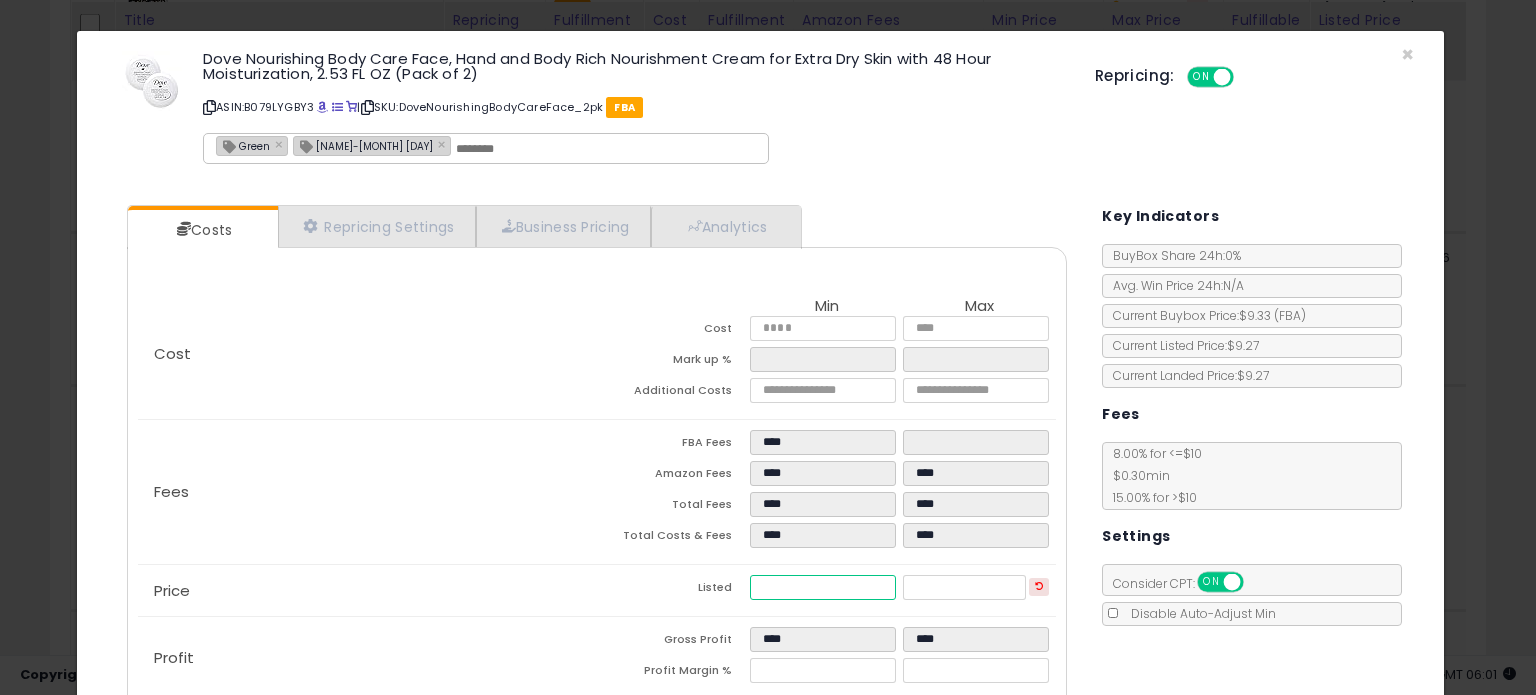 type on "****" 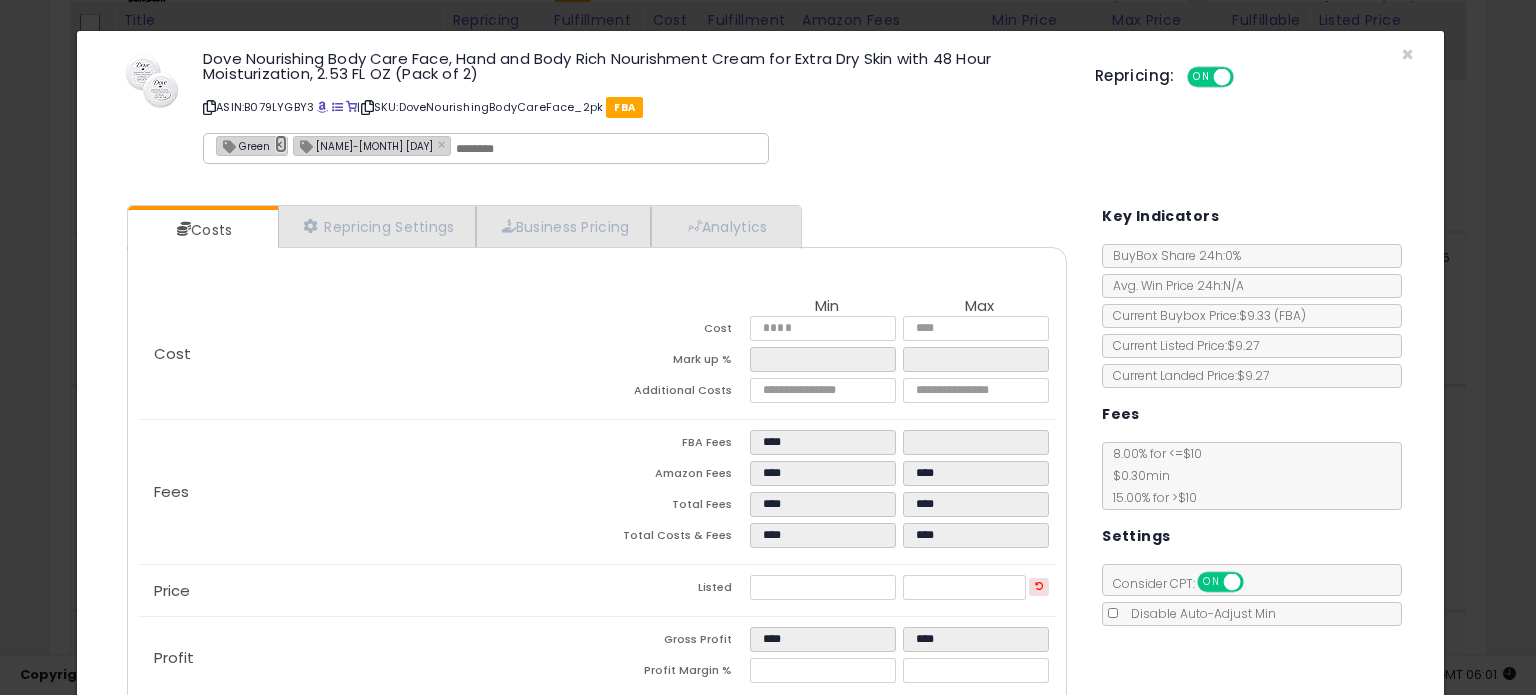 click on "×" at bounding box center [281, 144] 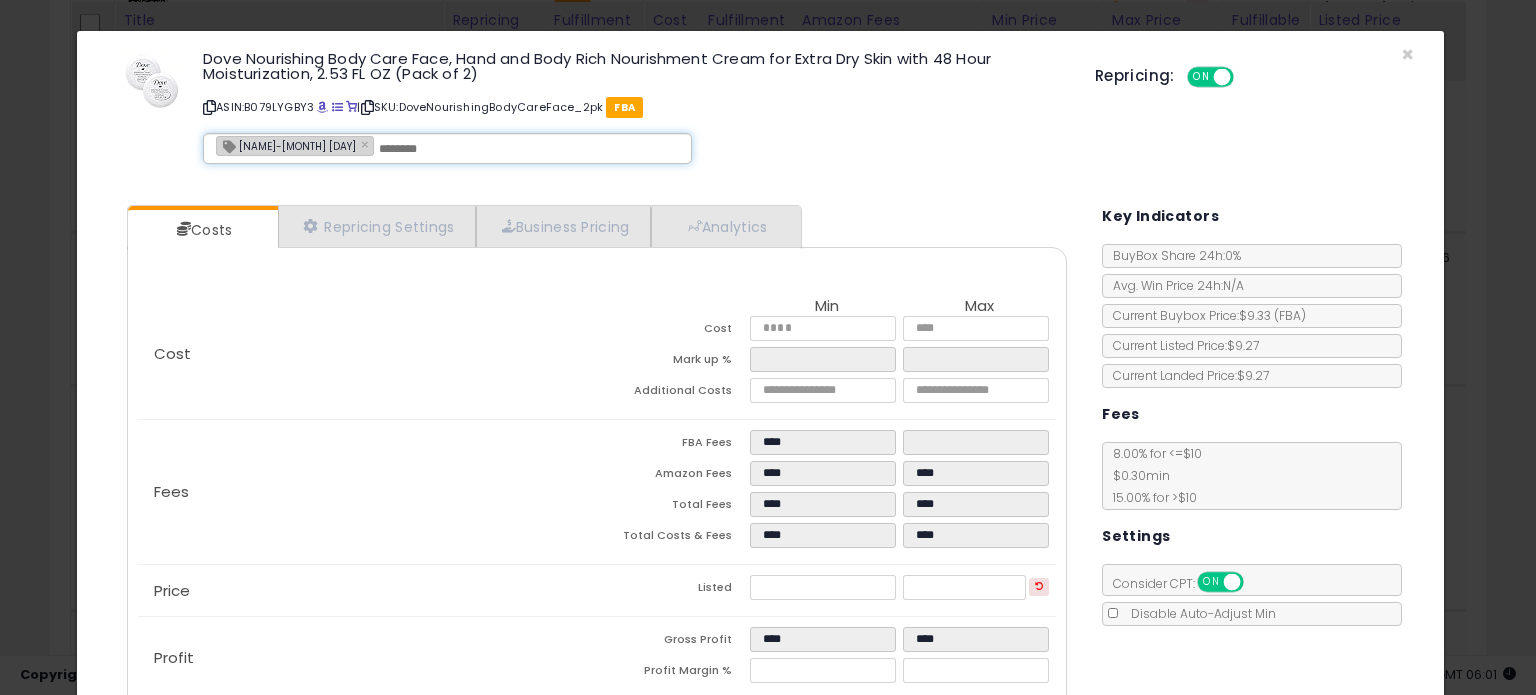 type on "**********" 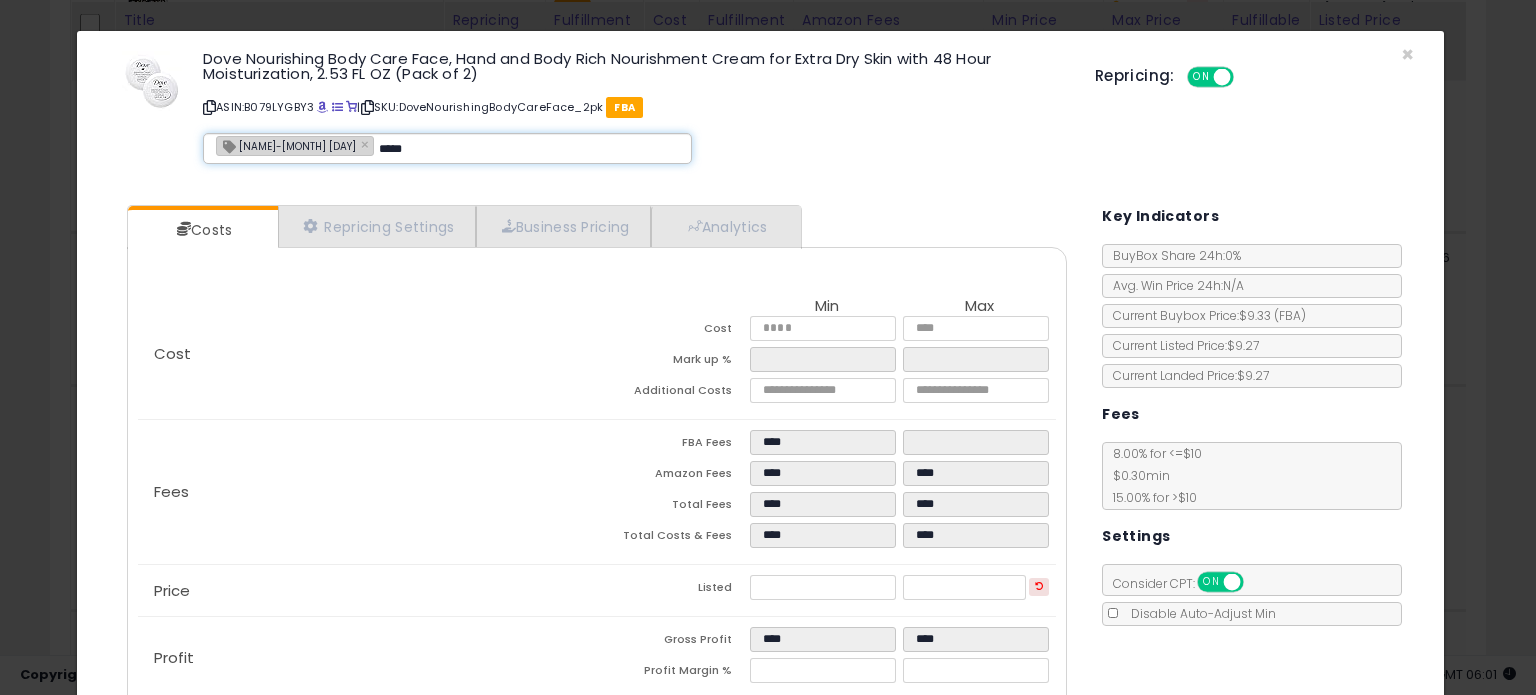 type on "******" 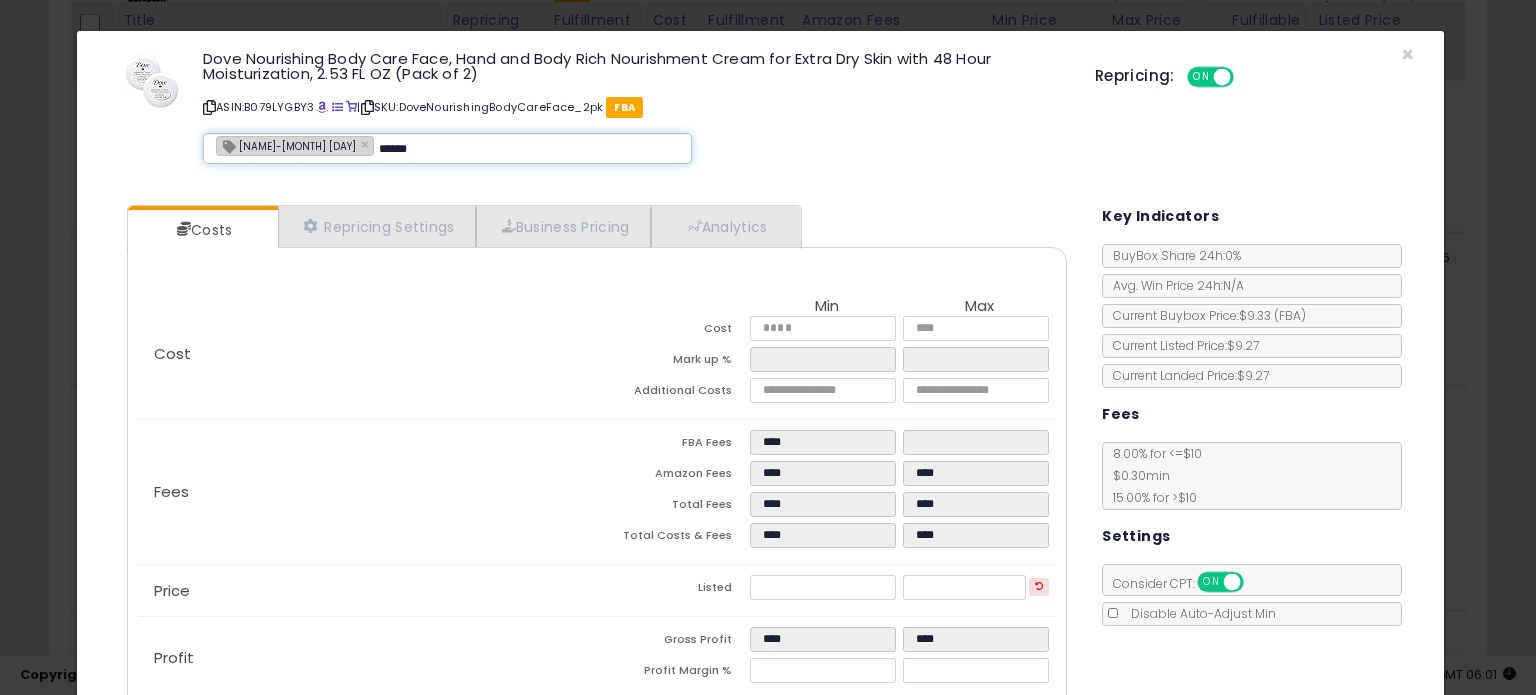 type on "**********" 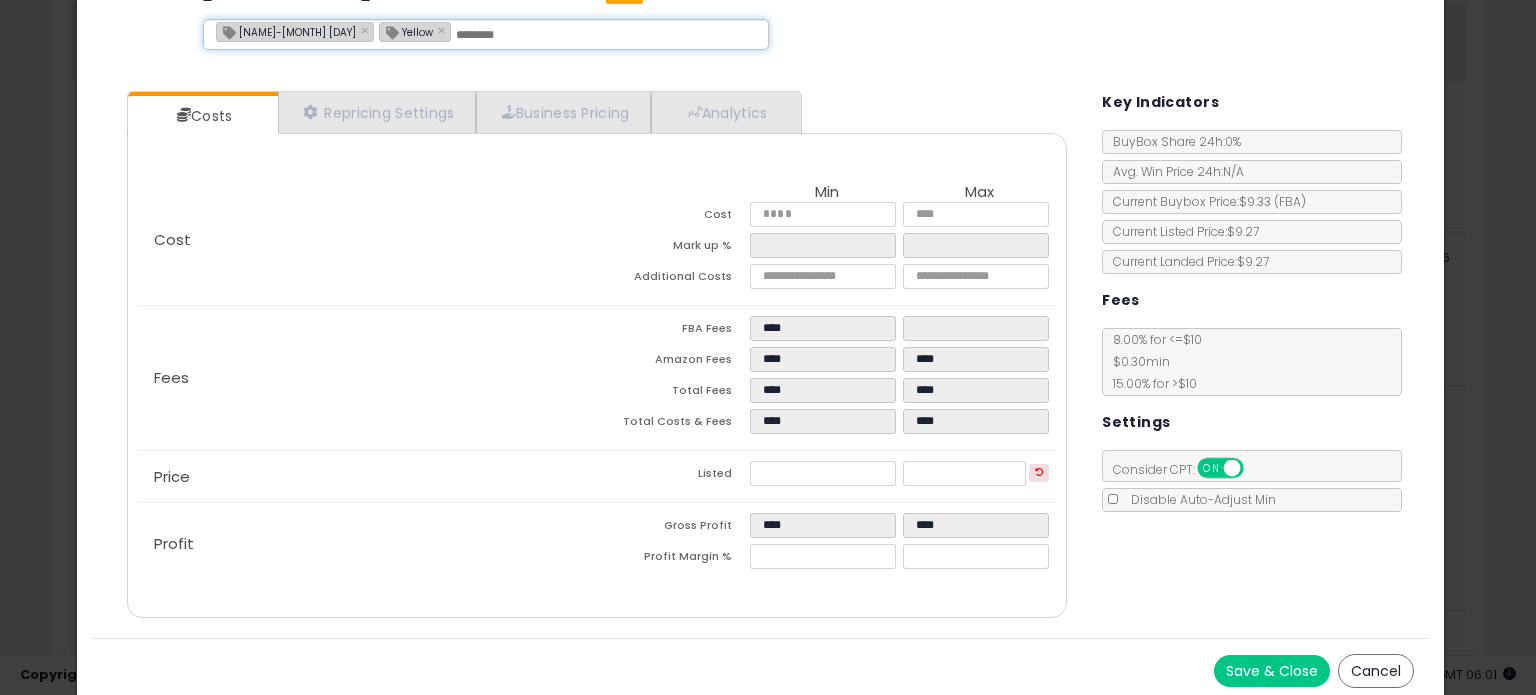 scroll, scrollTop: 120, scrollLeft: 0, axis: vertical 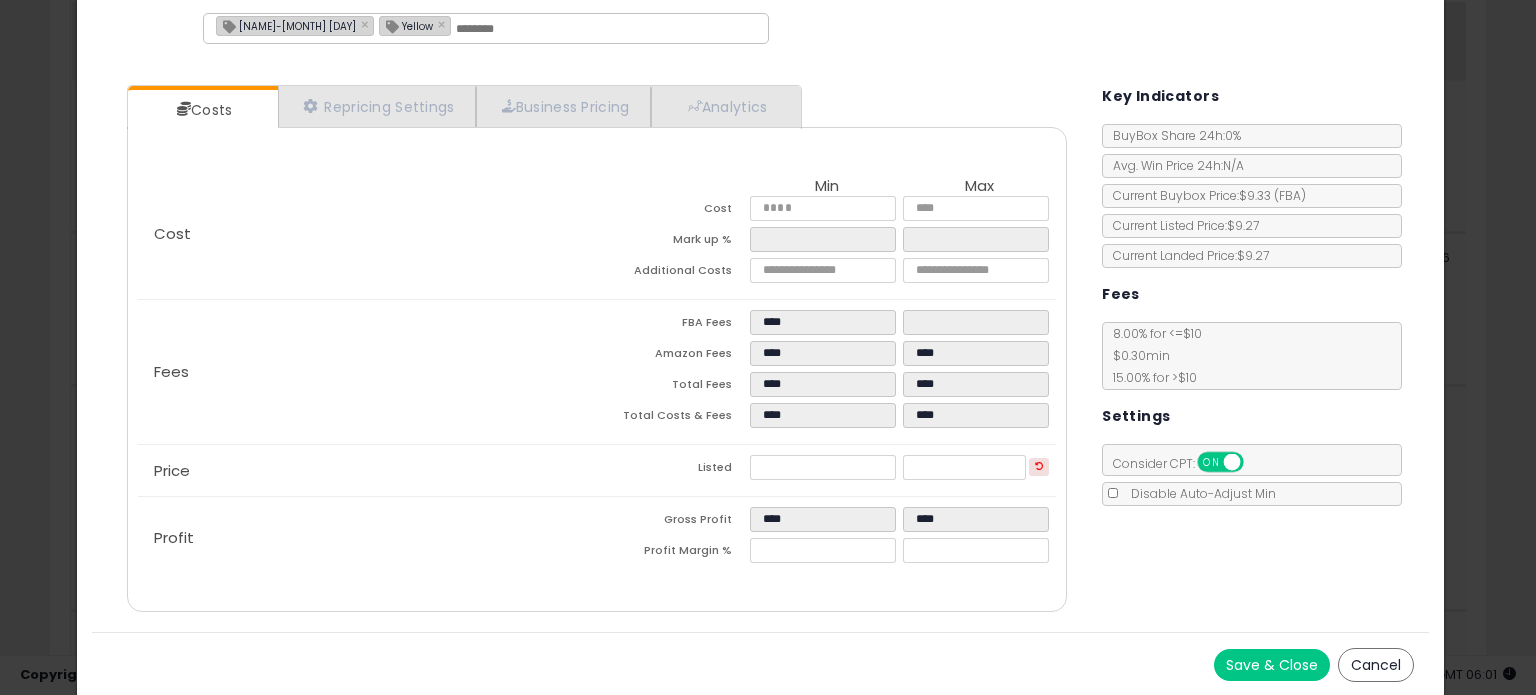 click on "Save & Close" at bounding box center (1272, 665) 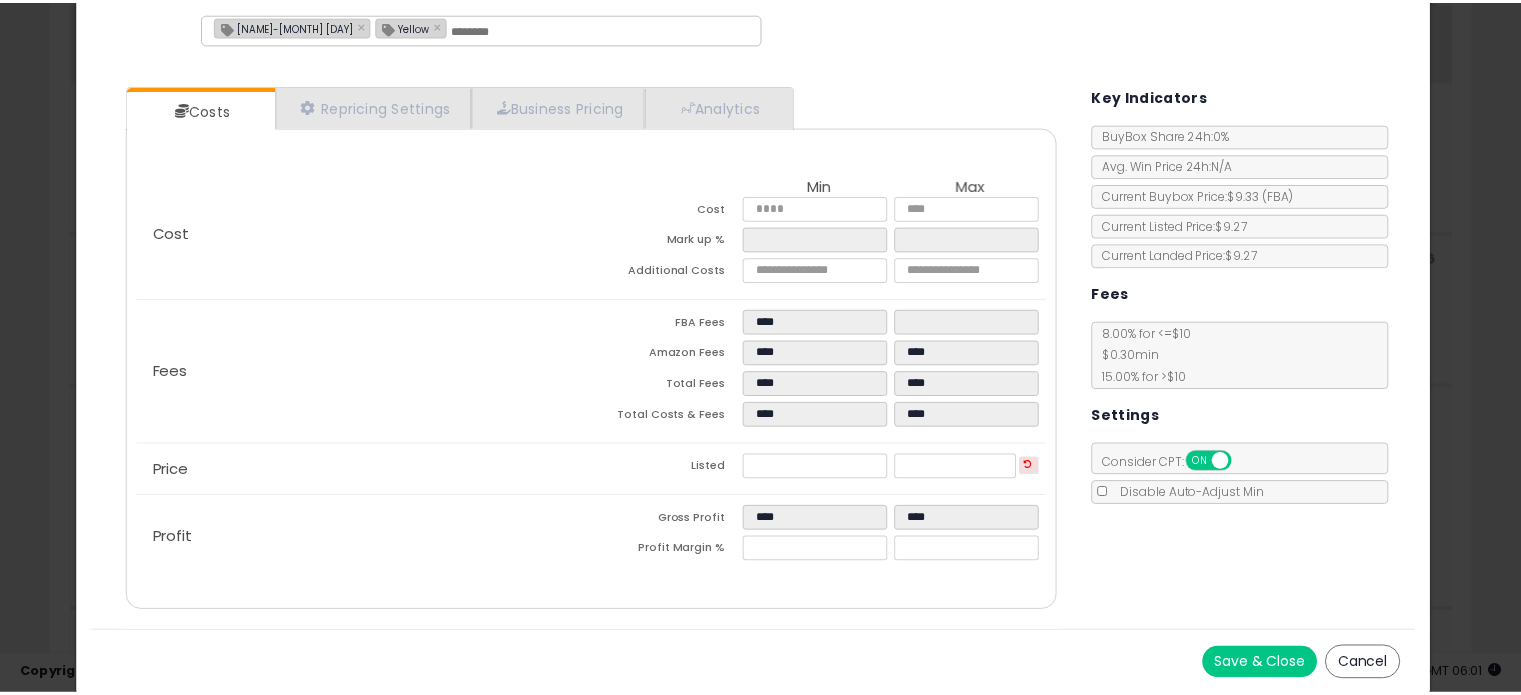 scroll, scrollTop: 0, scrollLeft: 0, axis: both 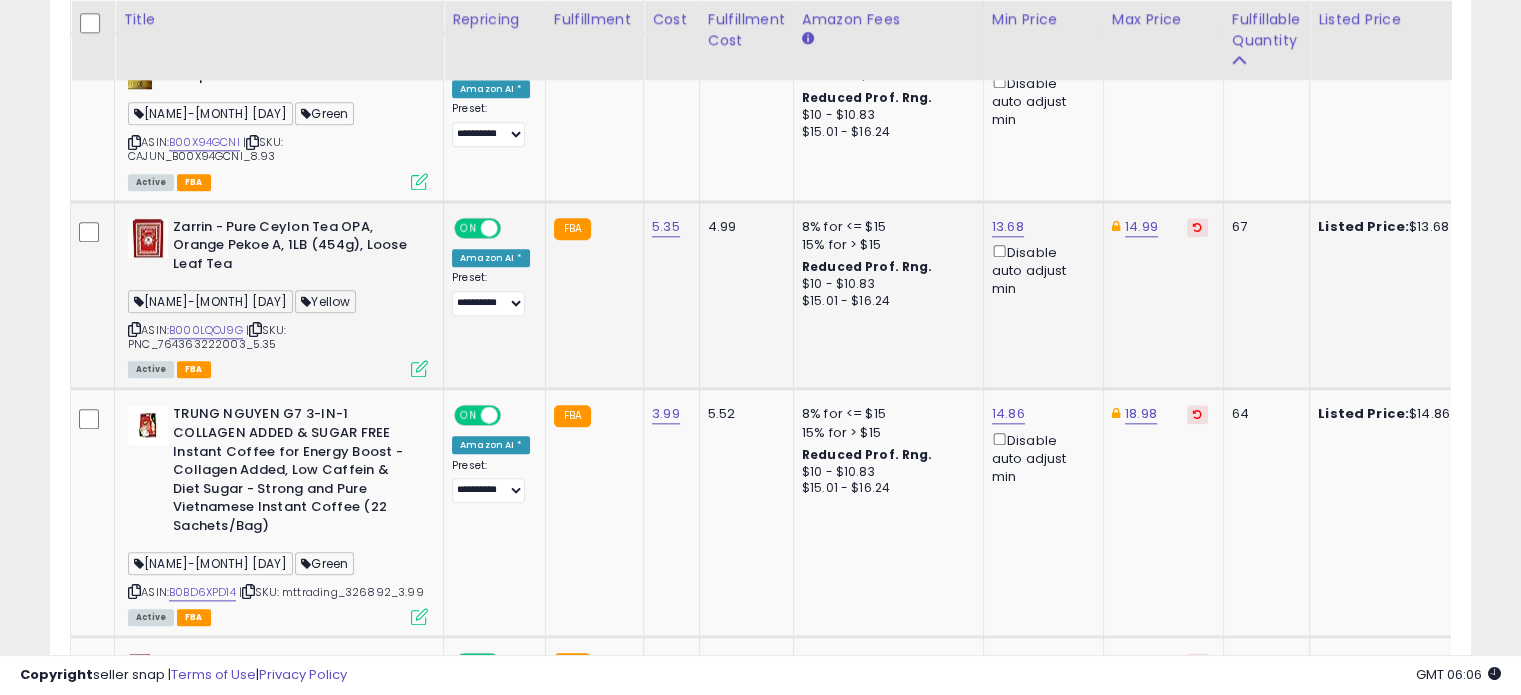 click at bounding box center [419, 368] 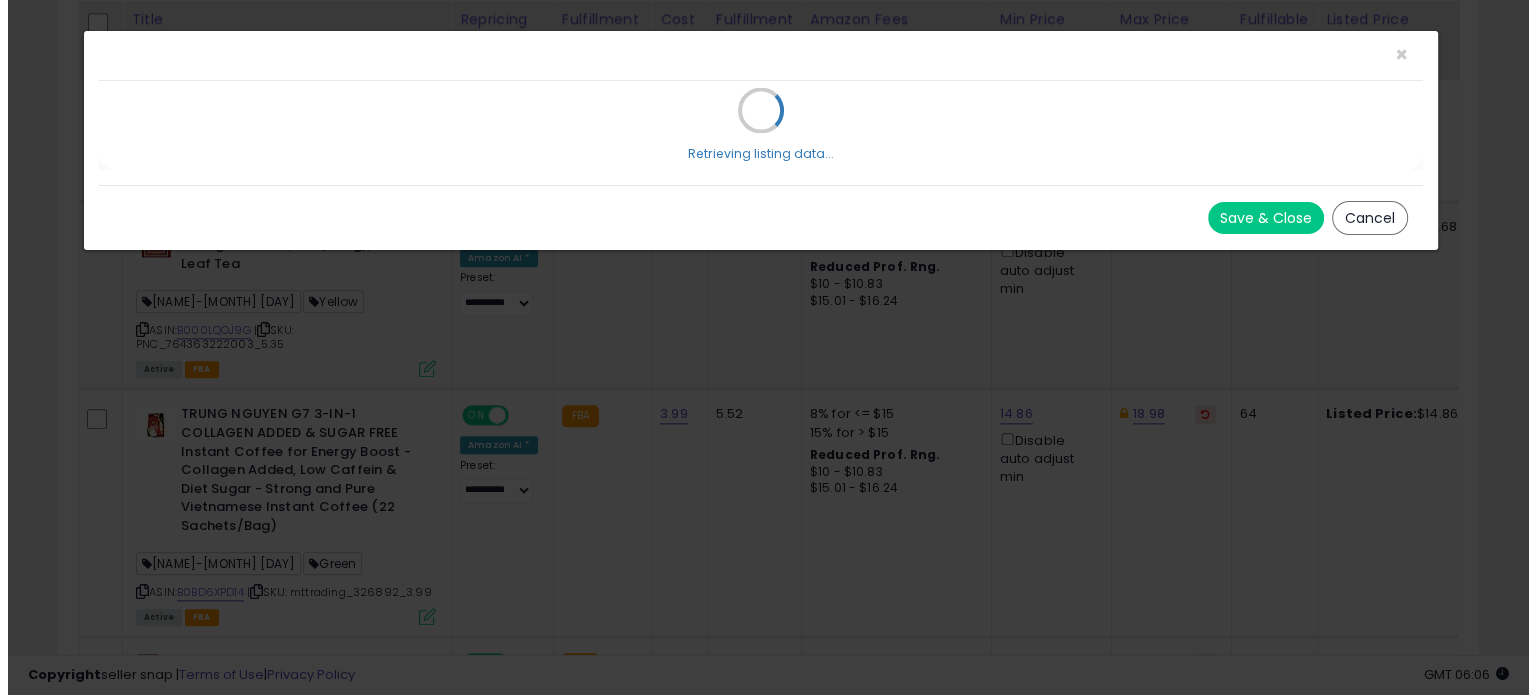 scroll, scrollTop: 999589, scrollLeft: 999168, axis: both 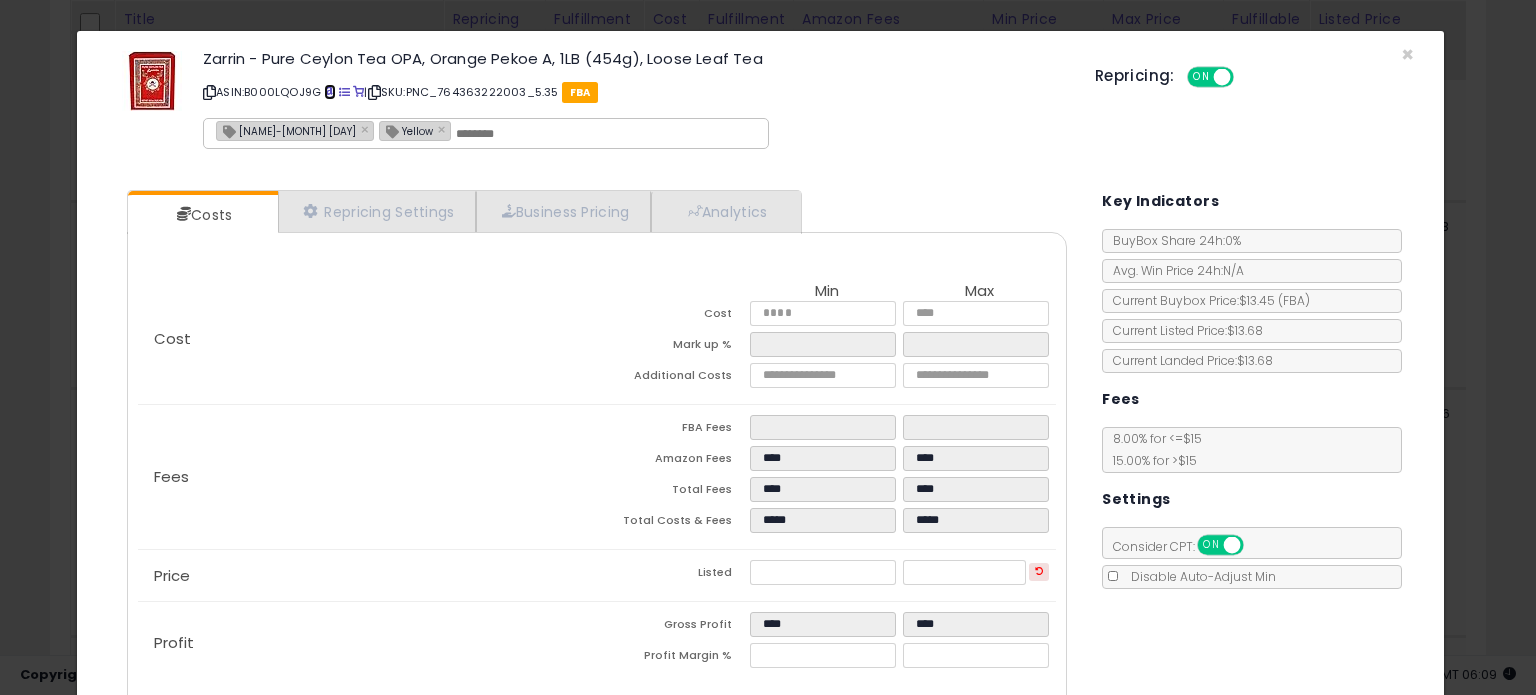 click at bounding box center (329, 92) 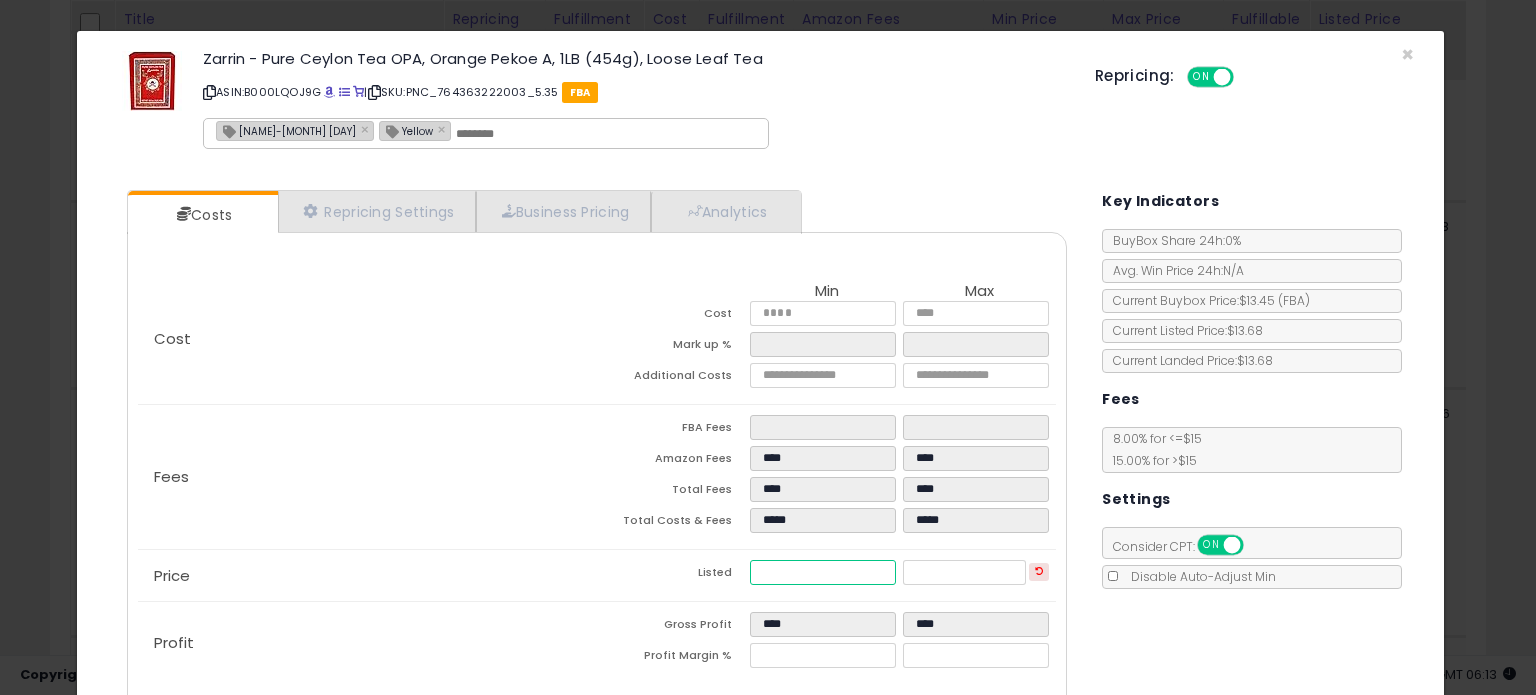 click on "*****" at bounding box center (822, 572) 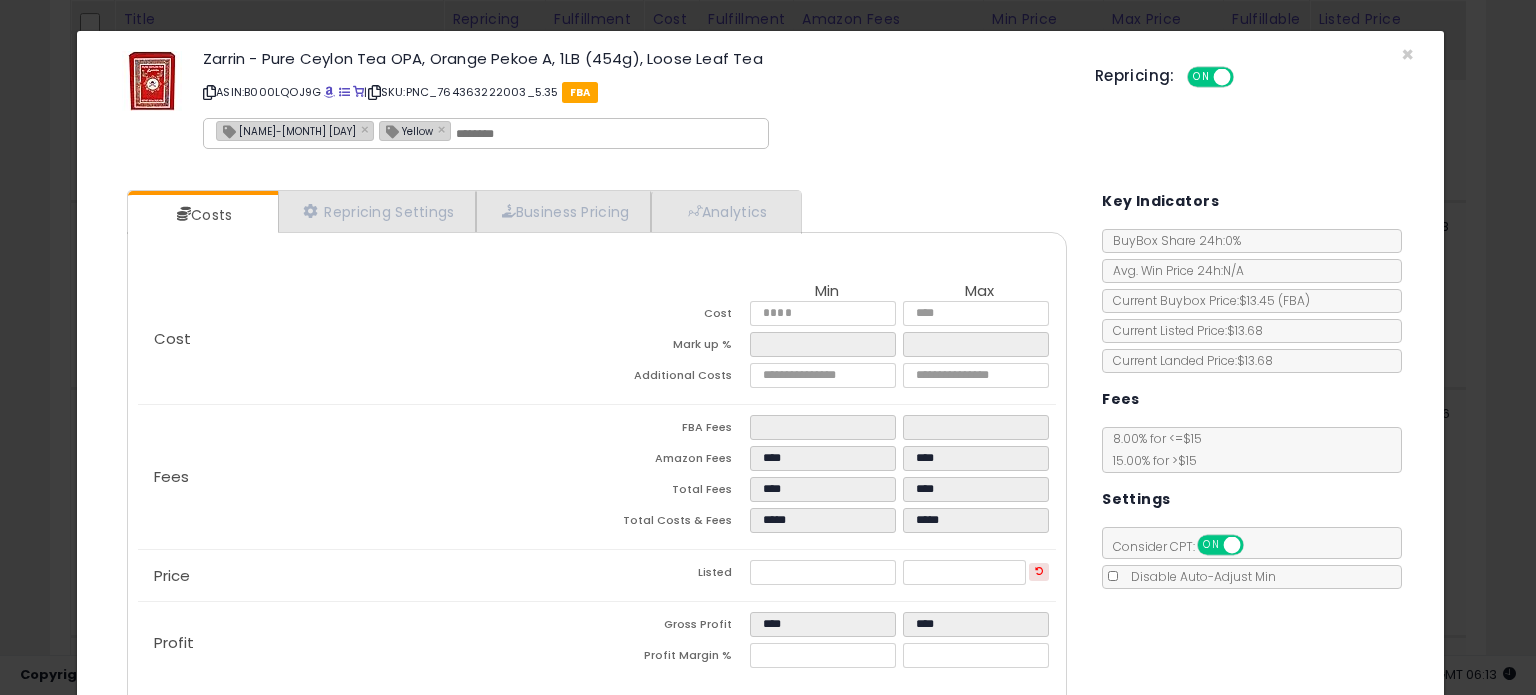 click on "[NAME]-[MONTH] [DAY]" at bounding box center (286, 130) 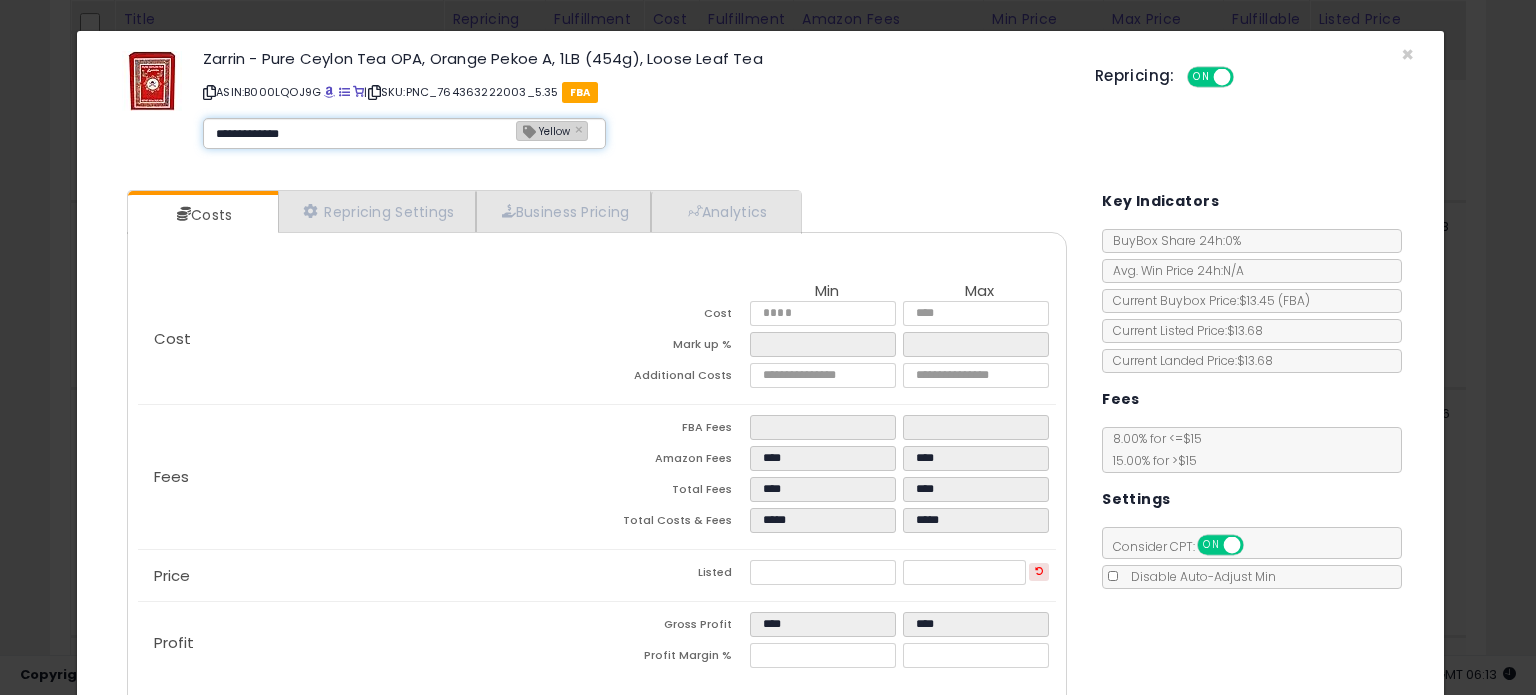 type on "**********" 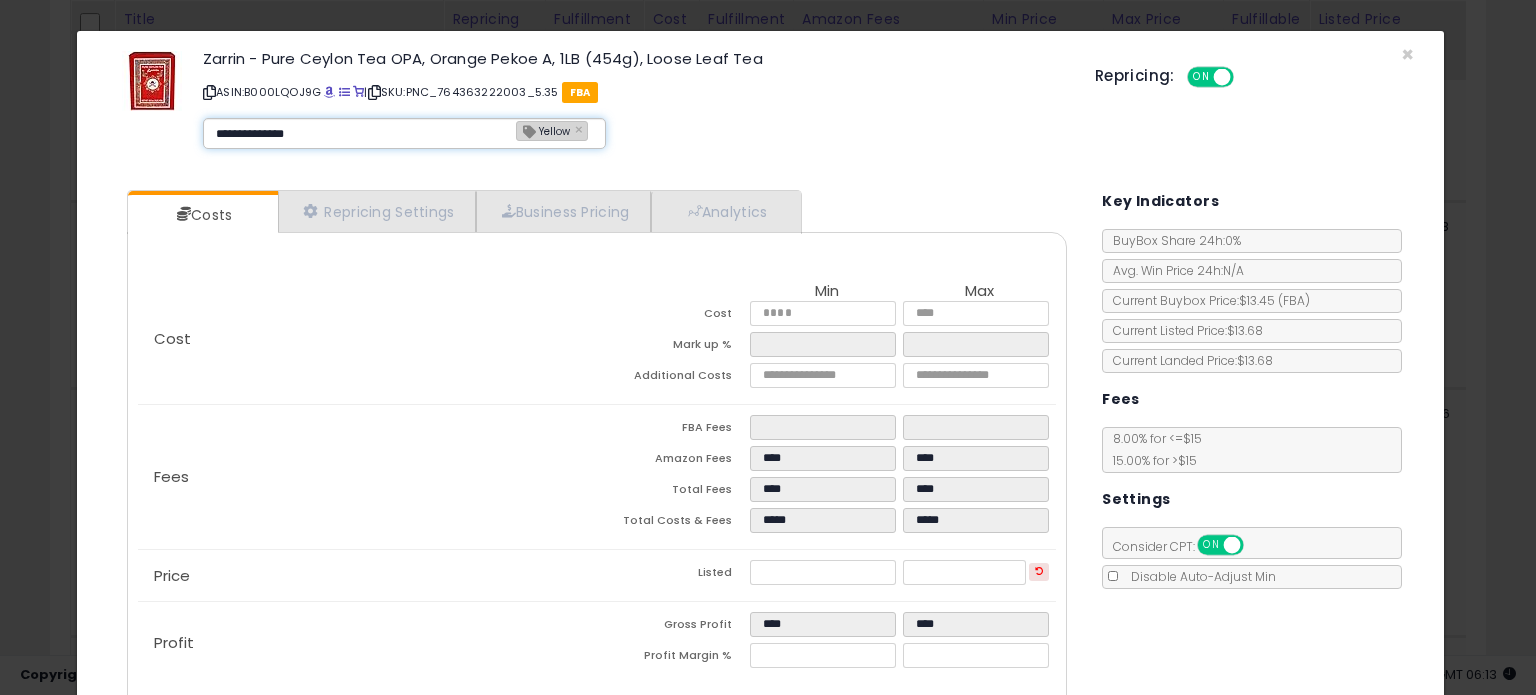 type 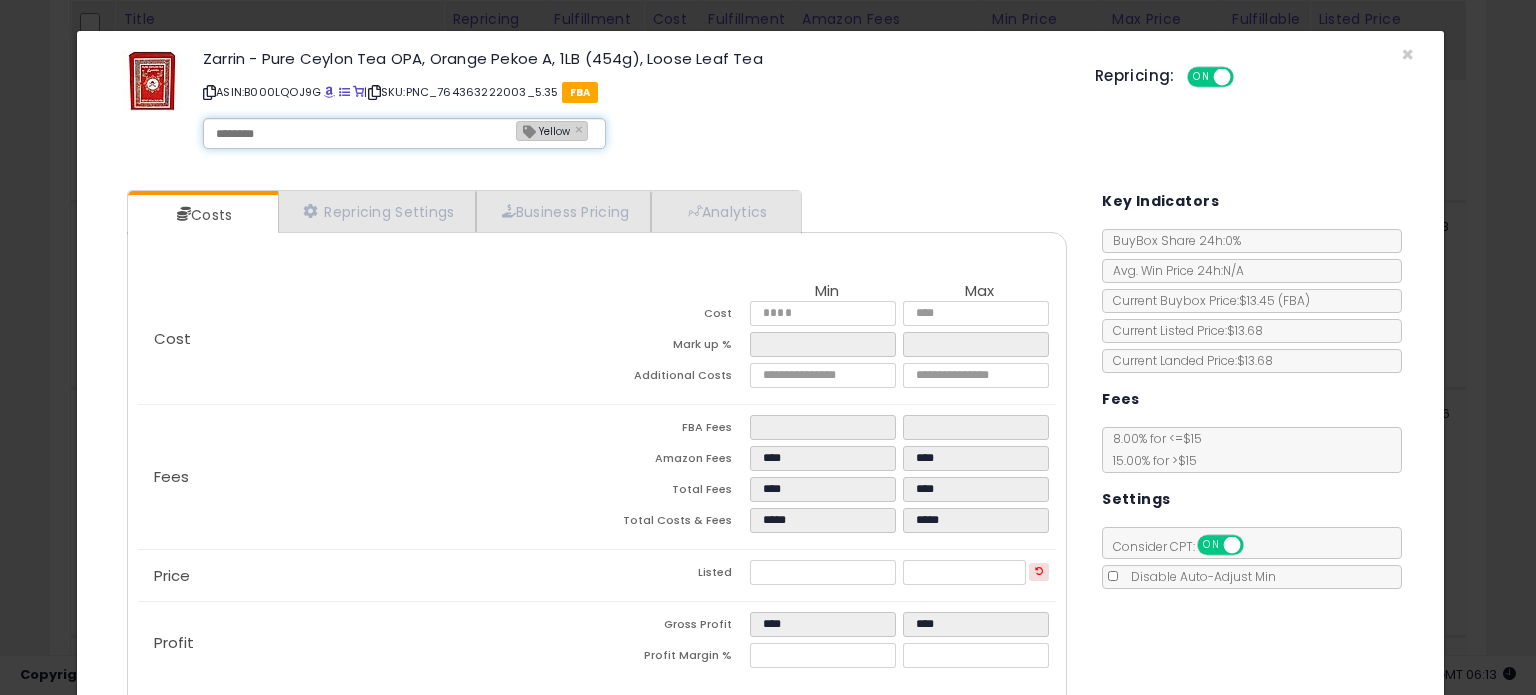 type on "**********" 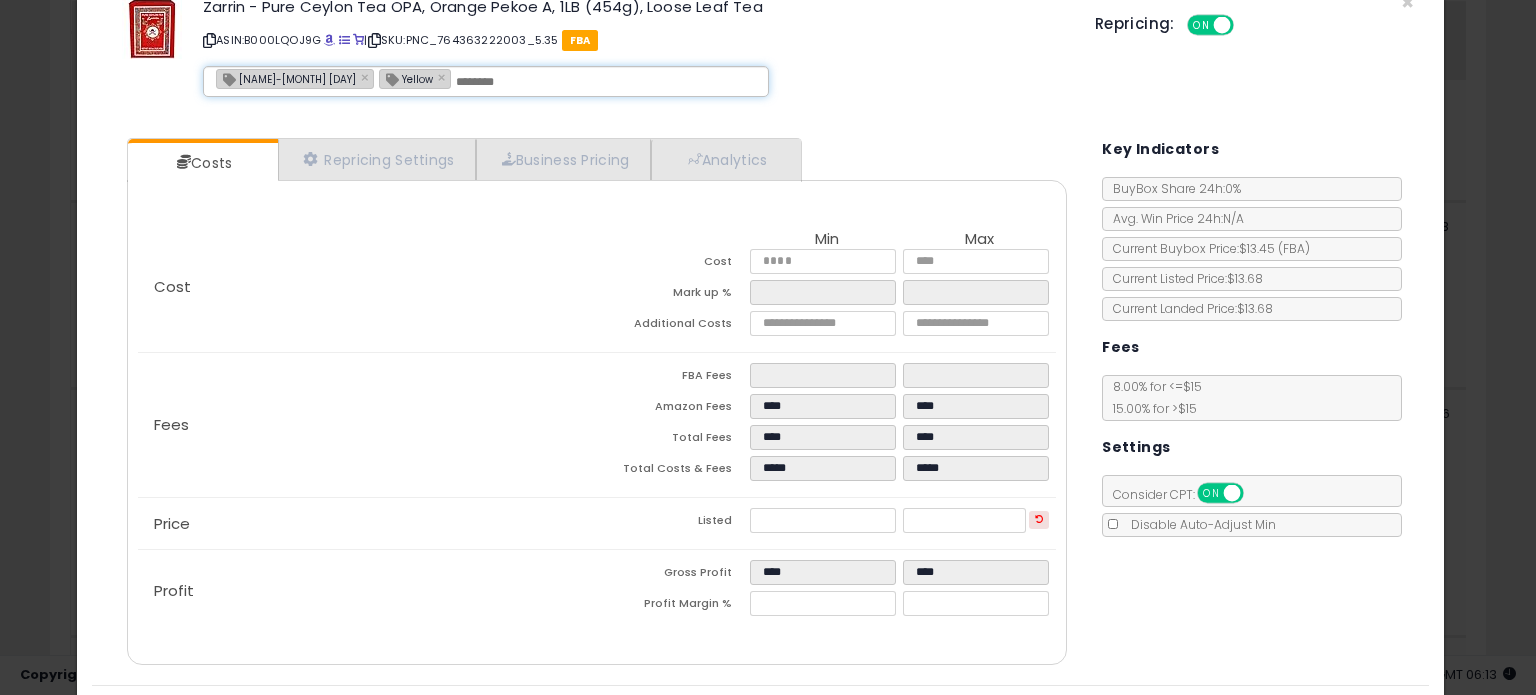 scroll, scrollTop: 105, scrollLeft: 0, axis: vertical 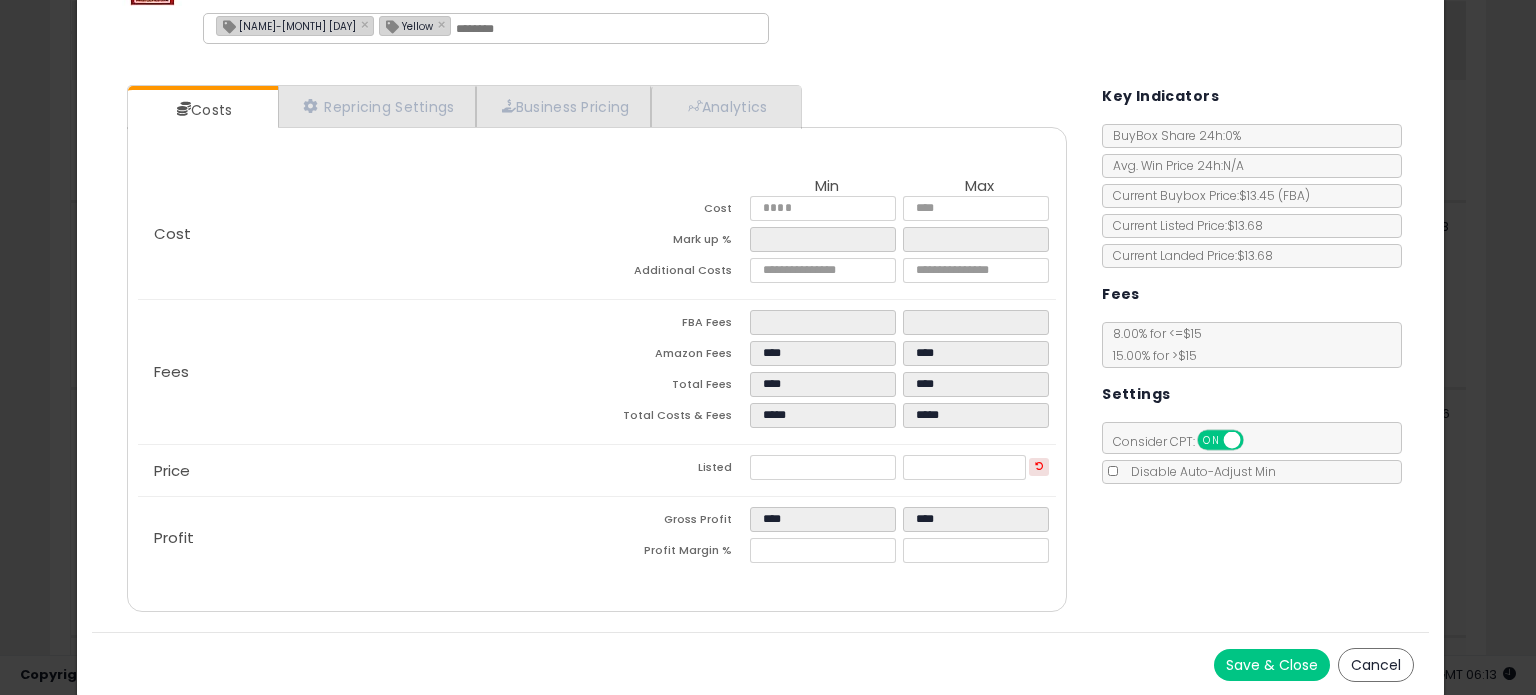 click on "Save & Close" at bounding box center (1272, 665) 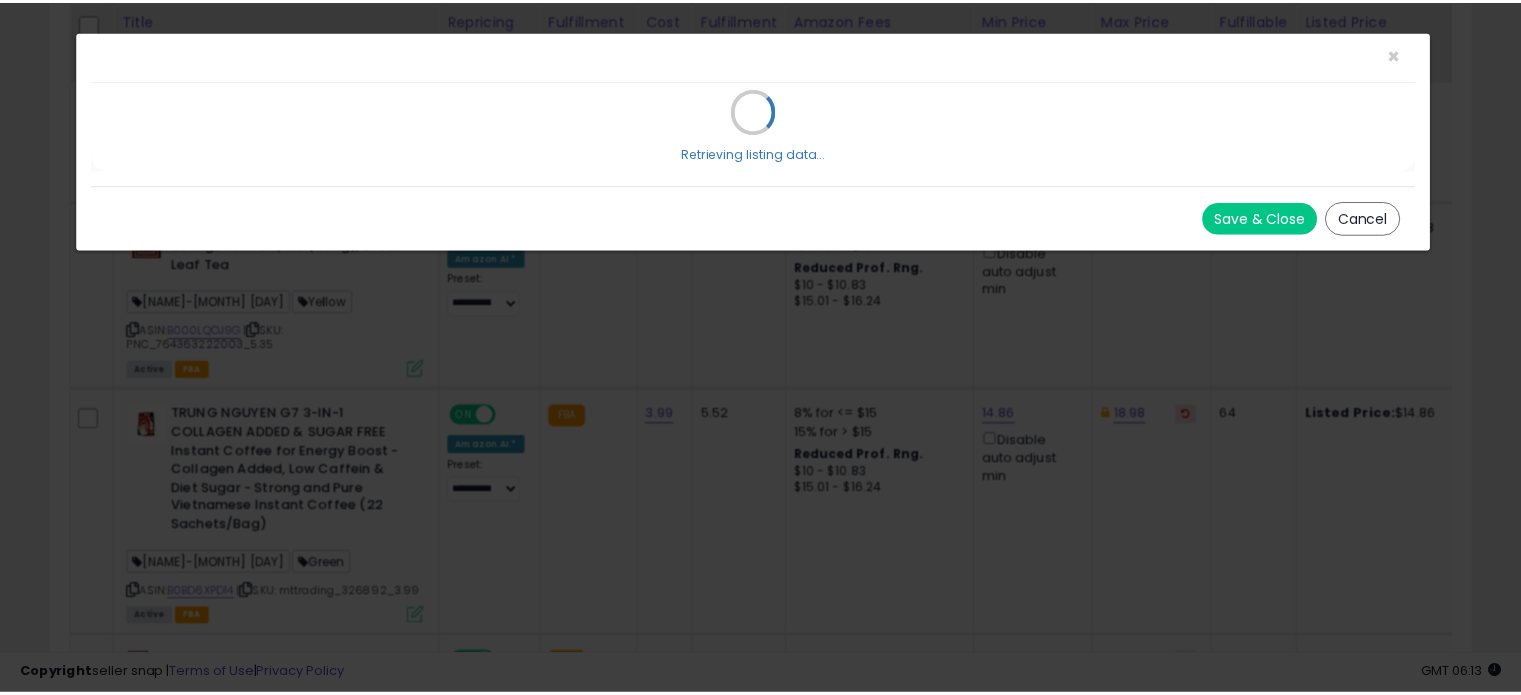 scroll, scrollTop: 0, scrollLeft: 0, axis: both 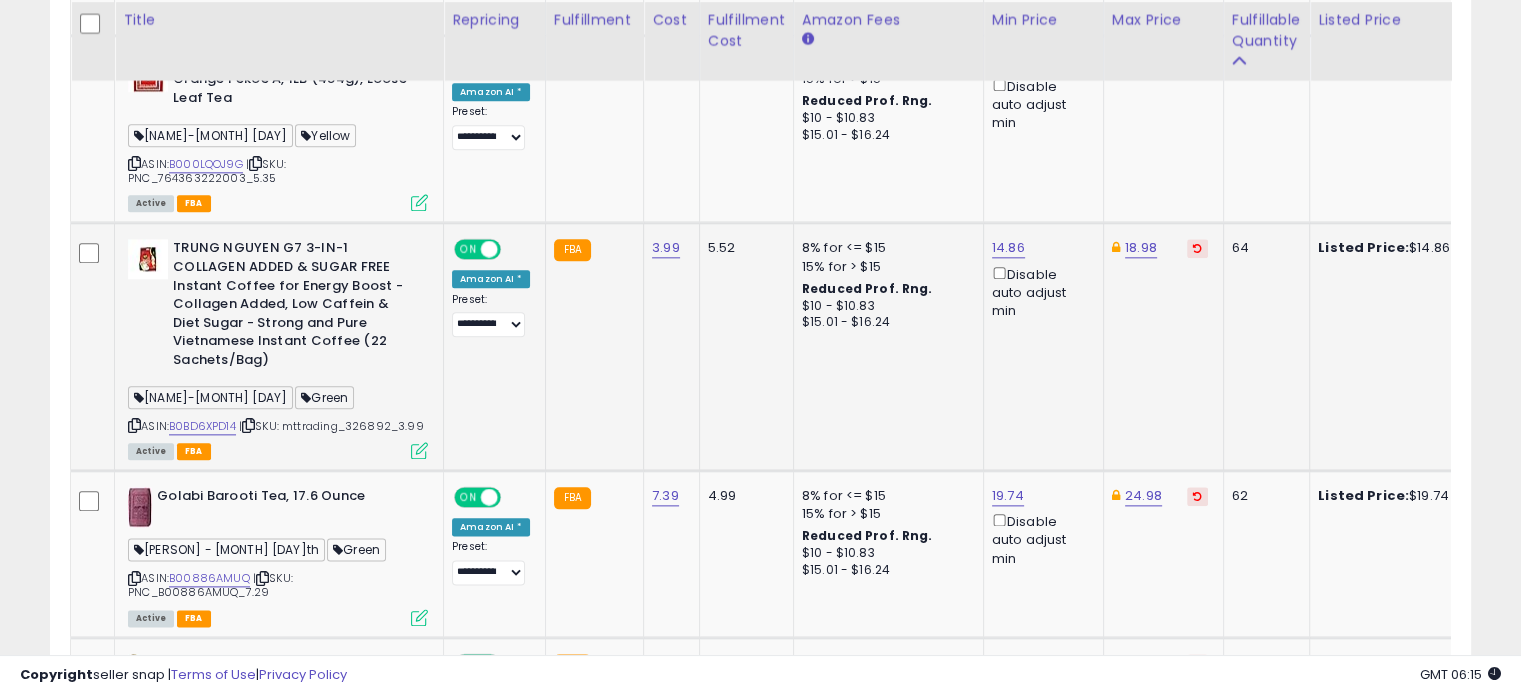 click at bounding box center [419, 450] 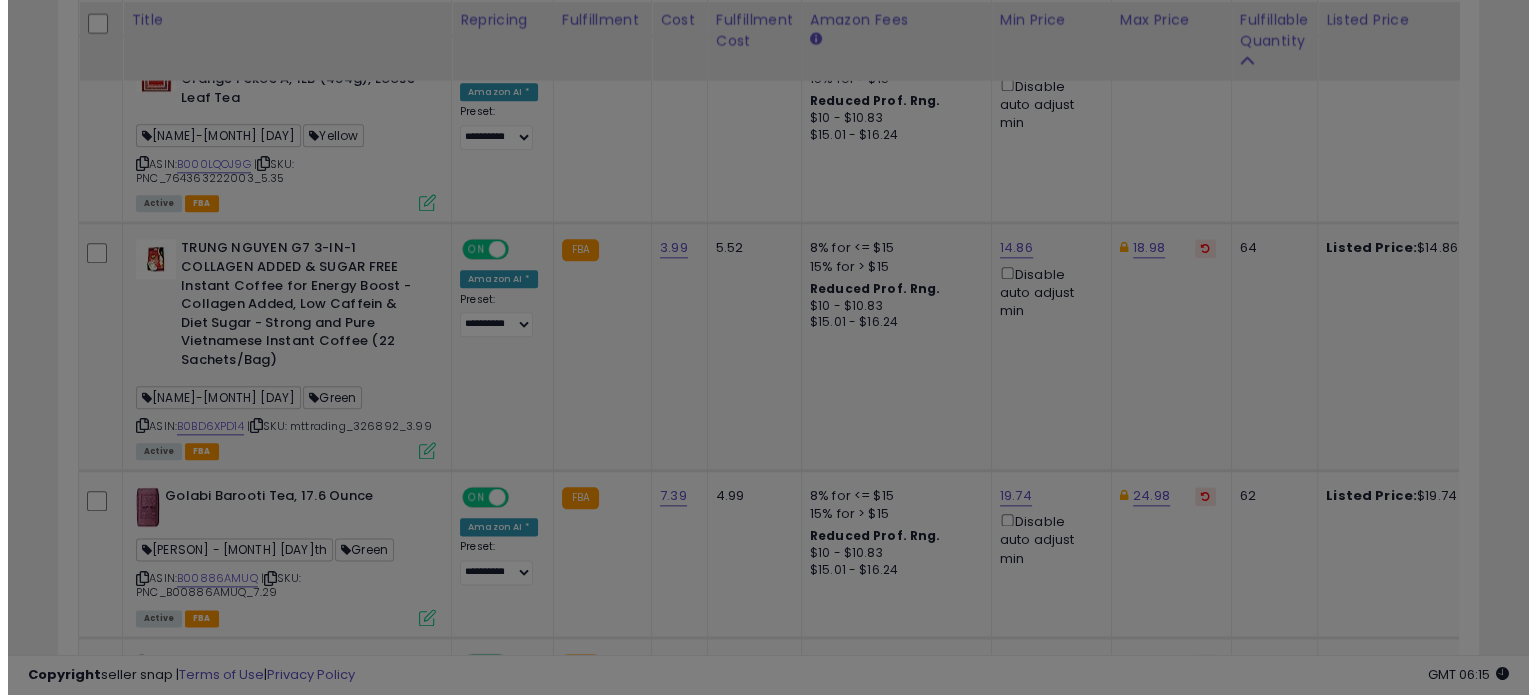 scroll, scrollTop: 999589, scrollLeft: 999168, axis: both 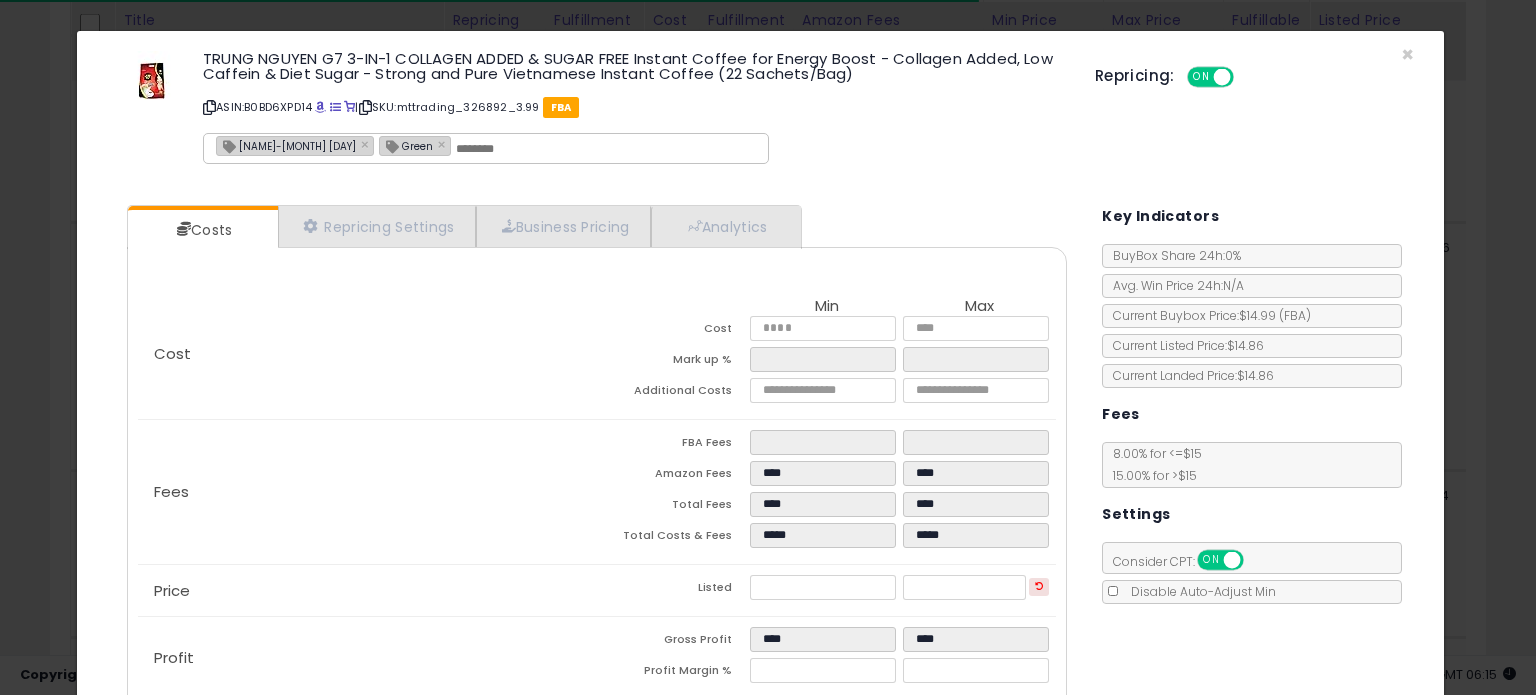 click on "TRUNG NGUYEN G7 3-IN-1 COLLAGEN ADDED & SUGAR FREE Instant Coffee for Energy Boost - Collagen Added, Low Caffein & Diet Sugar - Strong and Pure Vietnamese Instant Coffee (22 Sachets/Bag)
ASIN:  B0BD6XPD14
|
SKU:  mttrading_326892_3.99
FBA
[PERSON] - [MONTH] [DAY] × Green ×
Repricing:
ON   OFF" at bounding box center [760, 110] 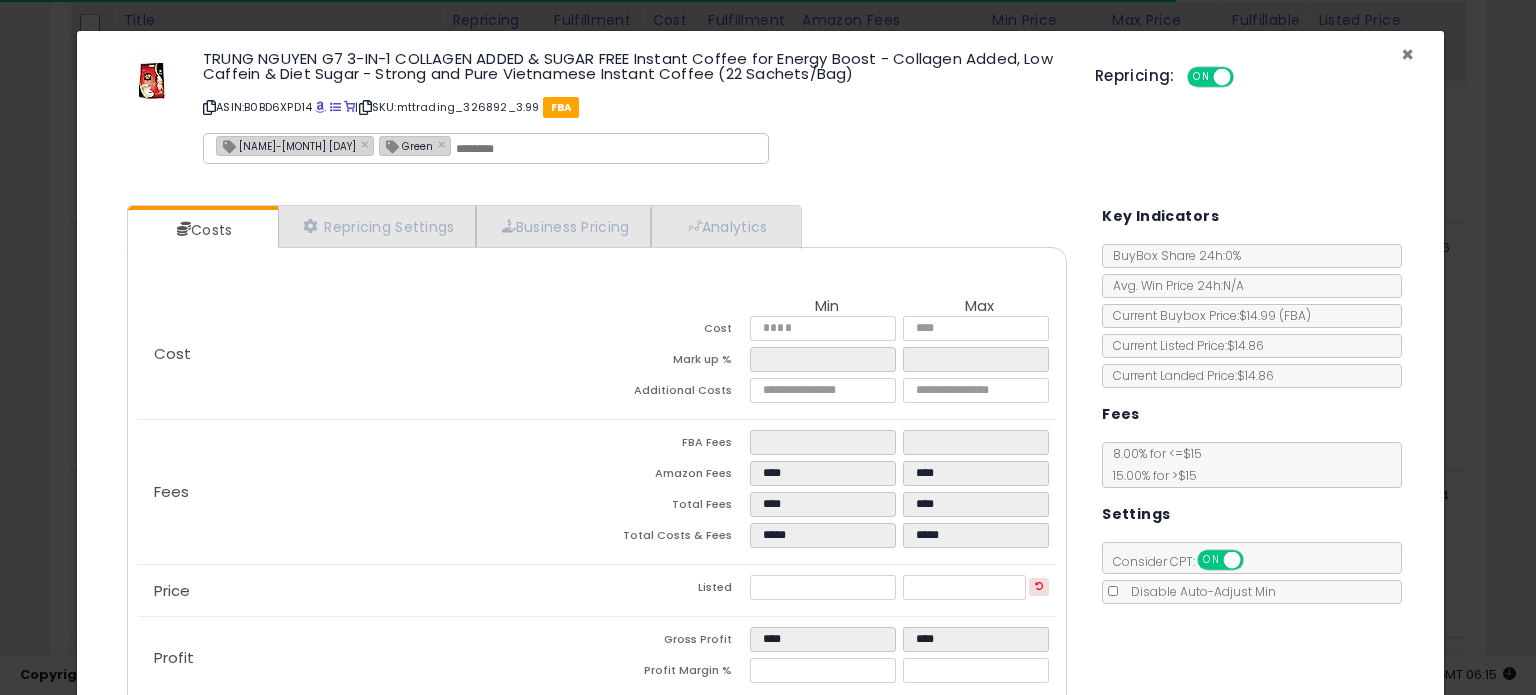 click on "×" at bounding box center [1407, 54] 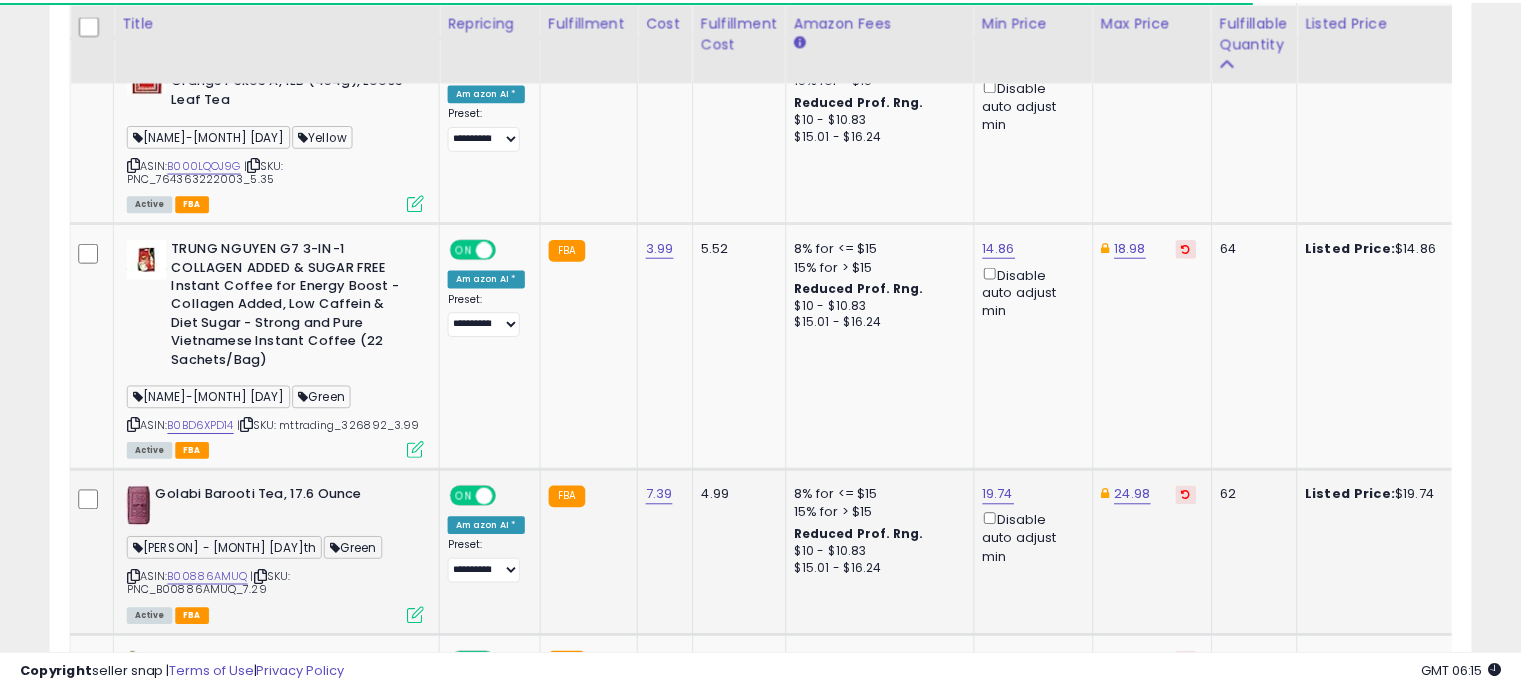 scroll, scrollTop: 409, scrollLeft: 822, axis: both 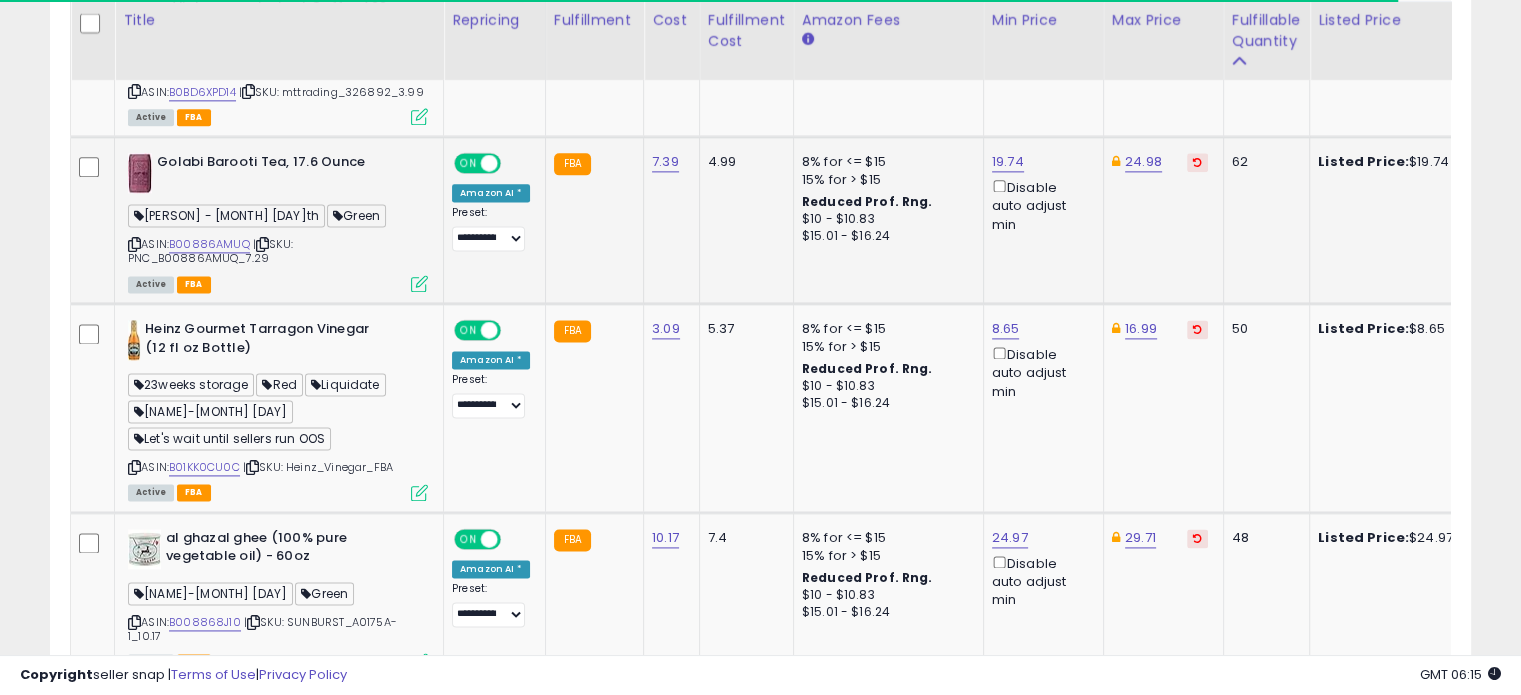 click at bounding box center (419, 283) 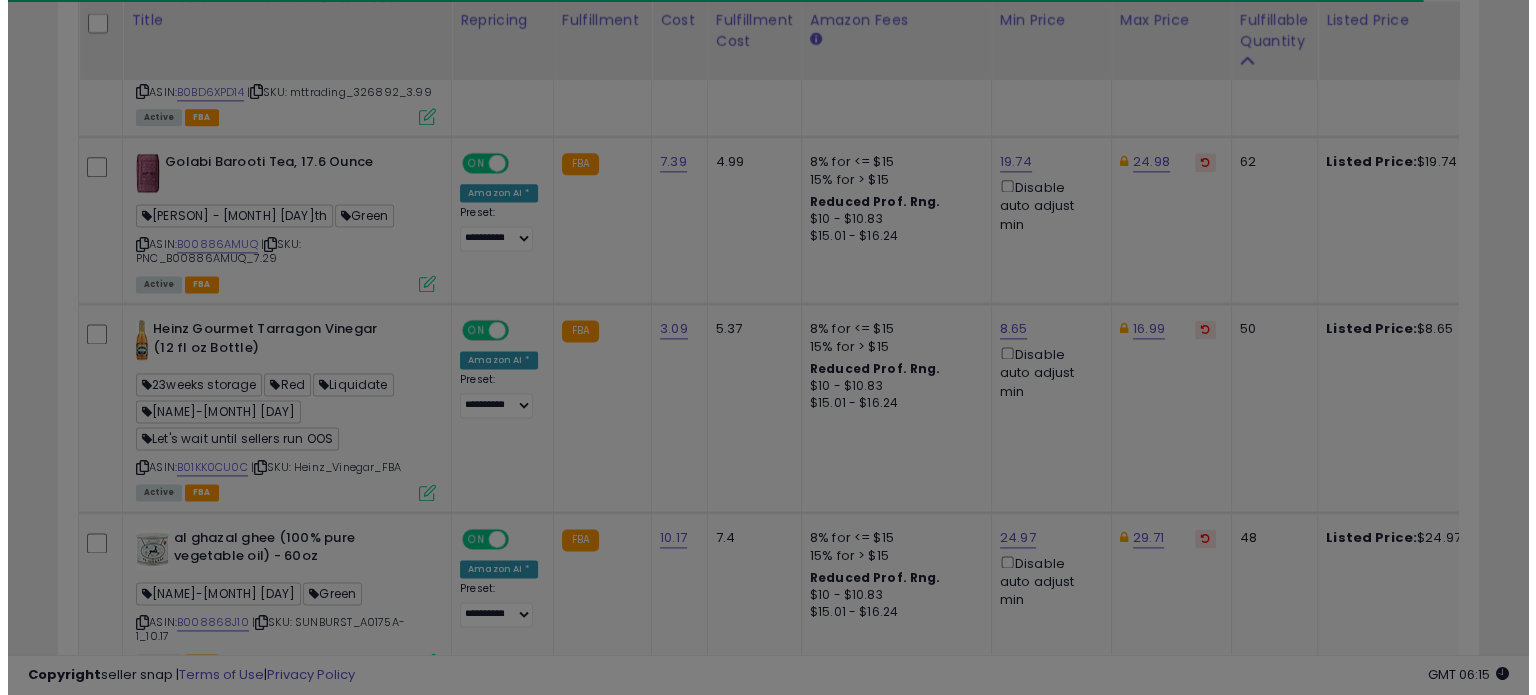 scroll, scrollTop: 999589, scrollLeft: 999168, axis: both 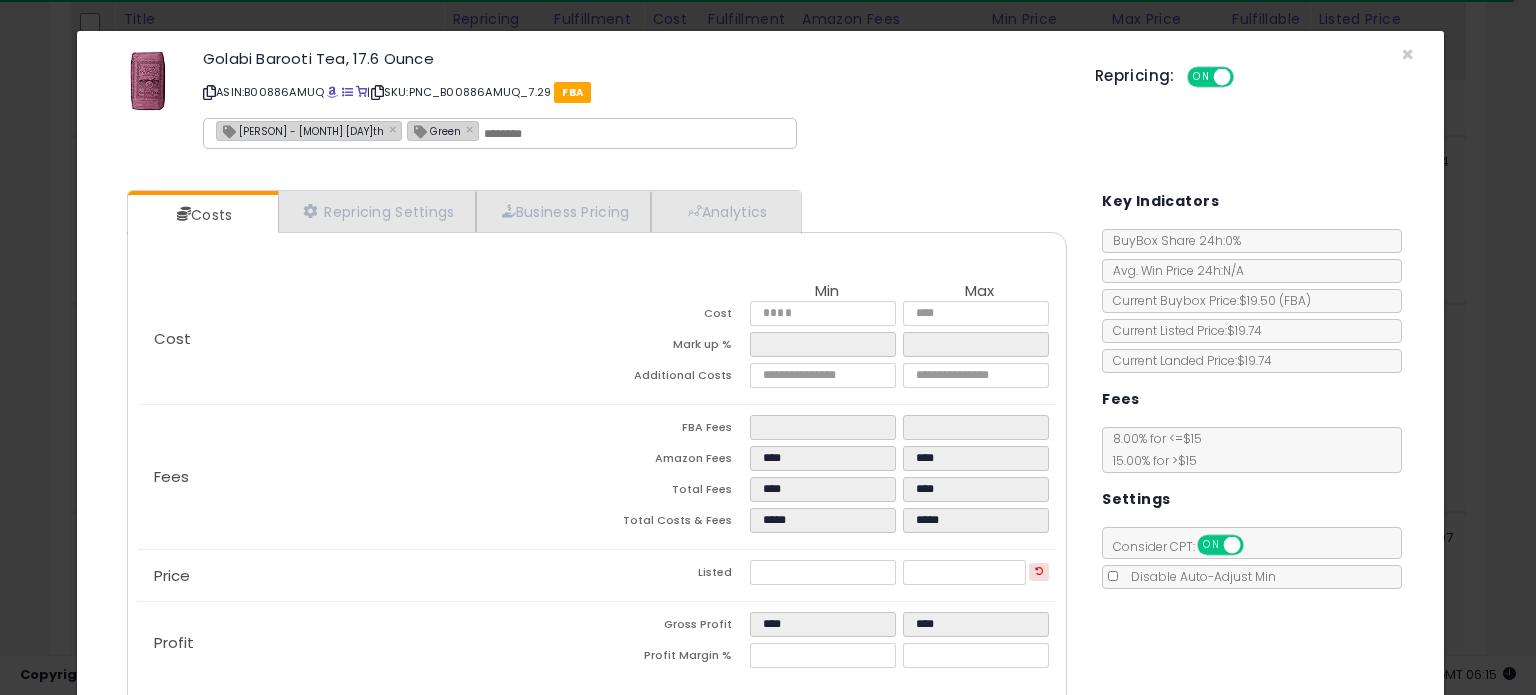 click on "[PERSON] - [MONTH] [DAY]th" at bounding box center [300, 130] 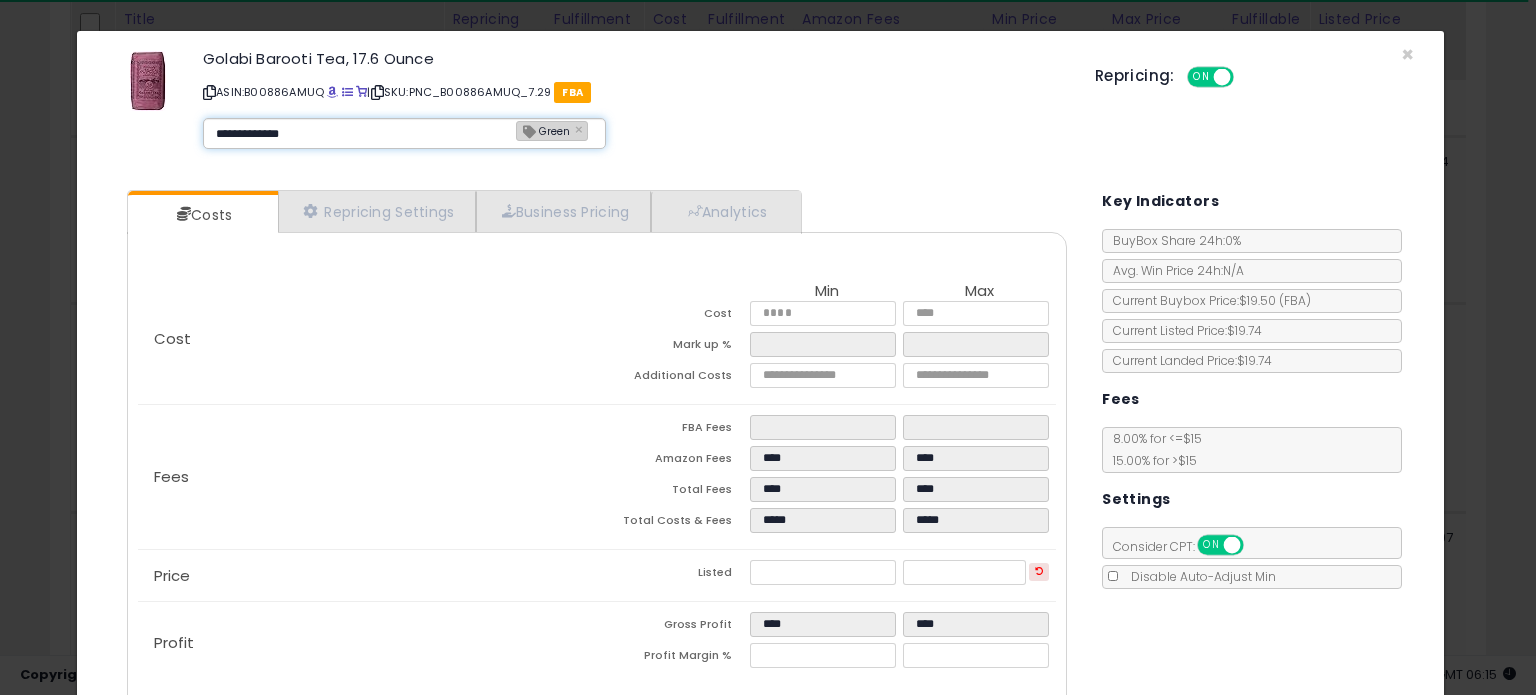 type on "**********" 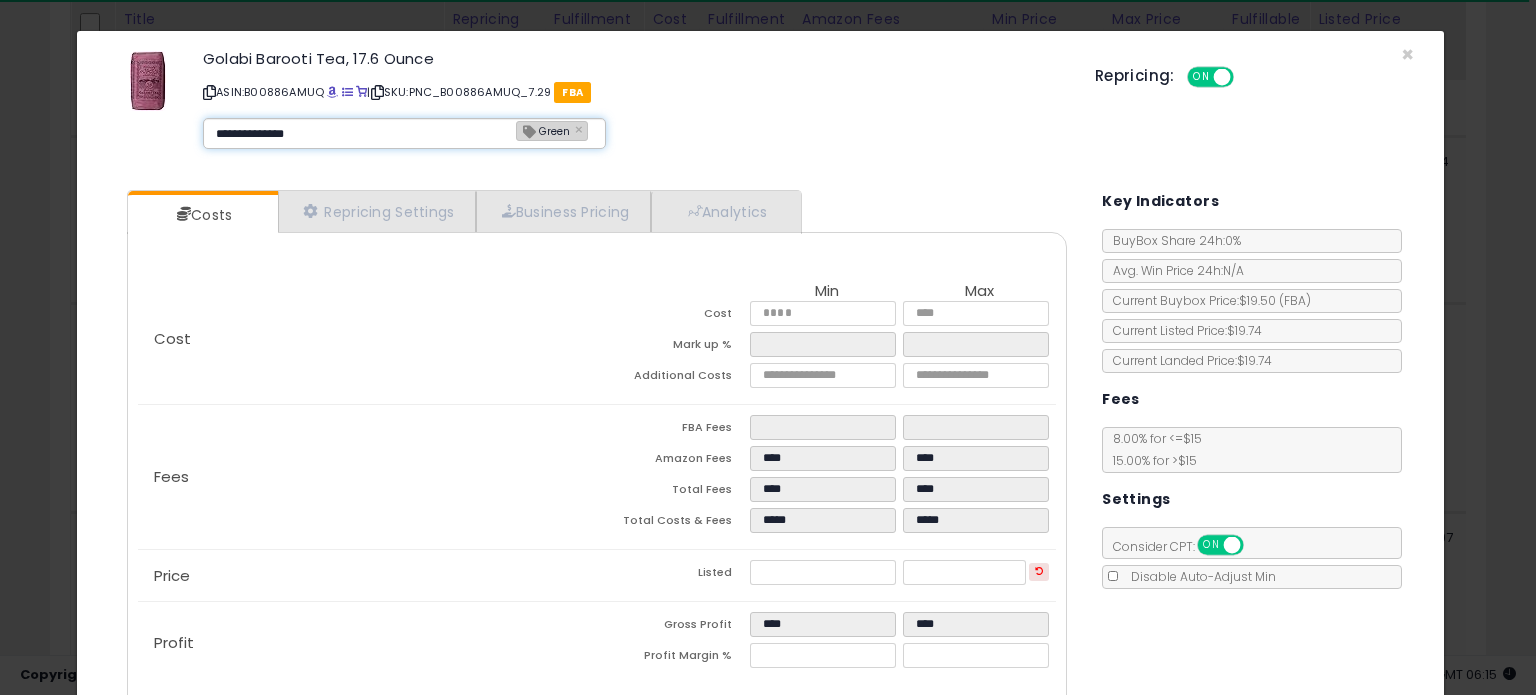 type 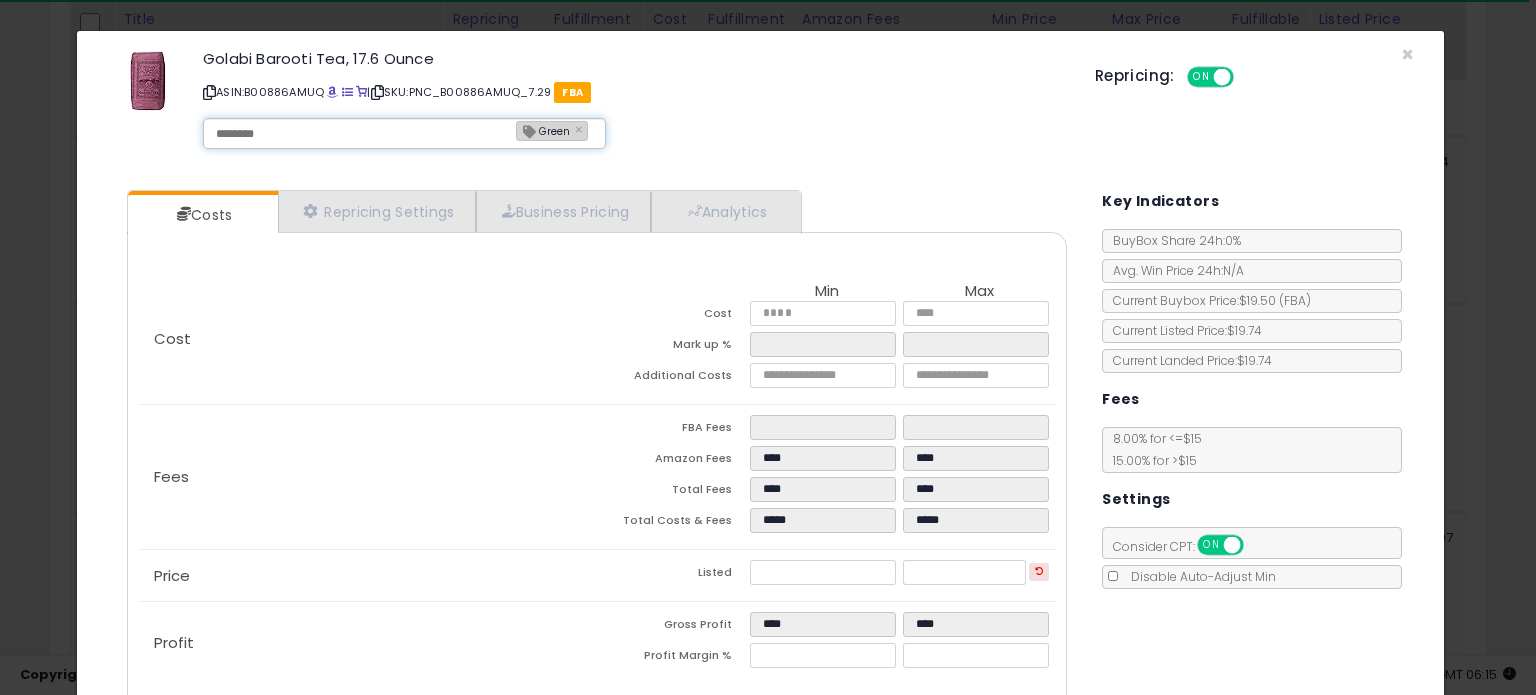 type on "**********" 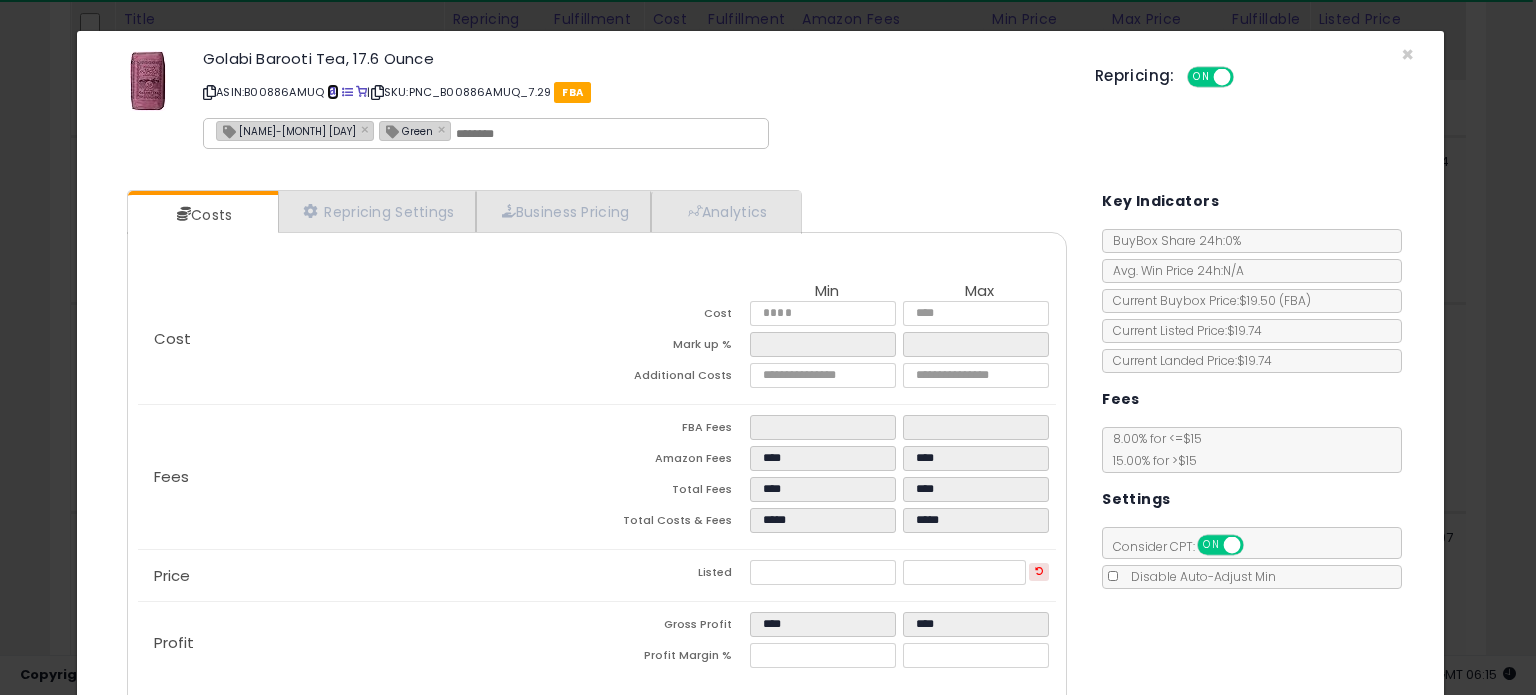 click at bounding box center (332, 92) 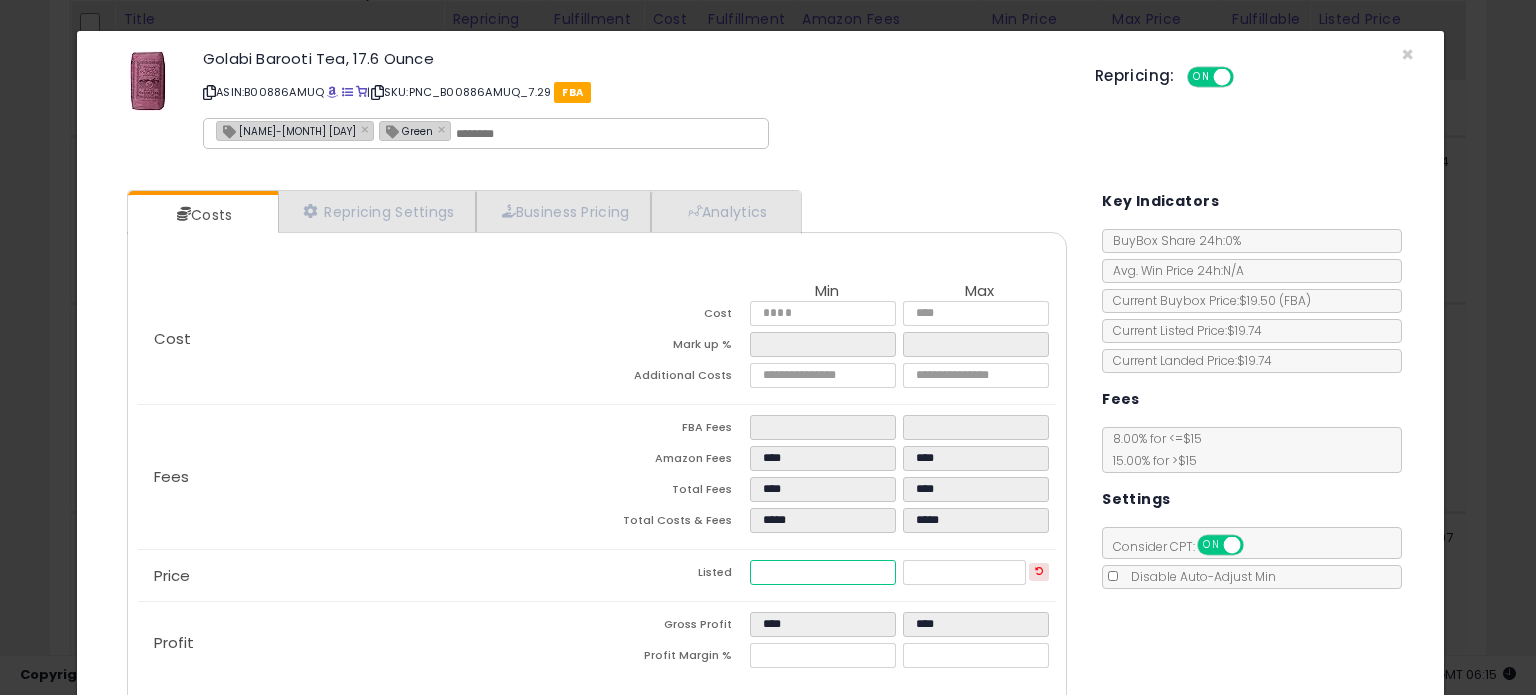 click on "*****" at bounding box center [822, 572] 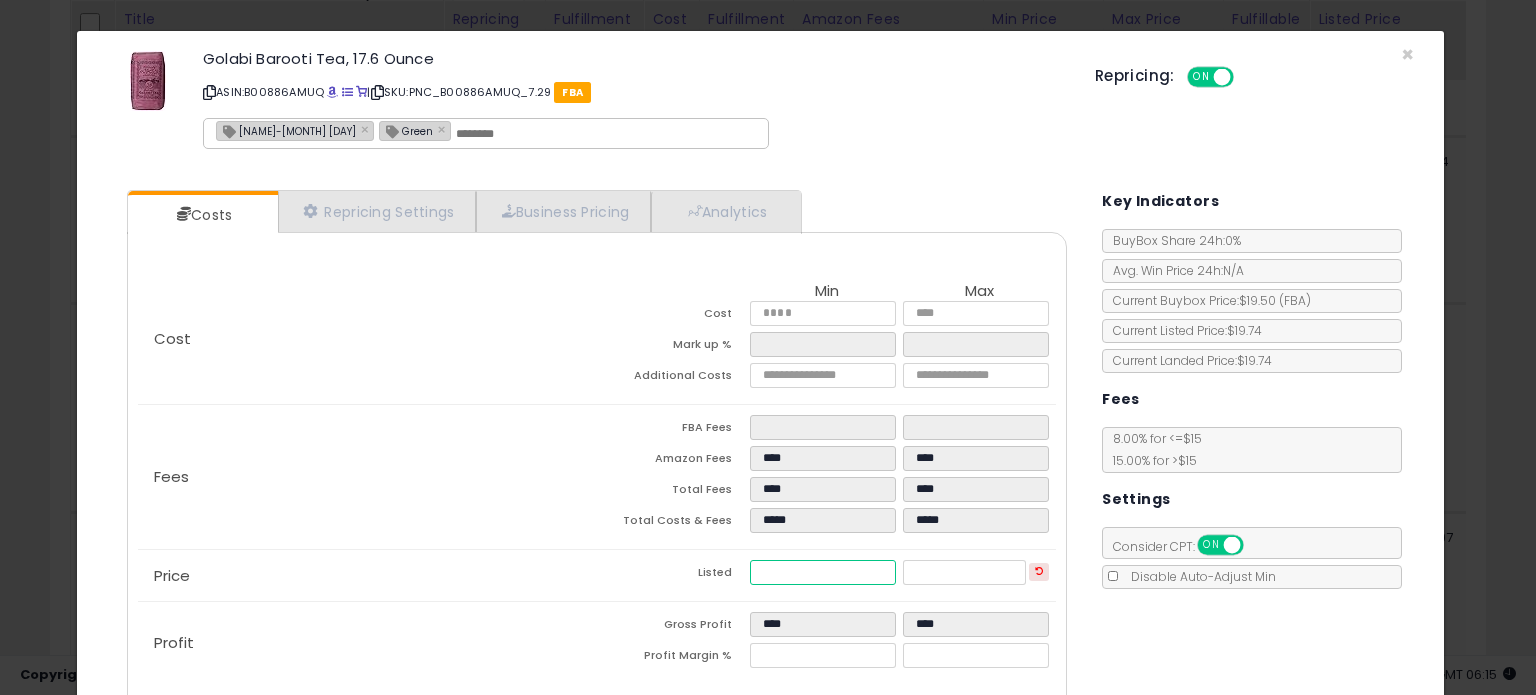 type on "****" 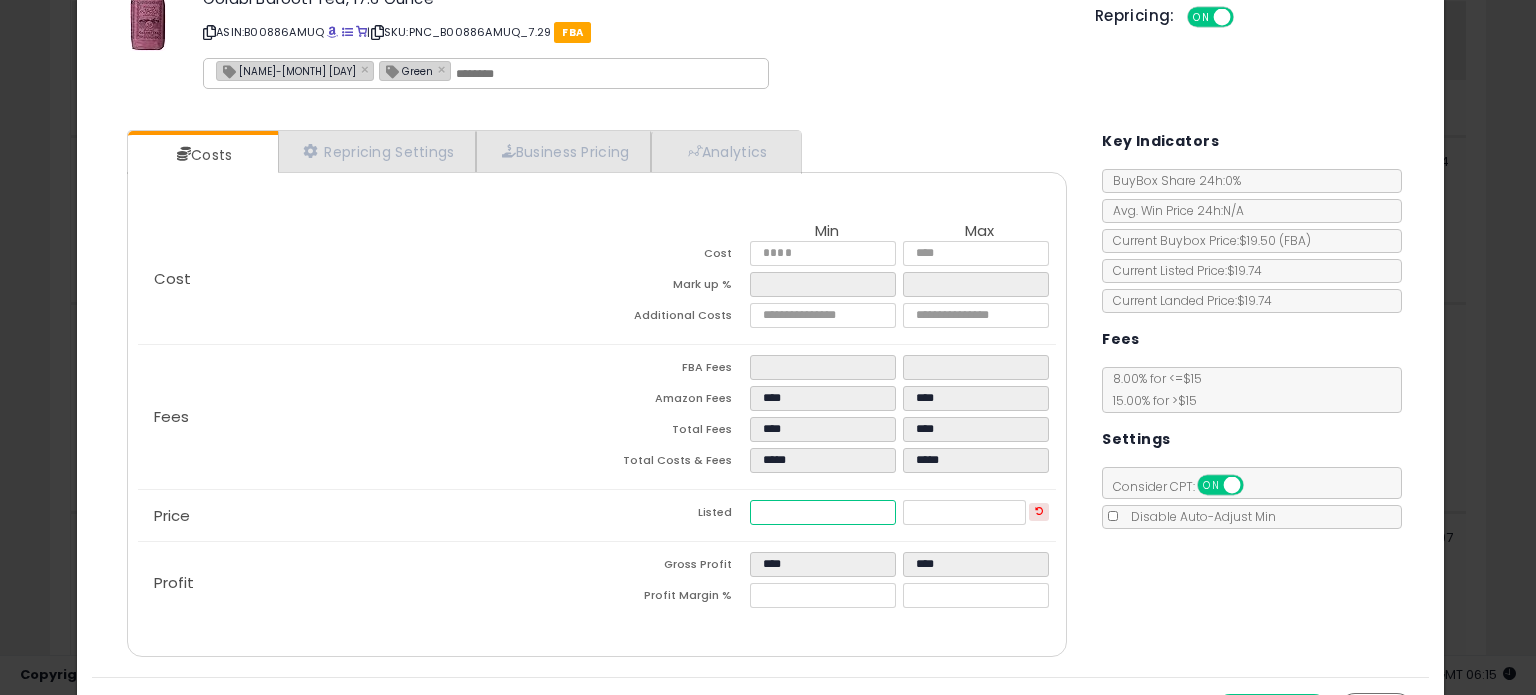 scroll, scrollTop: 105, scrollLeft: 0, axis: vertical 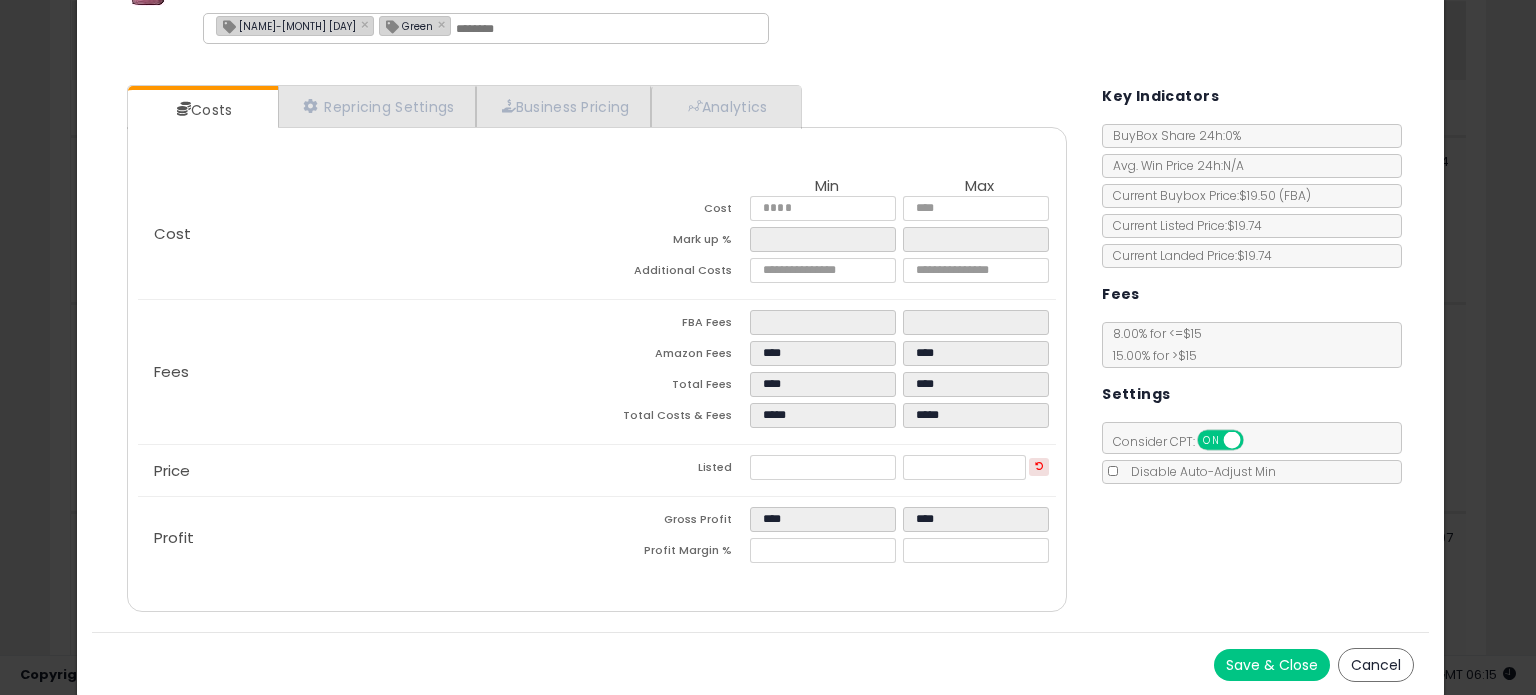 click on "Save & Close" at bounding box center (1272, 665) 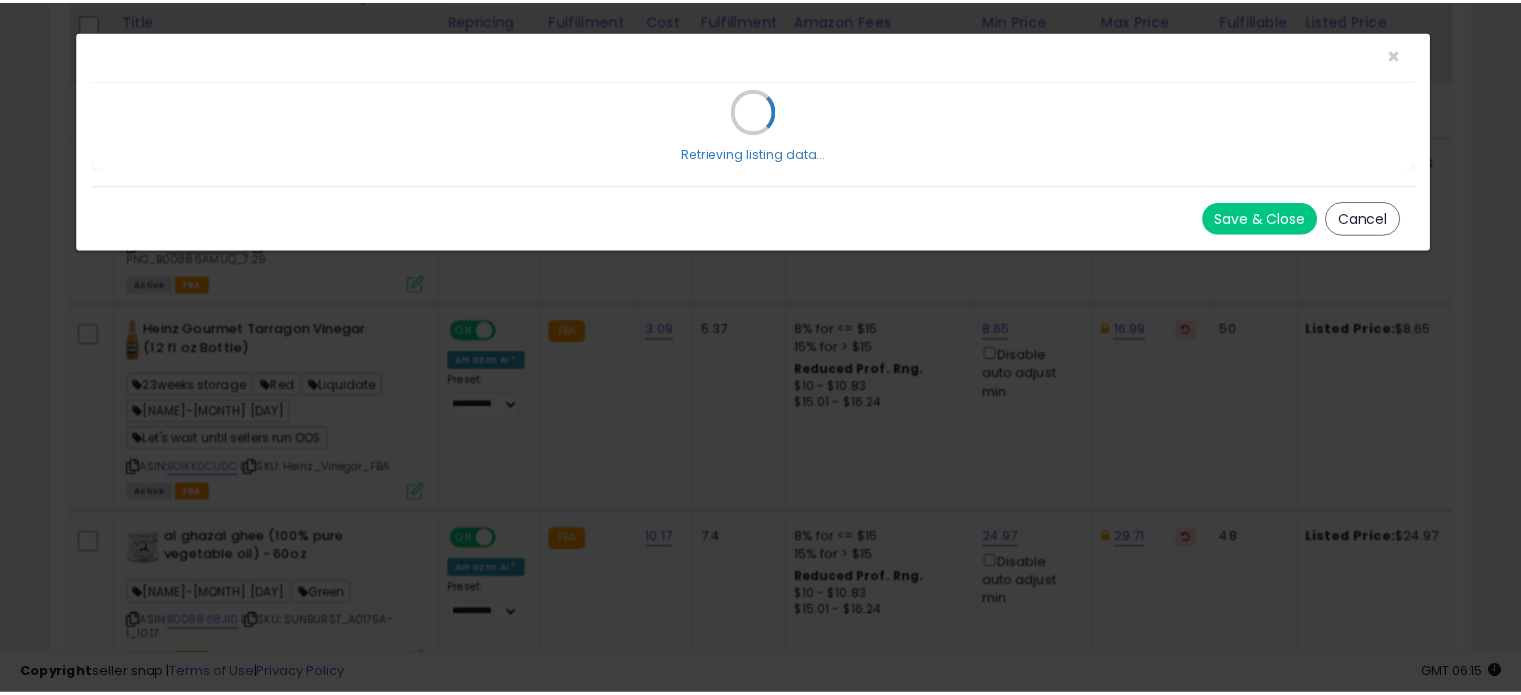 scroll, scrollTop: 0, scrollLeft: 0, axis: both 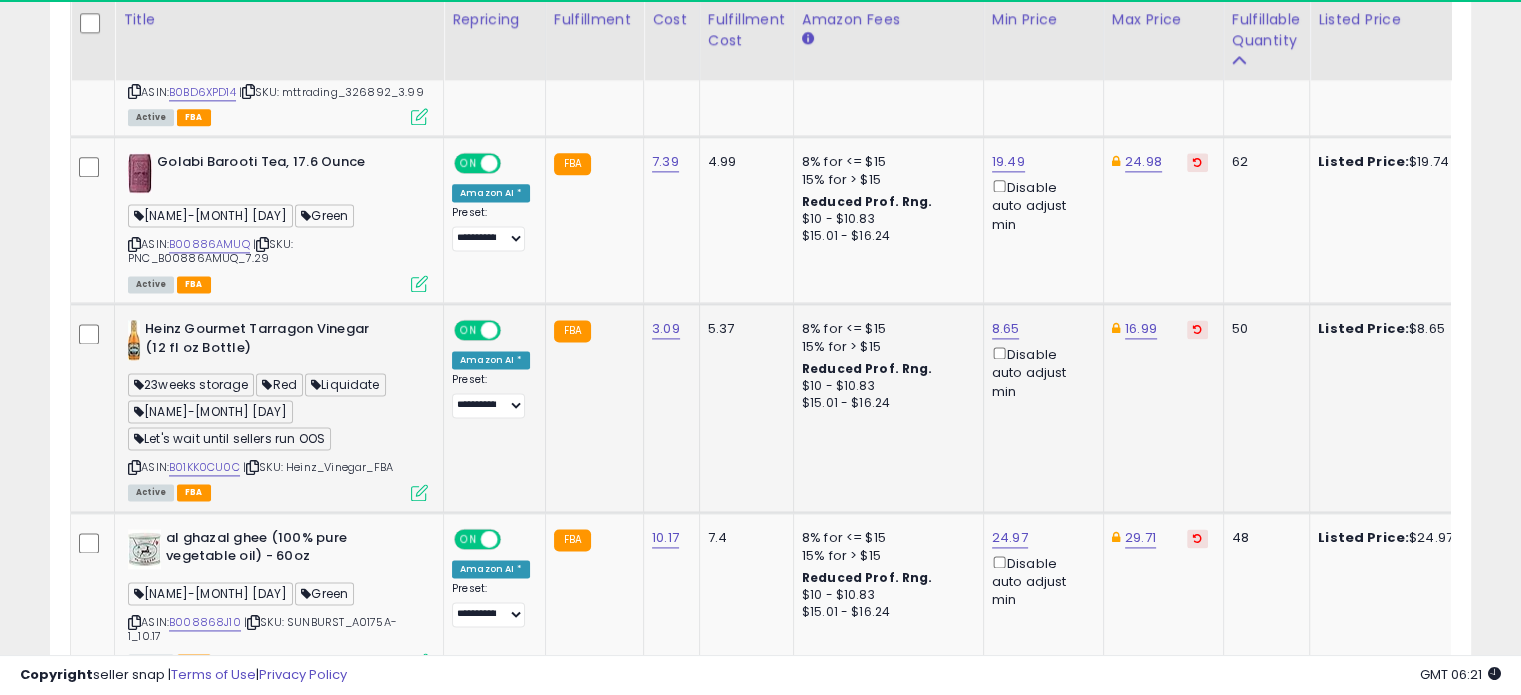 click at bounding box center (419, 492) 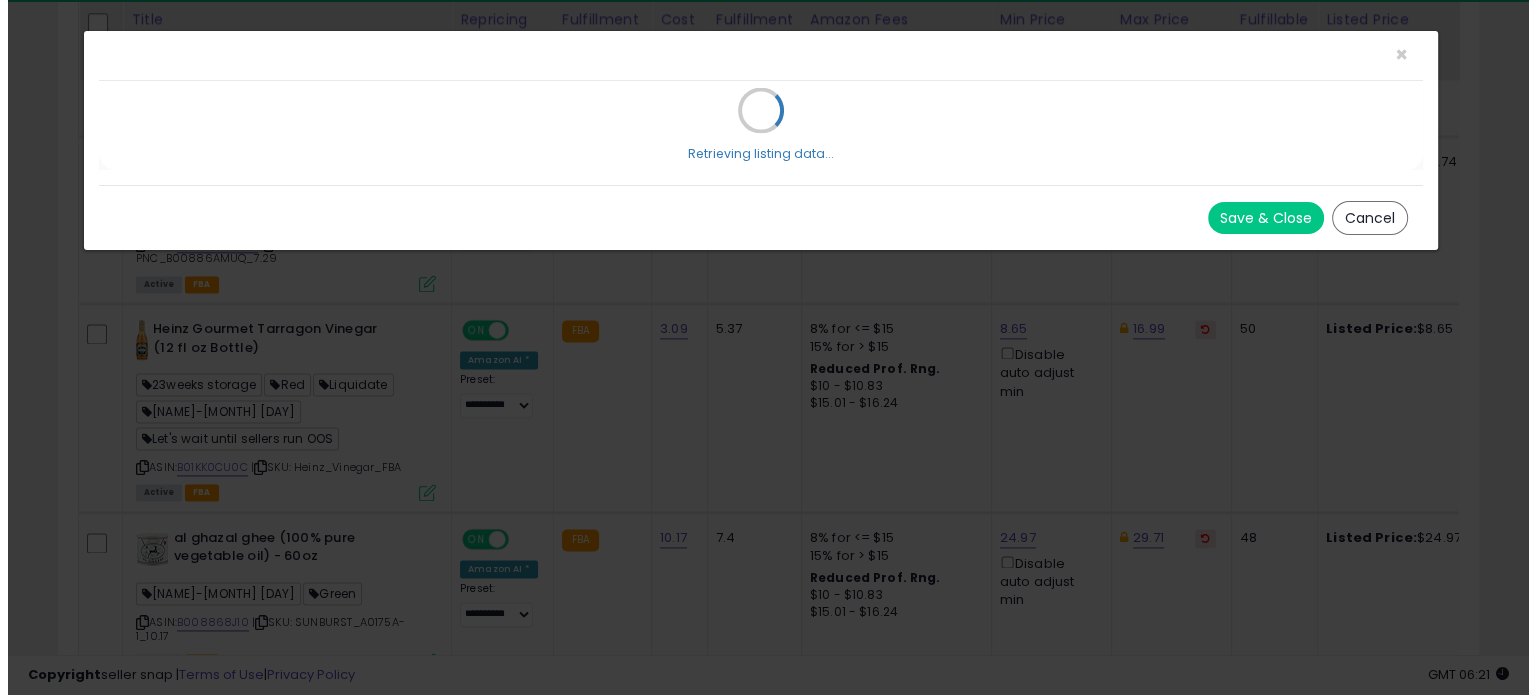 scroll, scrollTop: 999589, scrollLeft: 999168, axis: both 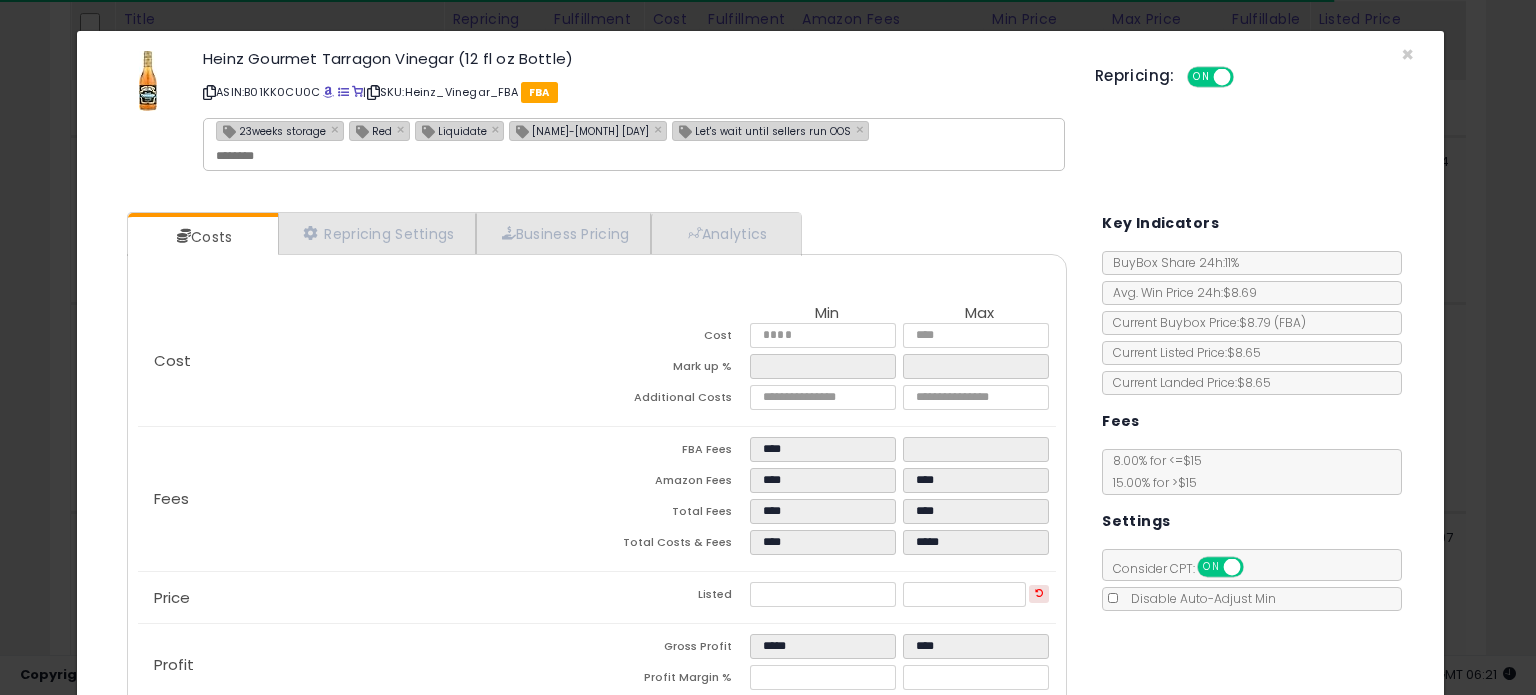 click on "[NAME]-[MONTH] [DAY]" at bounding box center (579, 130) 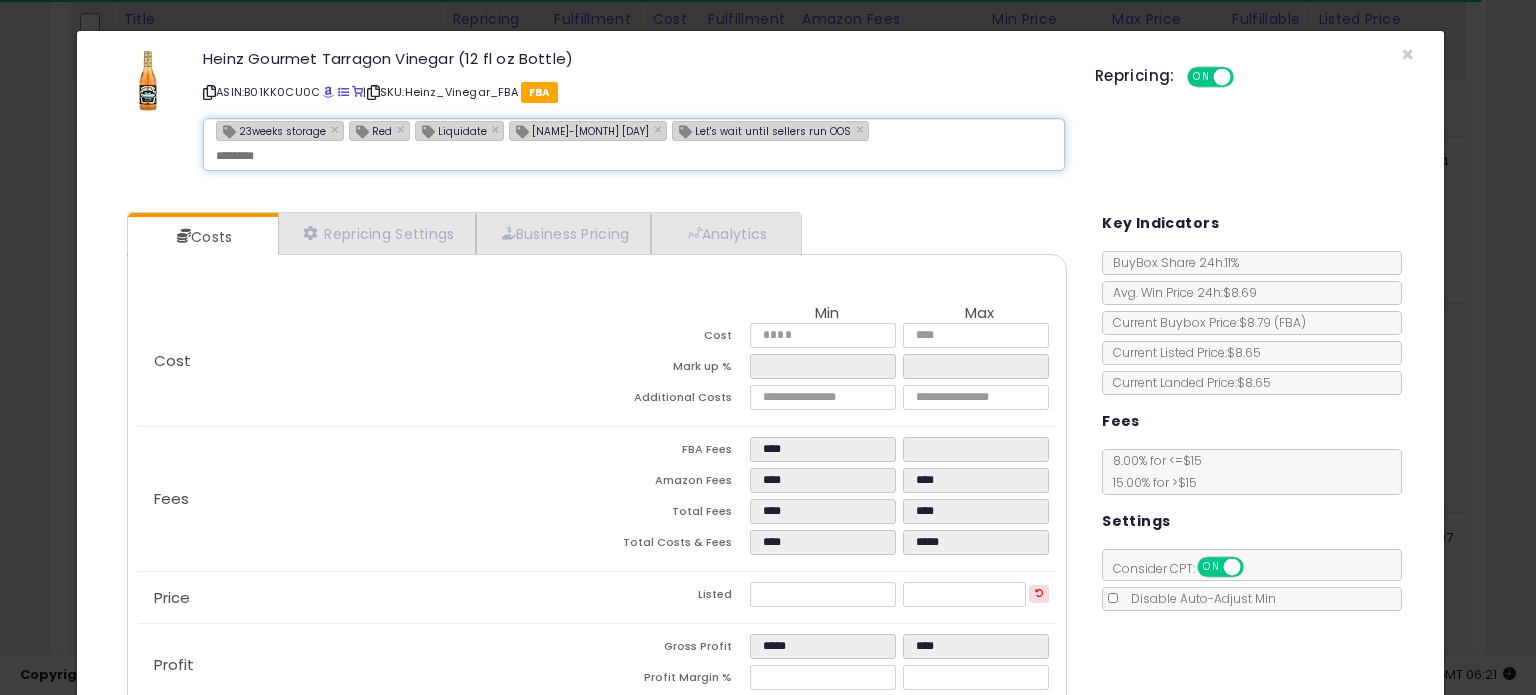 click on "[NAME]-[MONTH] [DAY]" at bounding box center [579, 130] 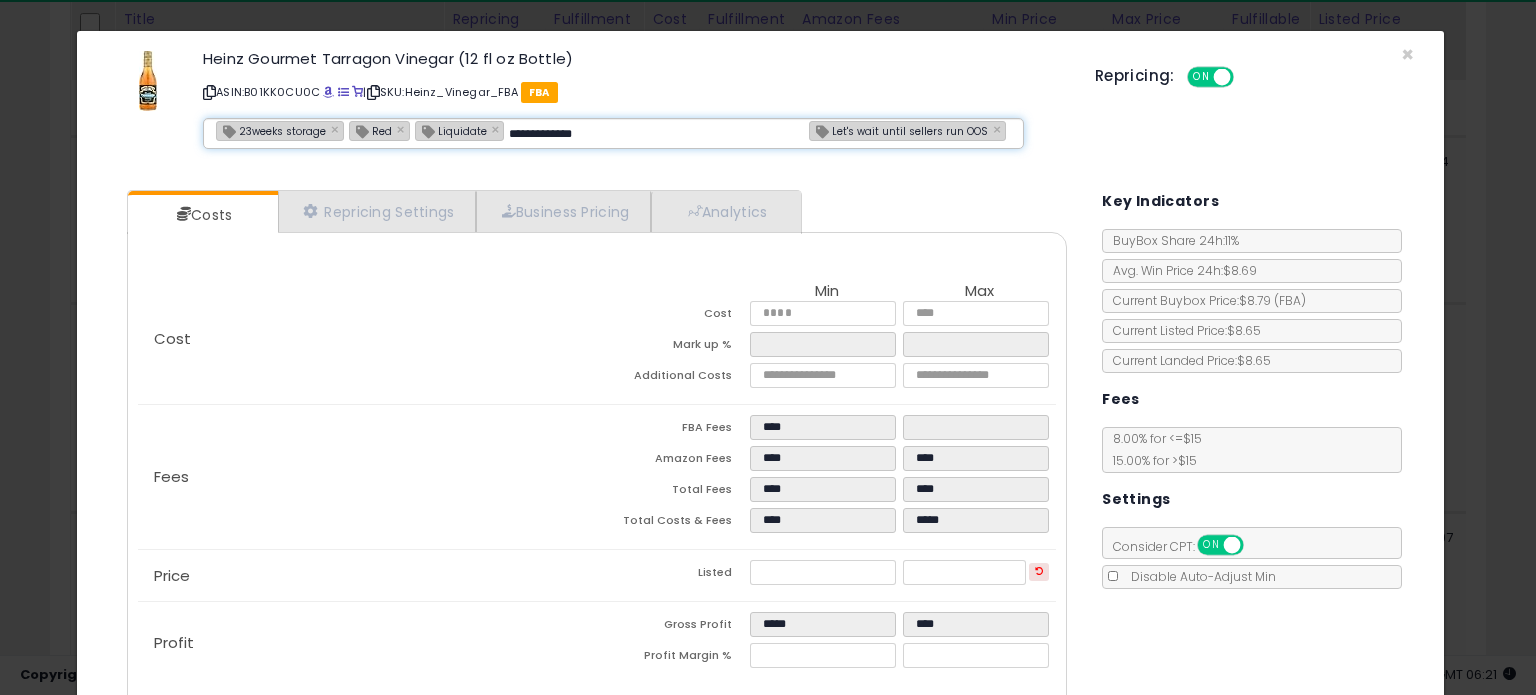 type on "**********" 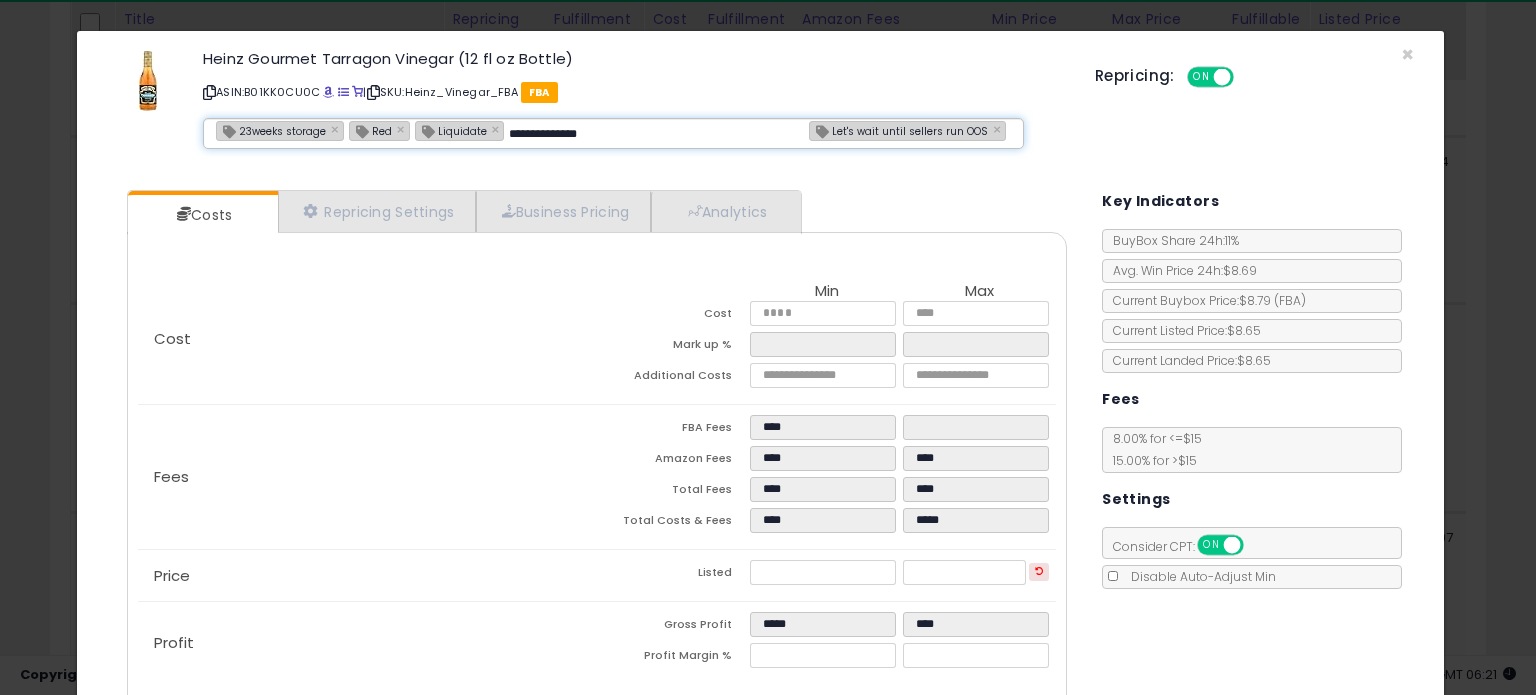 type 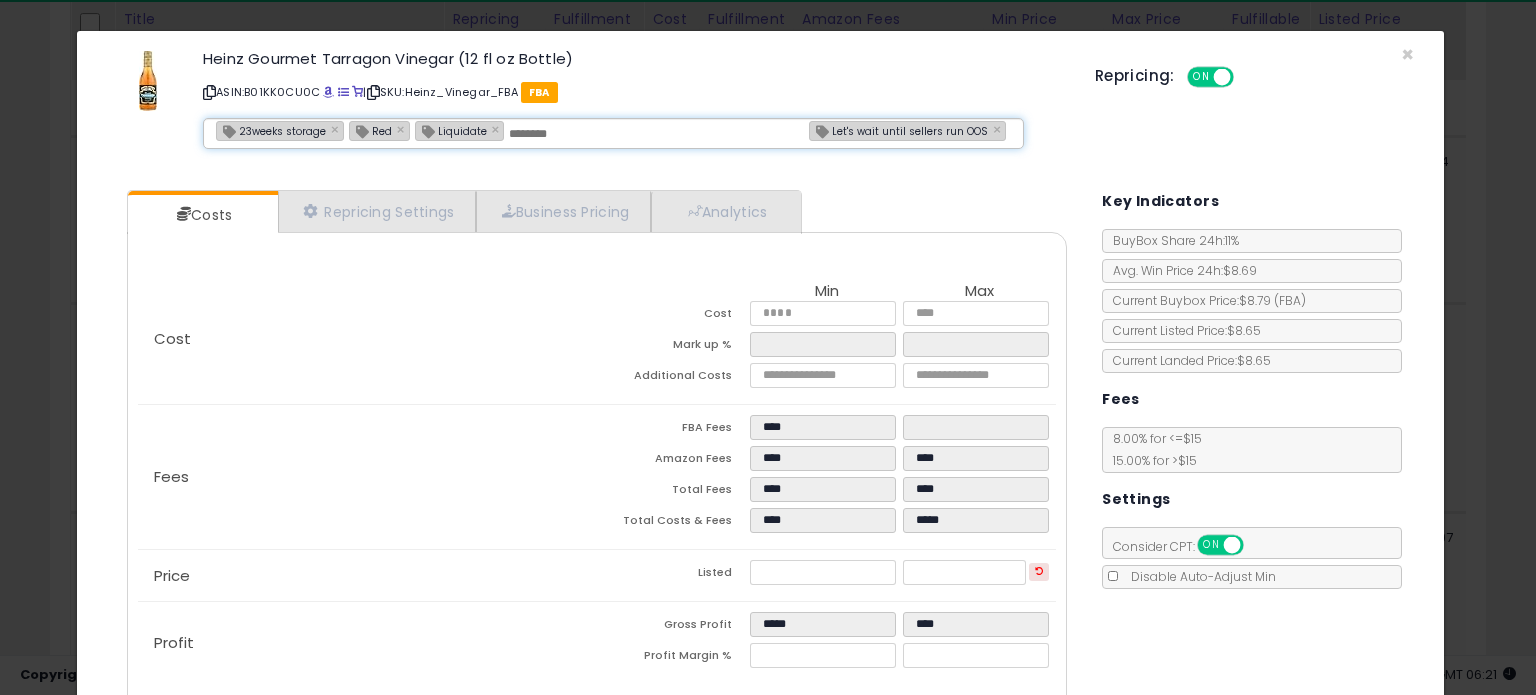 type on "**********" 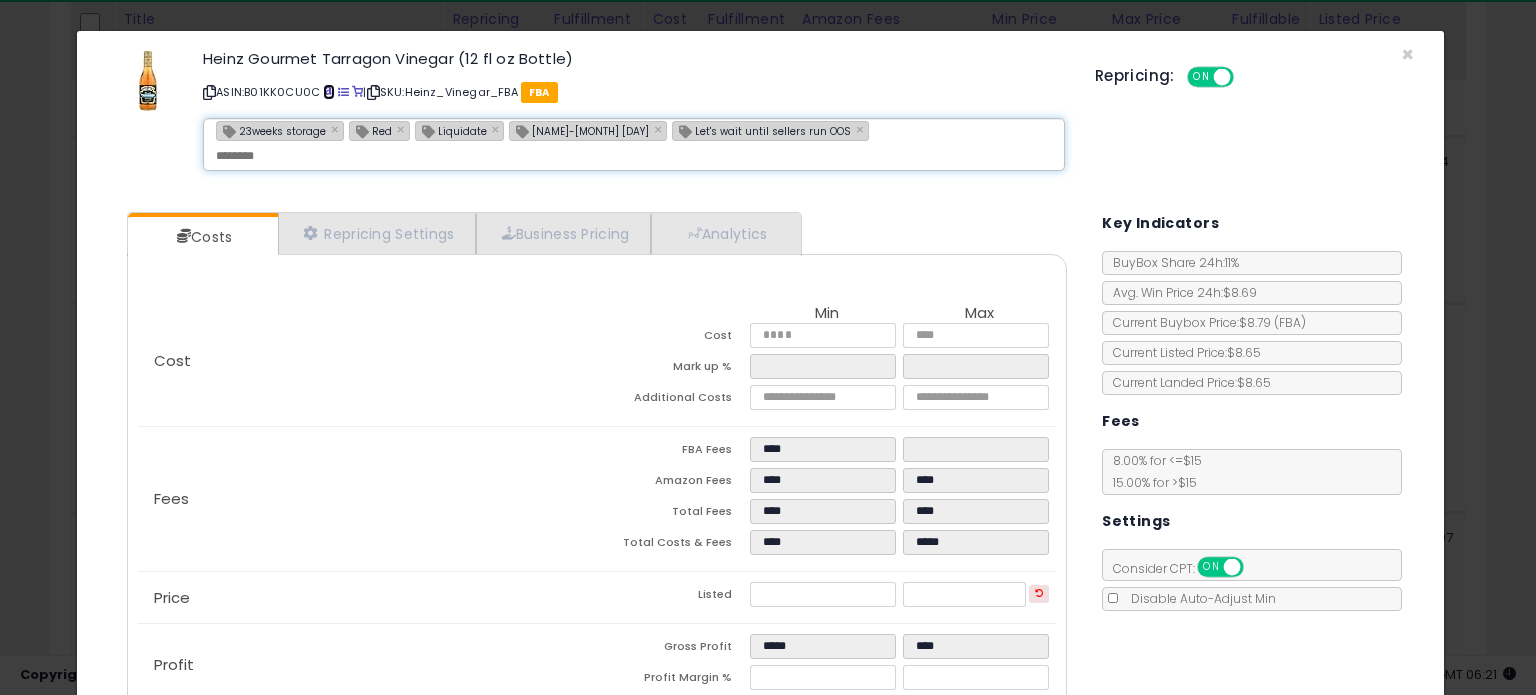 click at bounding box center (328, 92) 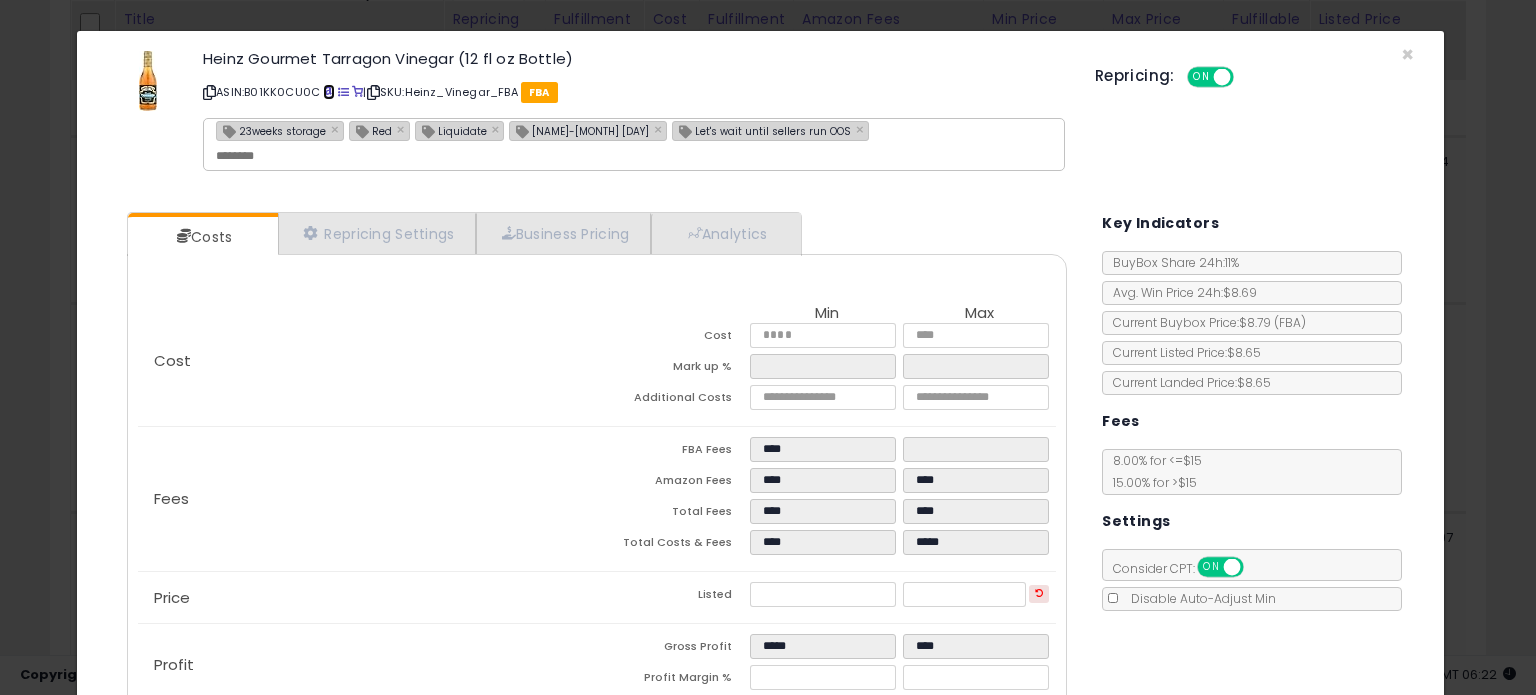 scroll, scrollTop: 126, scrollLeft: 0, axis: vertical 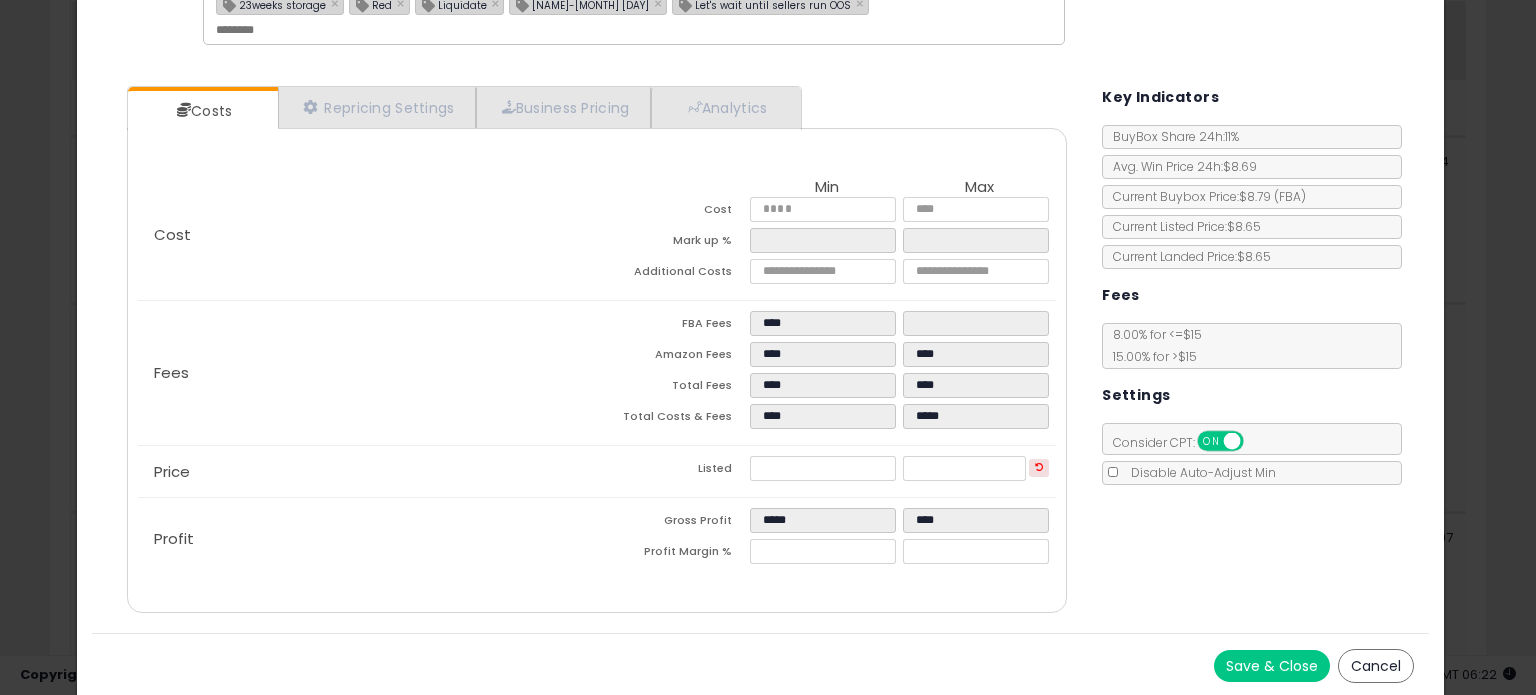 click on "Save & Close" at bounding box center [1272, 666] 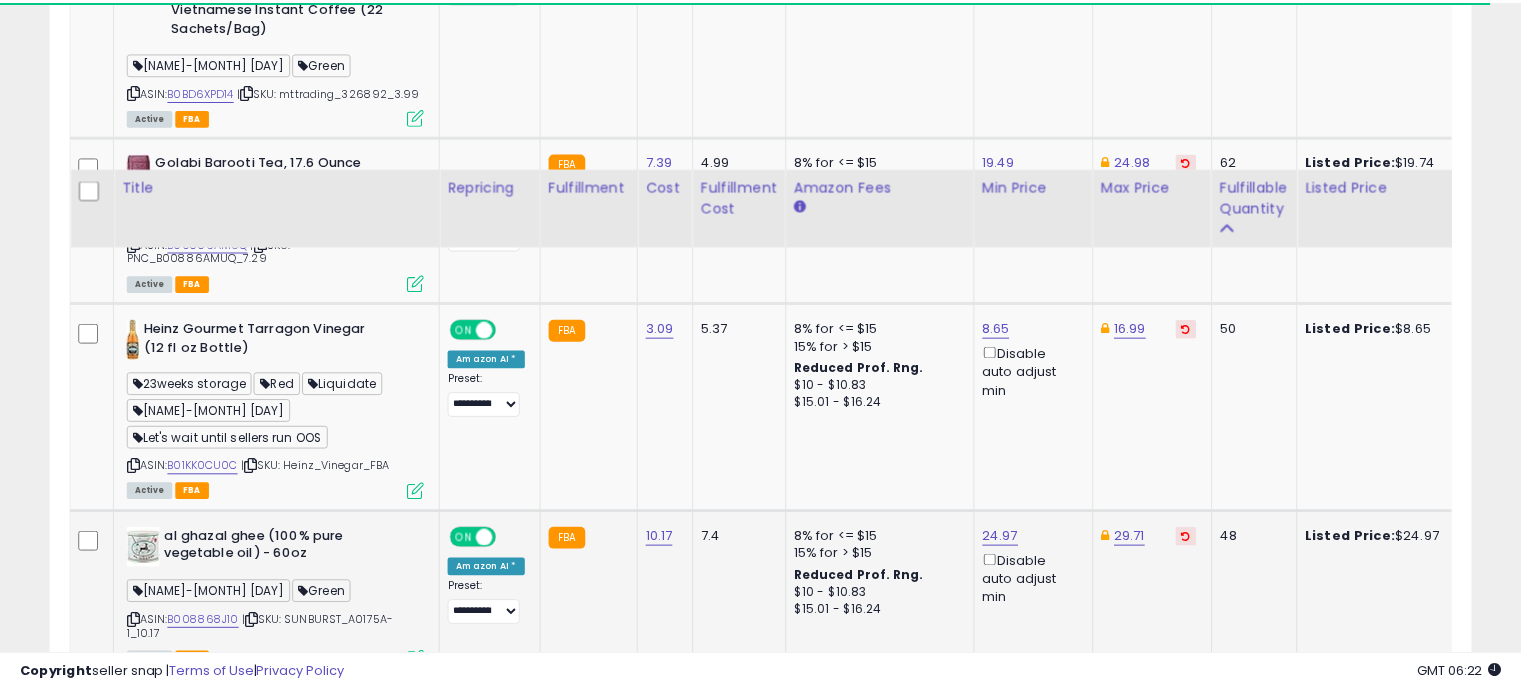 scroll, scrollTop: 2832, scrollLeft: 0, axis: vertical 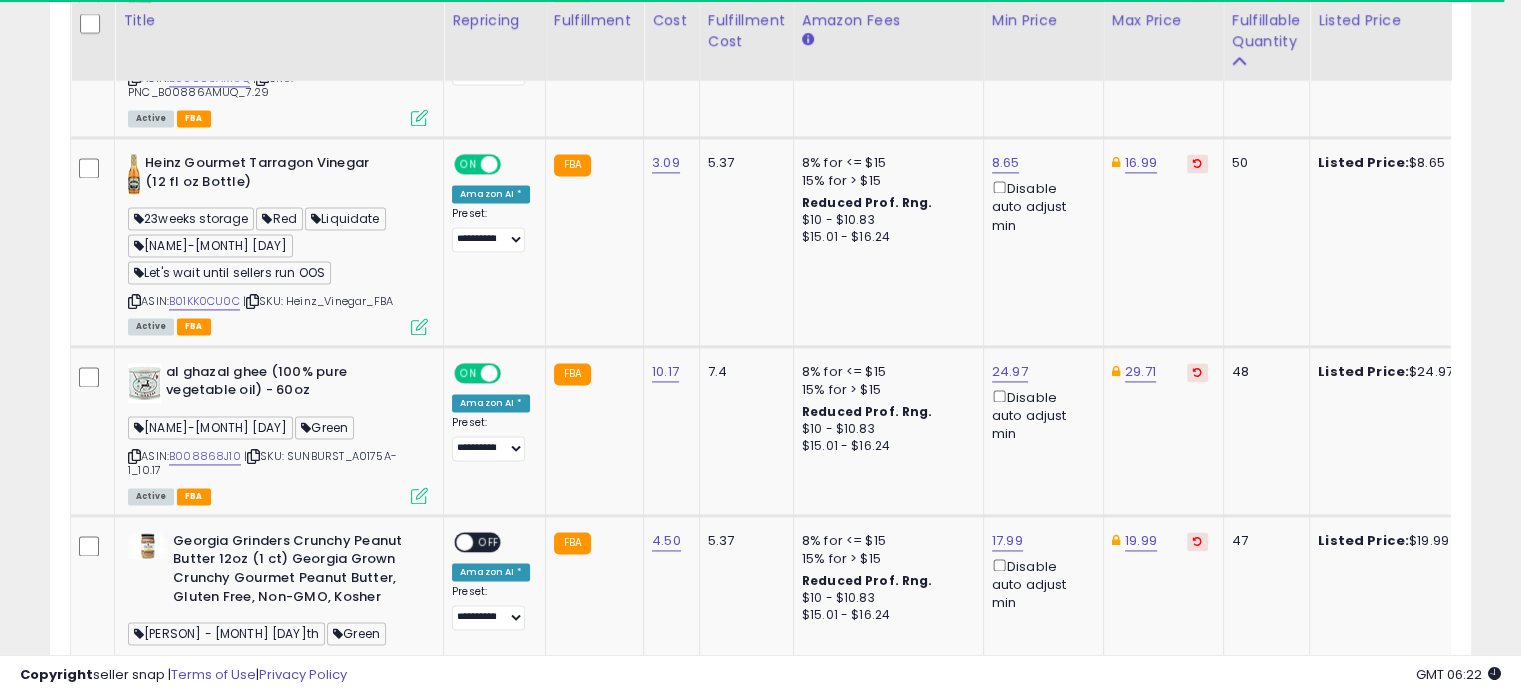 click at bounding box center [419, 495] 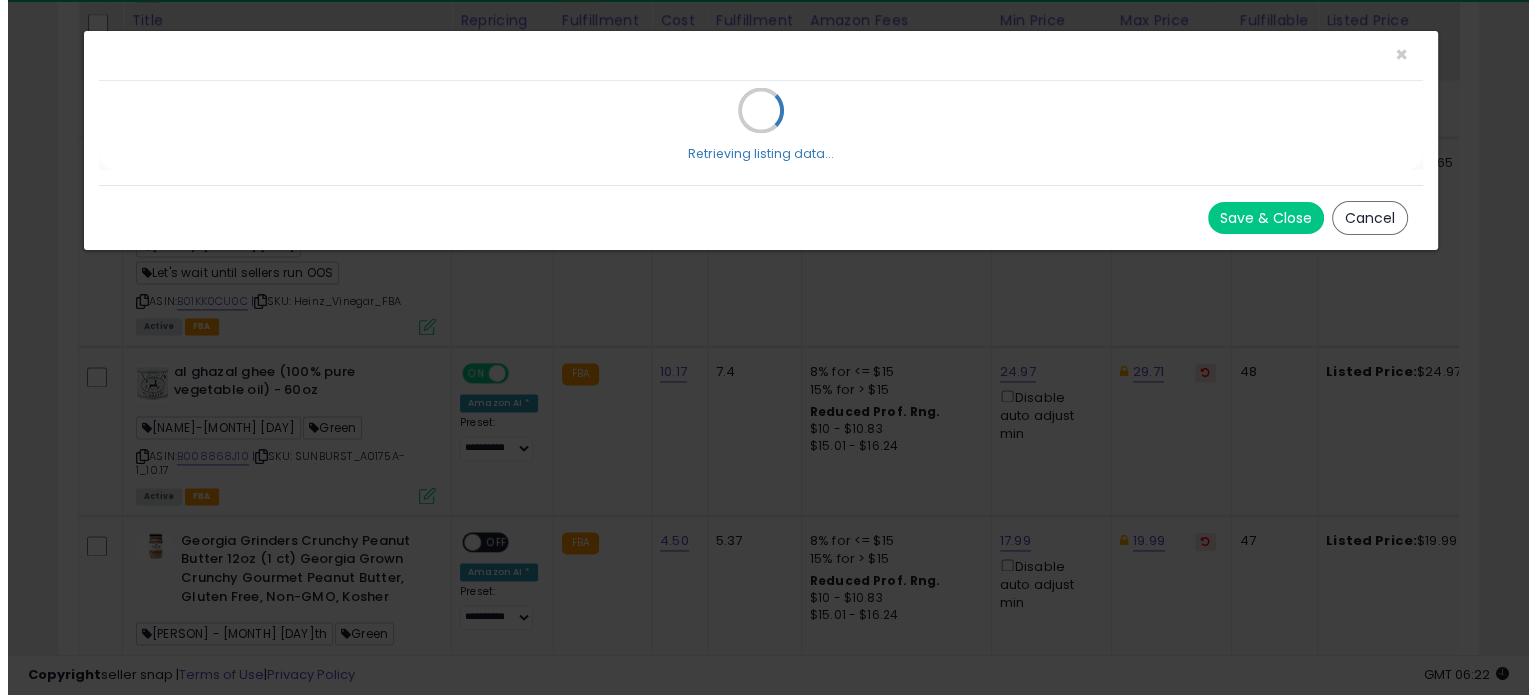 scroll, scrollTop: 999589, scrollLeft: 999168, axis: both 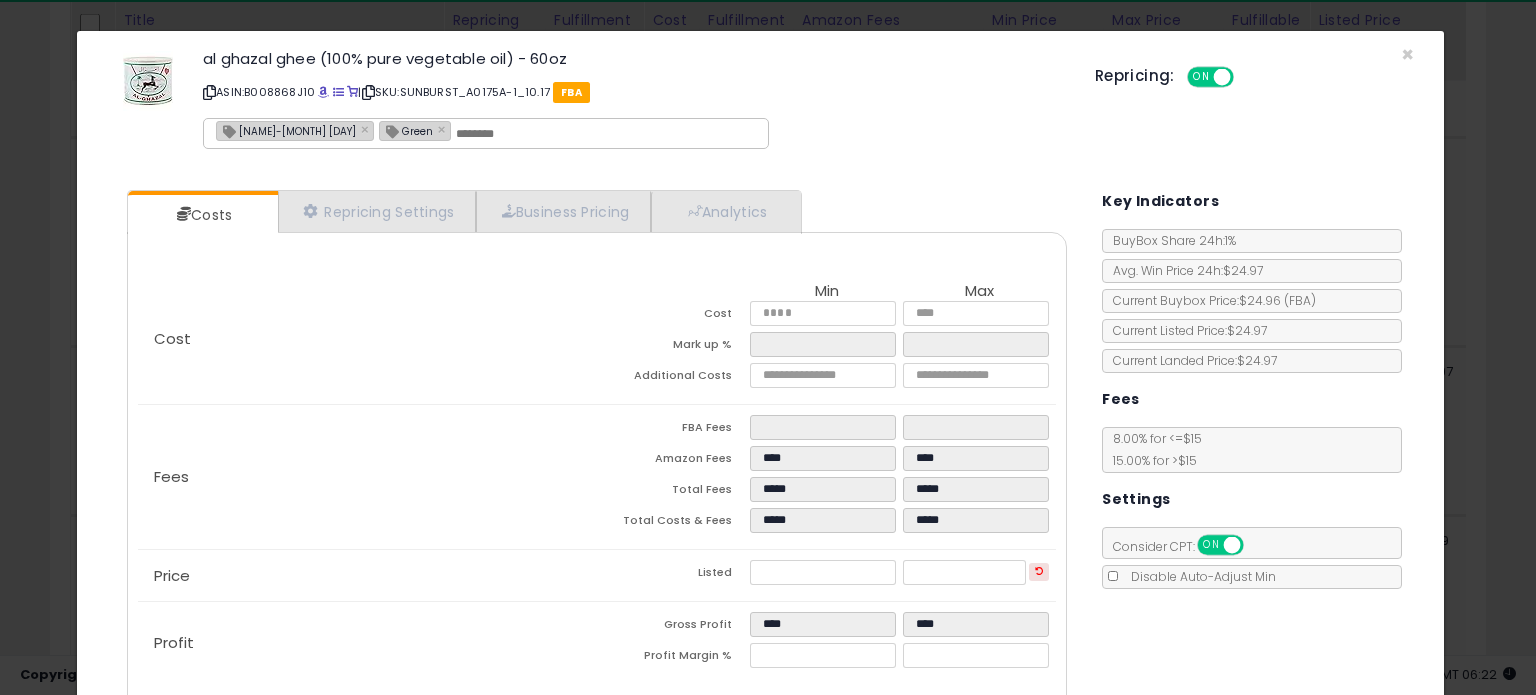 click on "[NAME]-[MONTH] [DAY]" at bounding box center (286, 130) 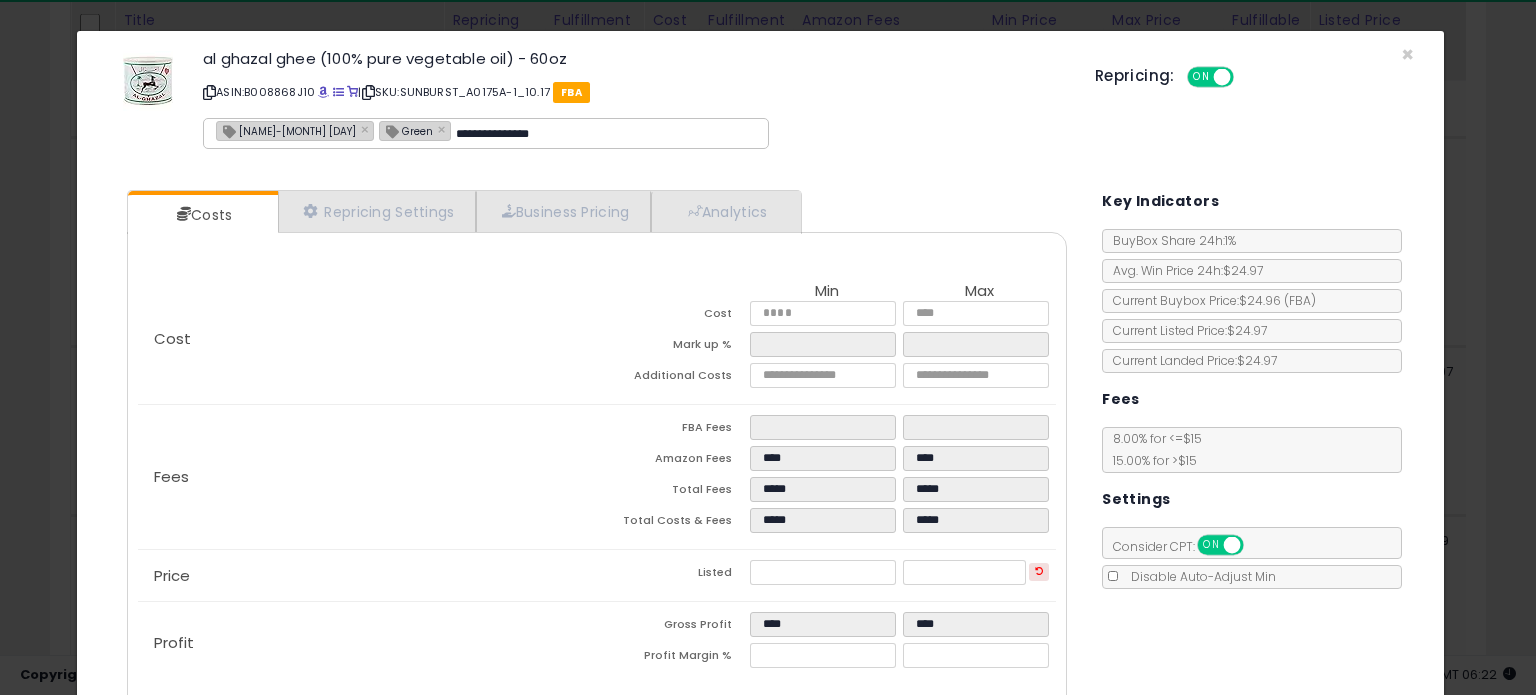 type on "**********" 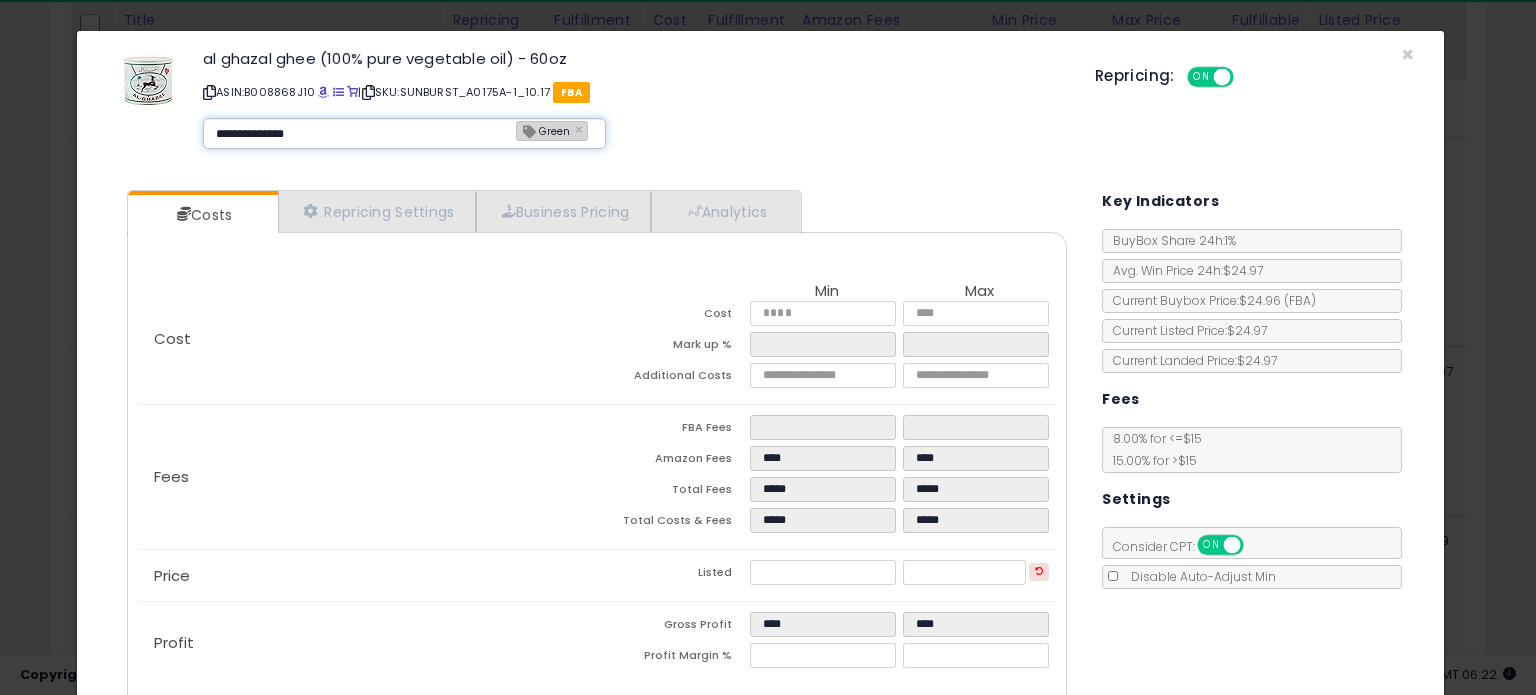 type on "**********" 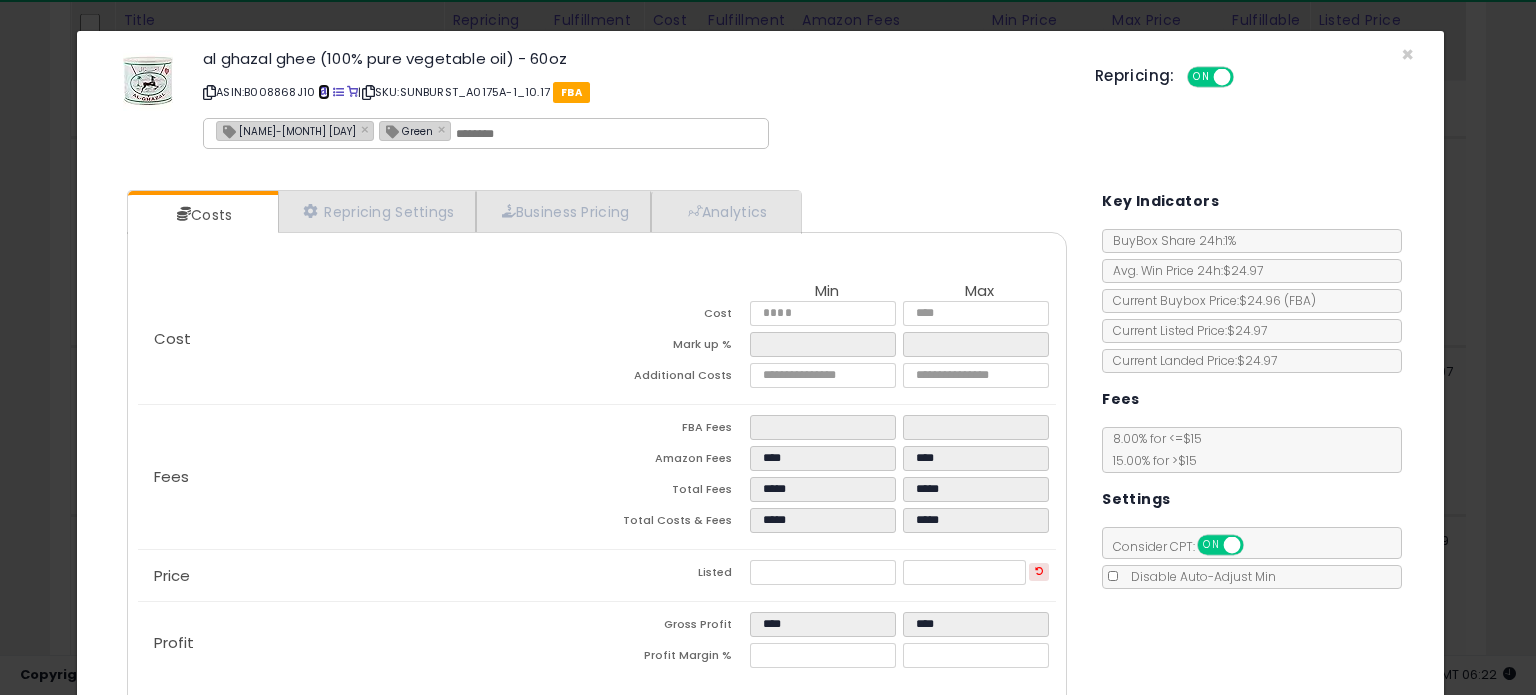 click at bounding box center [323, 92] 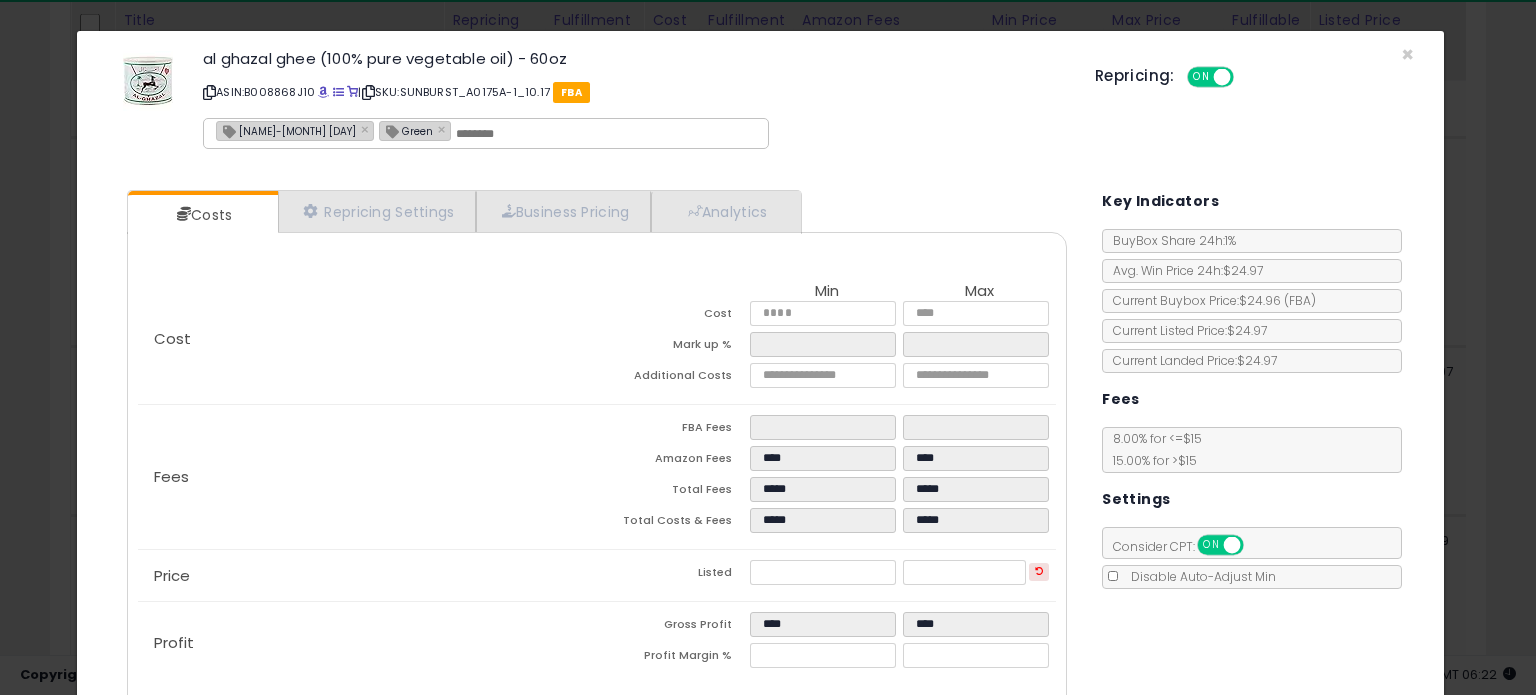 type on "**********" 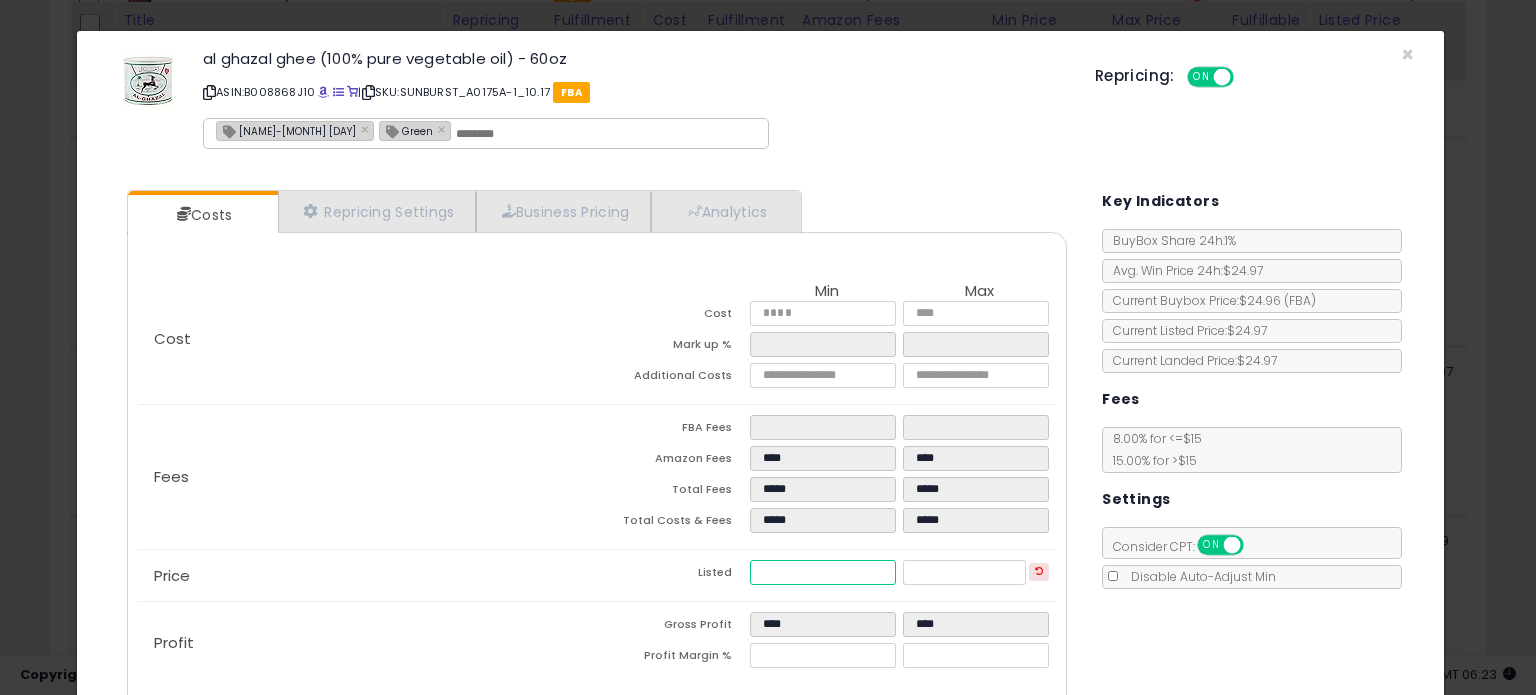 click on "*****" at bounding box center [822, 572] 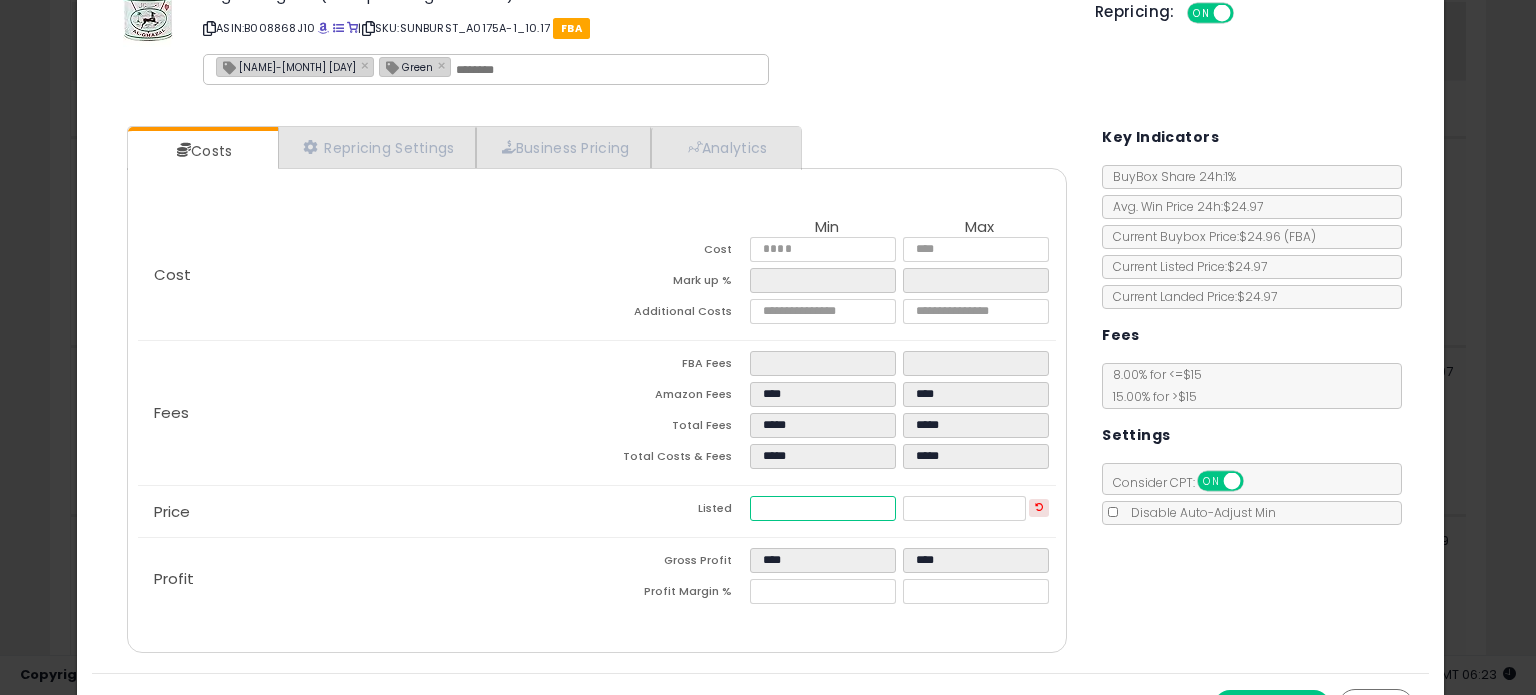 scroll, scrollTop: 105, scrollLeft: 0, axis: vertical 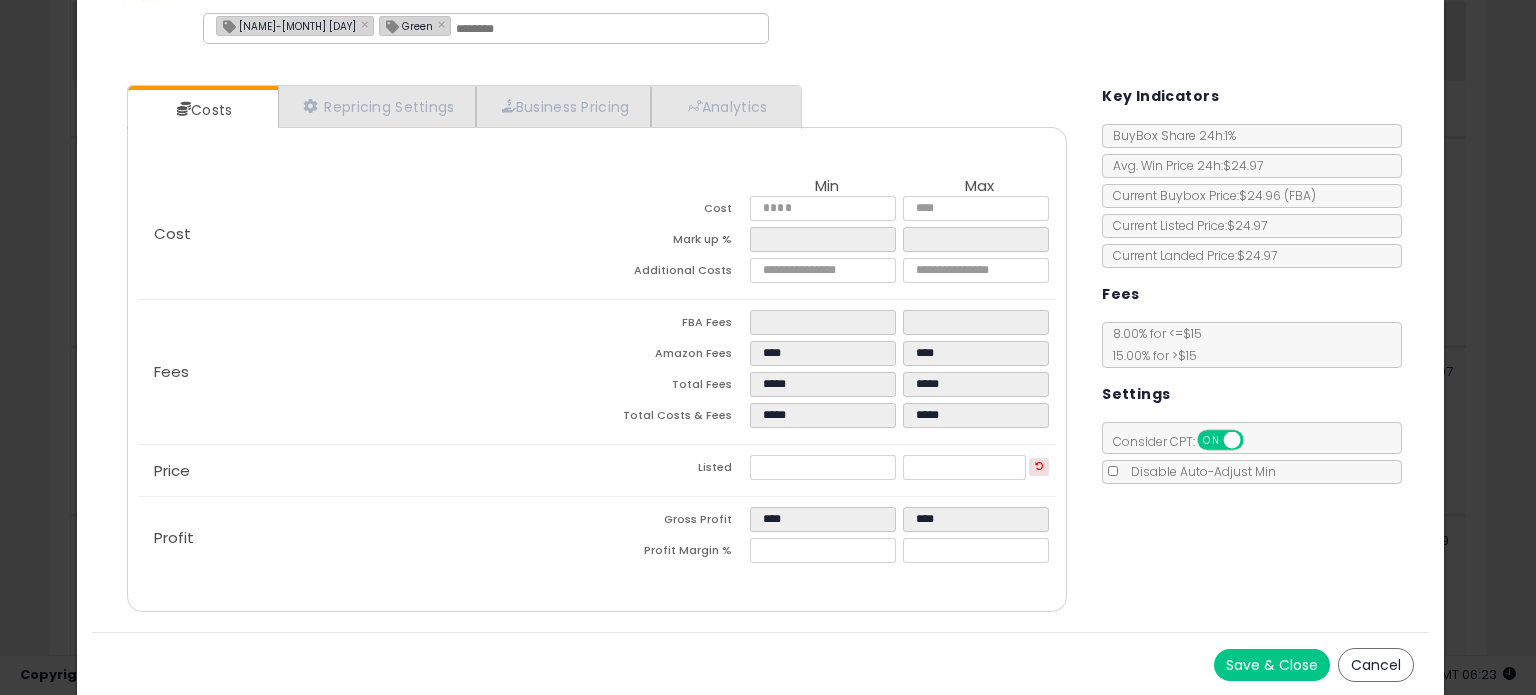 click on "Save & Close" at bounding box center (1272, 665) 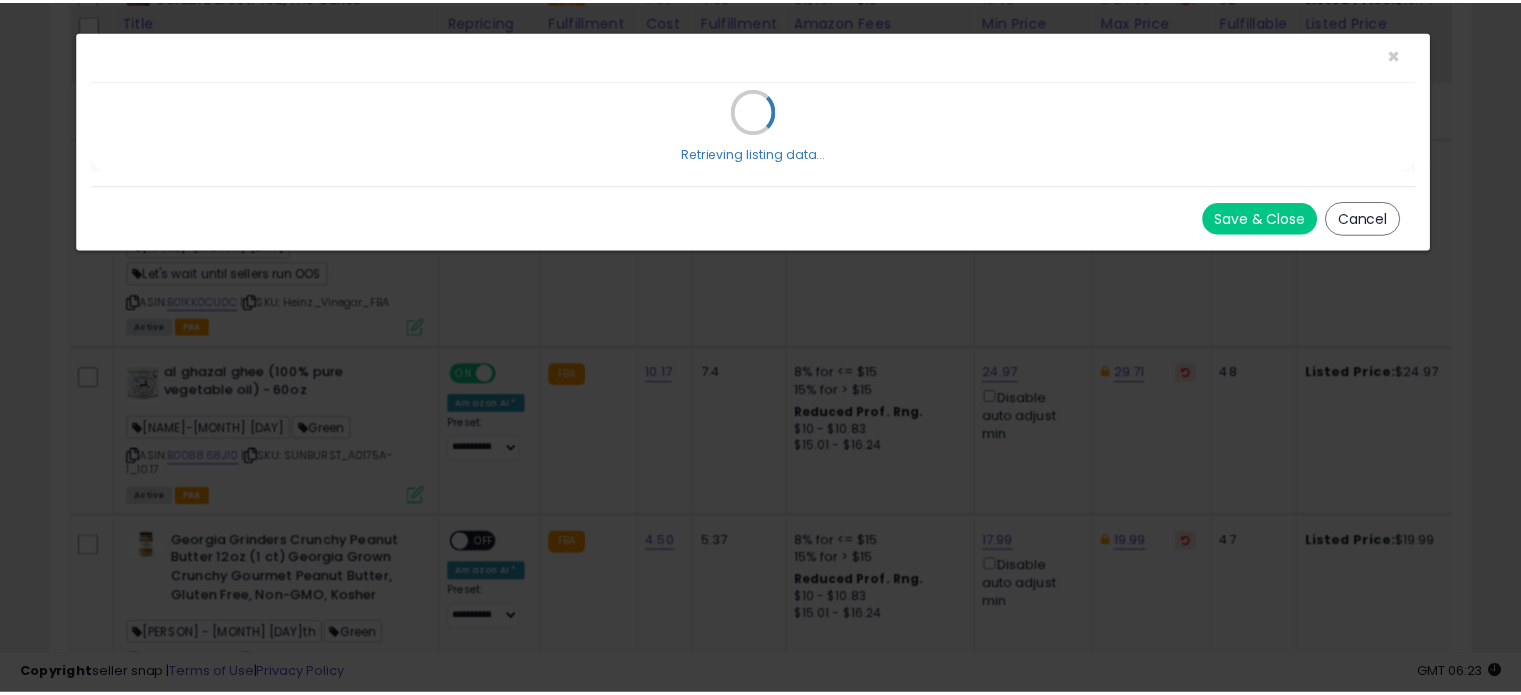 scroll, scrollTop: 0, scrollLeft: 0, axis: both 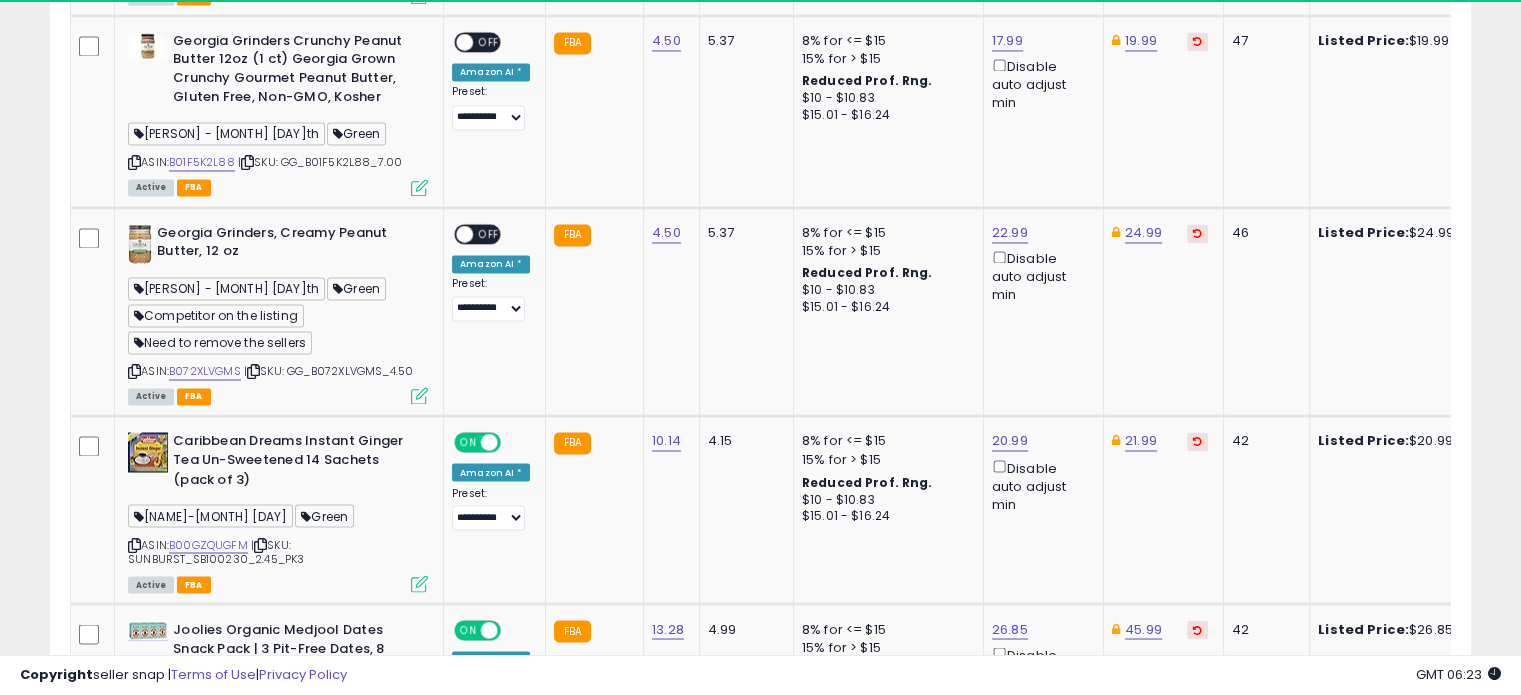 click at bounding box center [419, 583] 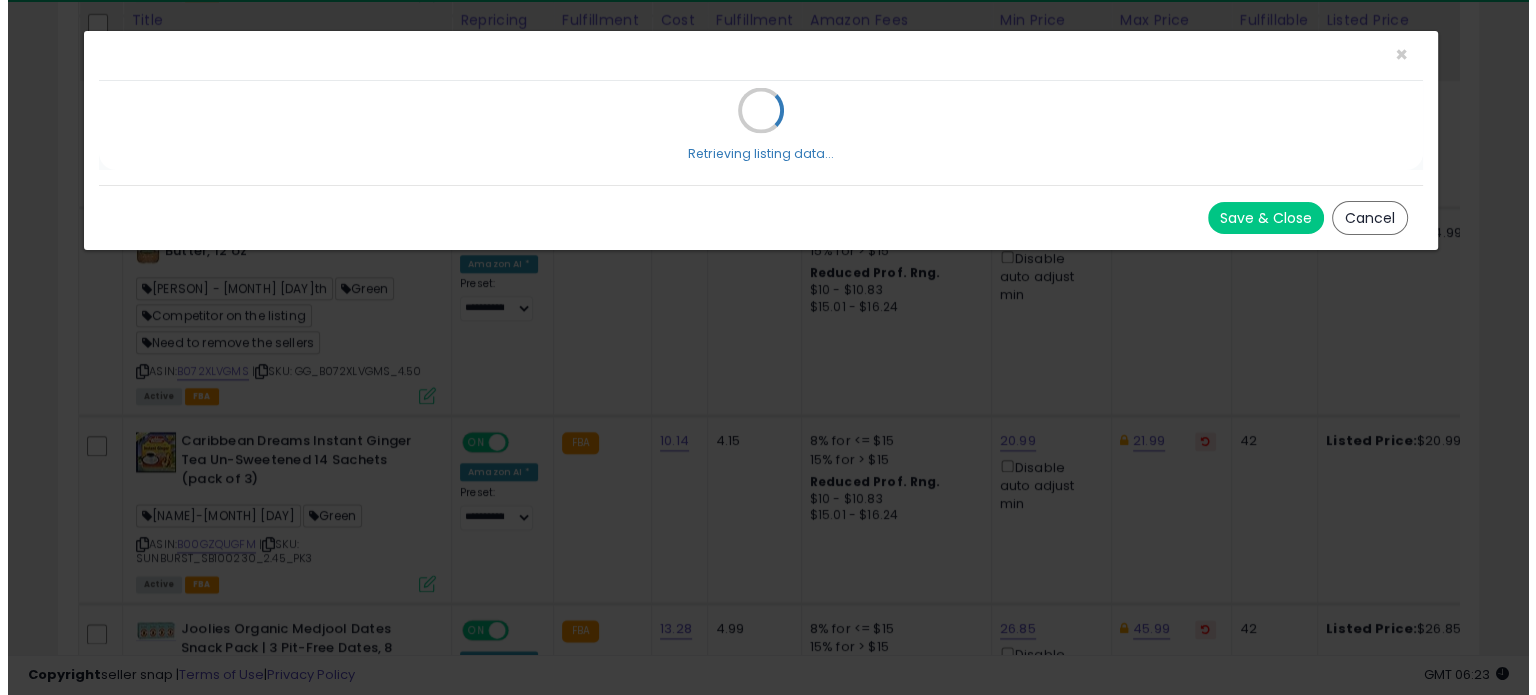 scroll, scrollTop: 999589, scrollLeft: 999168, axis: both 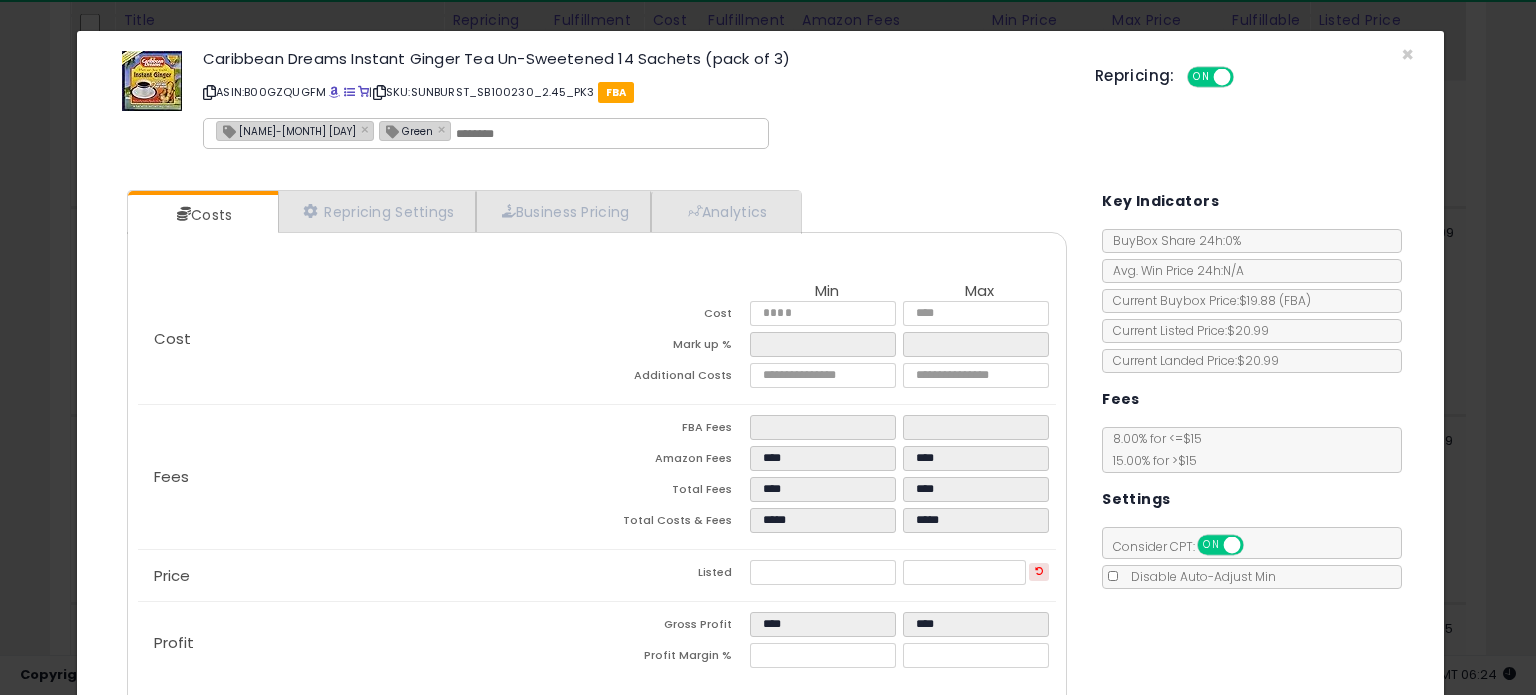 click on "[NAME]-[MONTH] [DAY]" at bounding box center [286, 130] 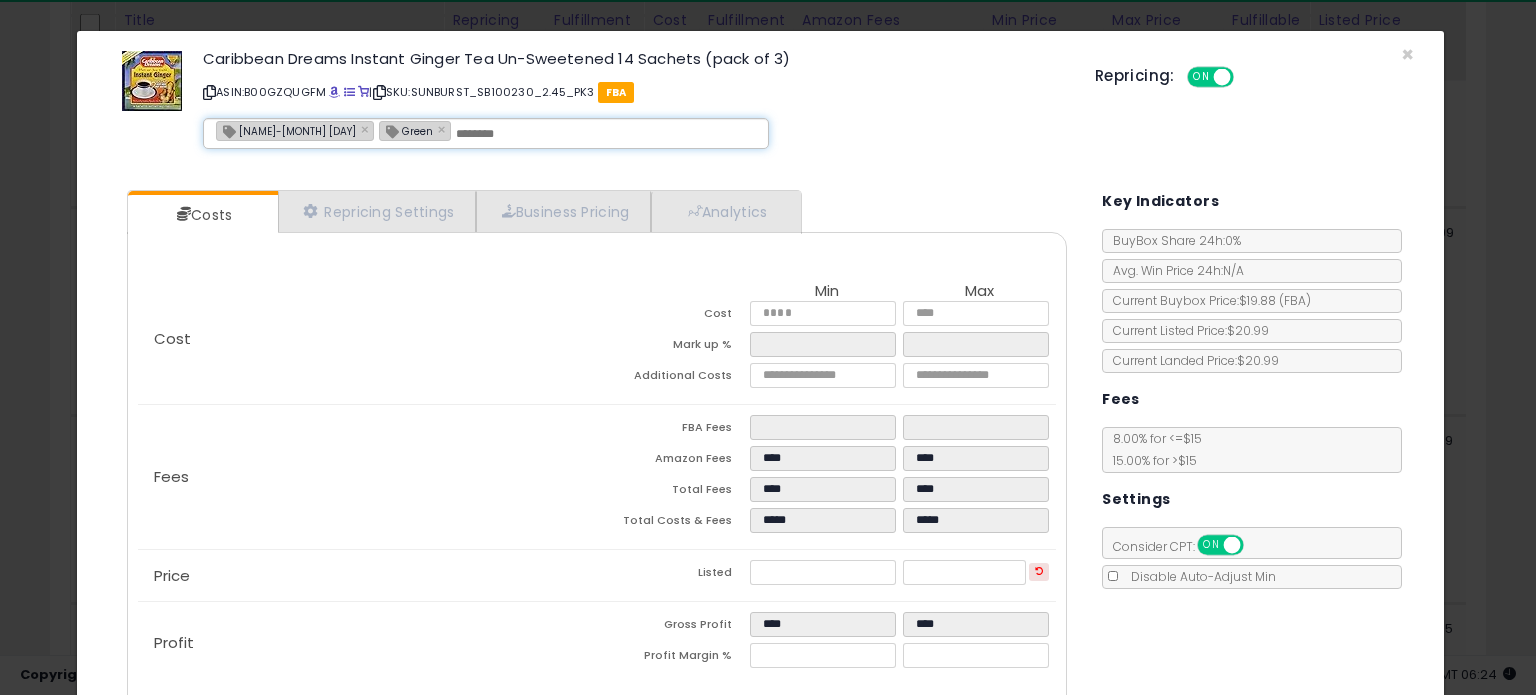 click on "[NAME]-[MONTH] [DAY]" at bounding box center (286, 130) 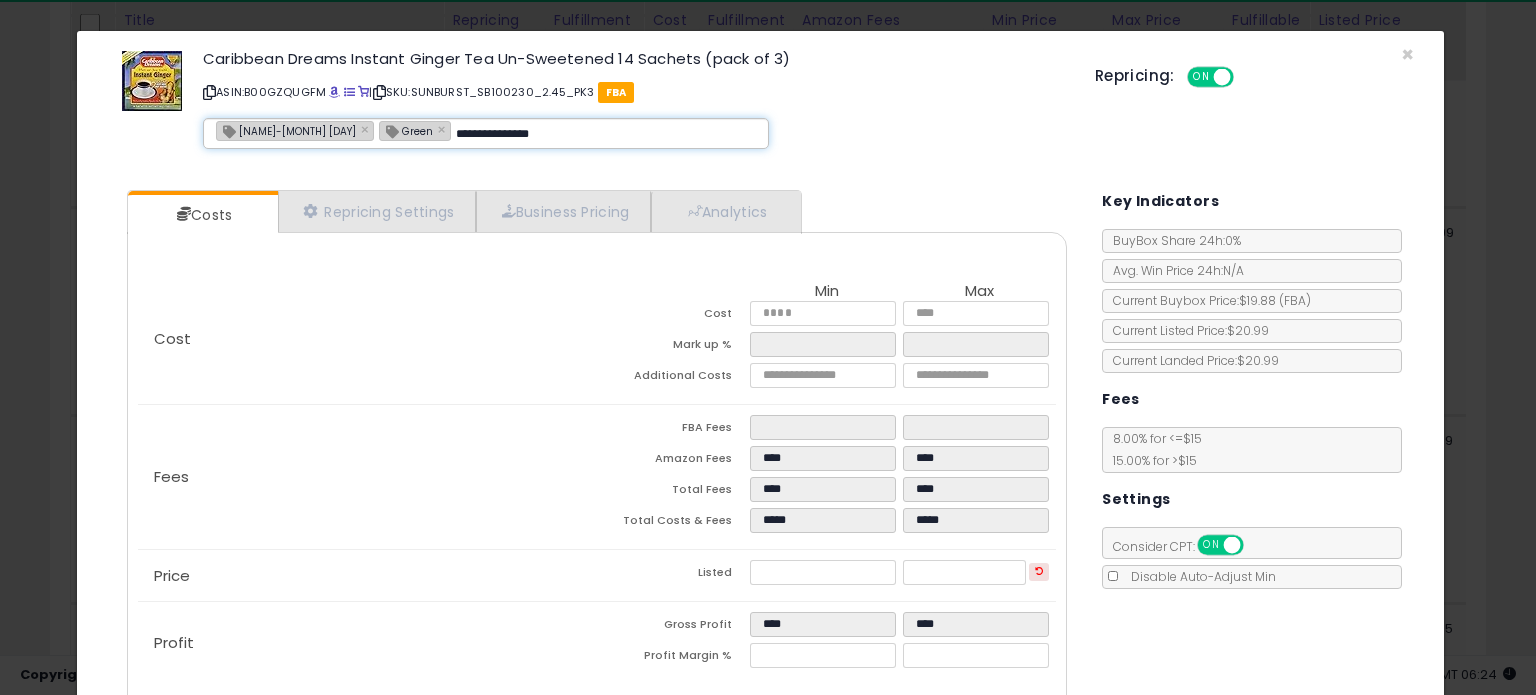 type on "**********" 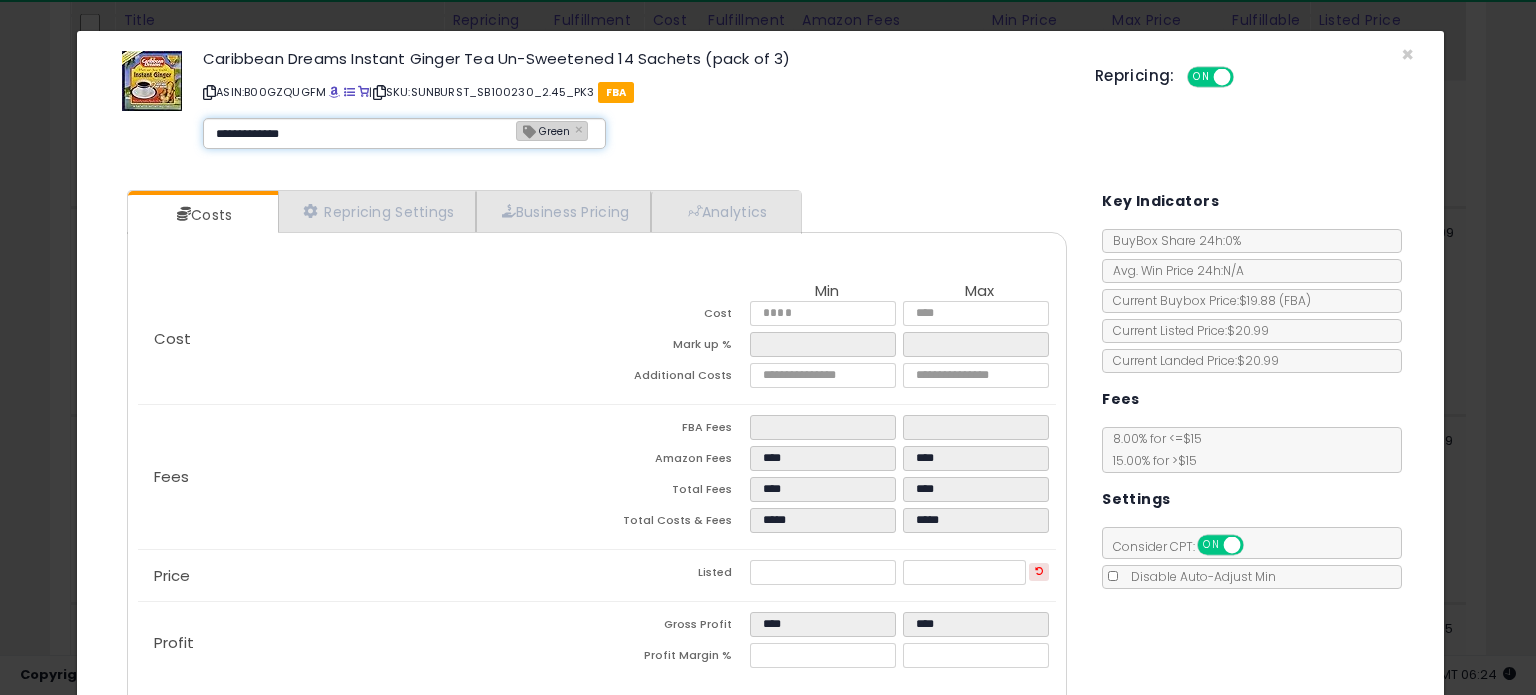 type on "**********" 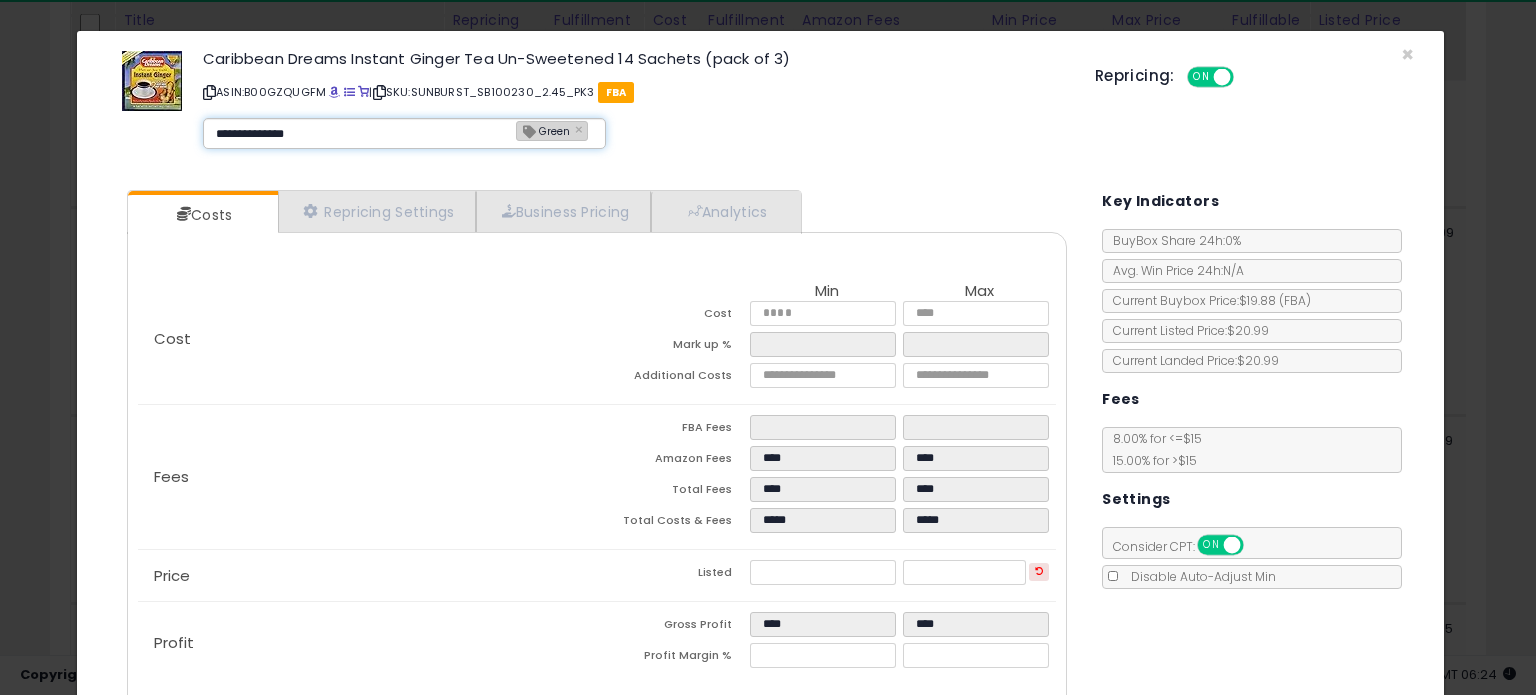 type 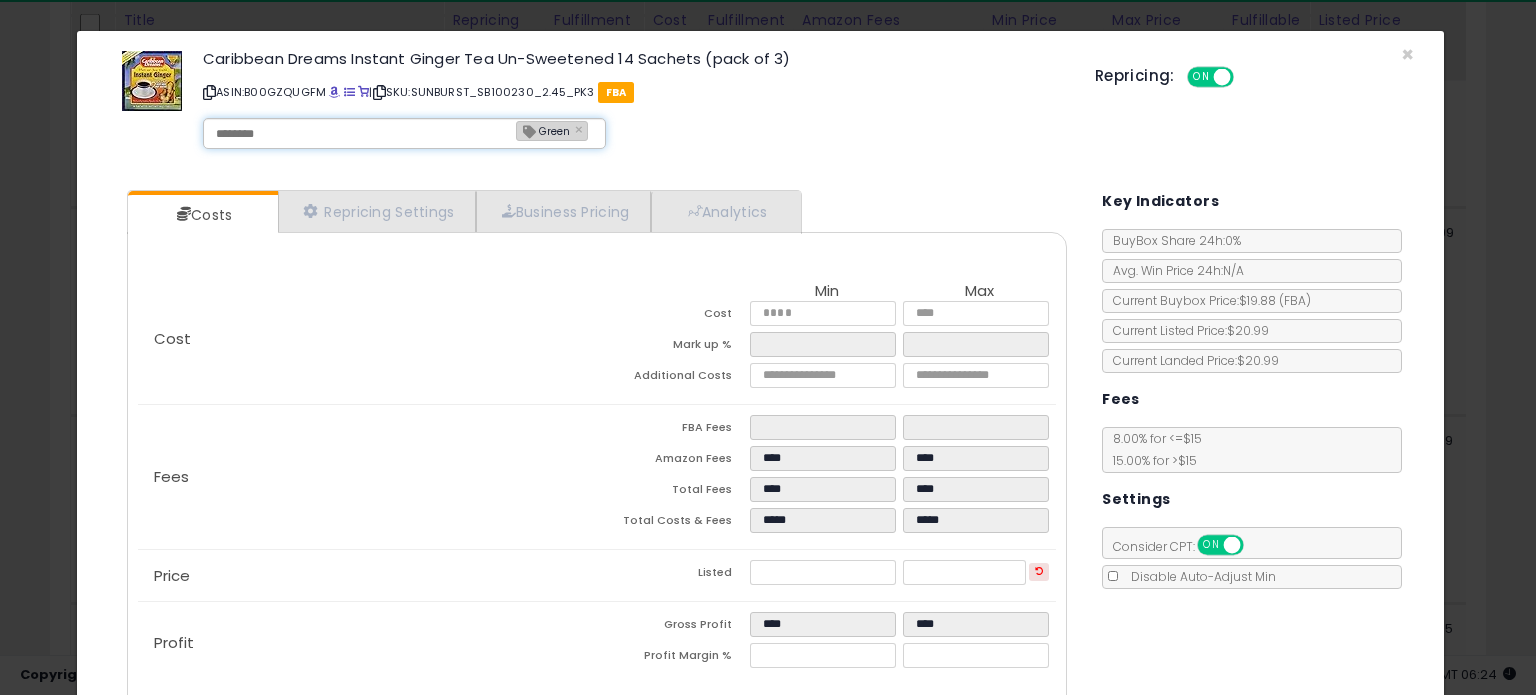 type on "**********" 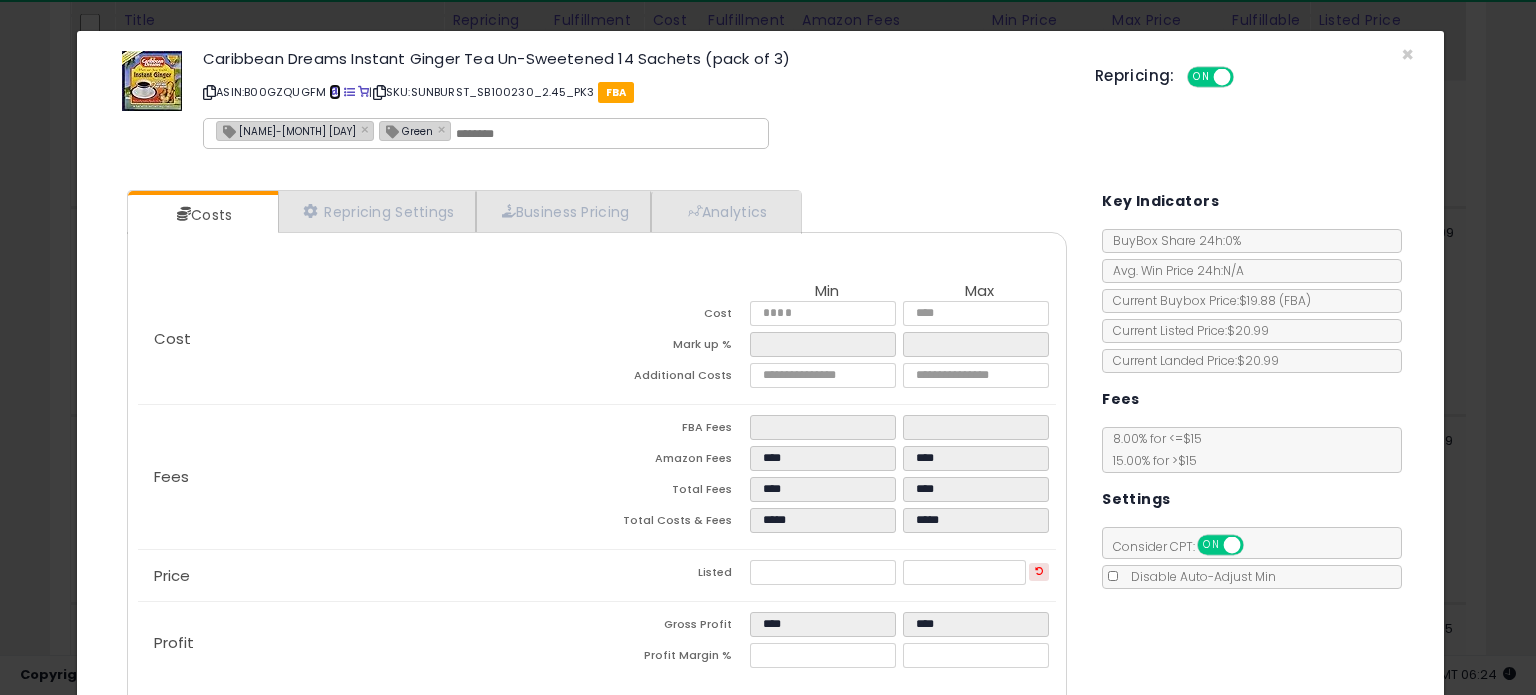 click at bounding box center (334, 92) 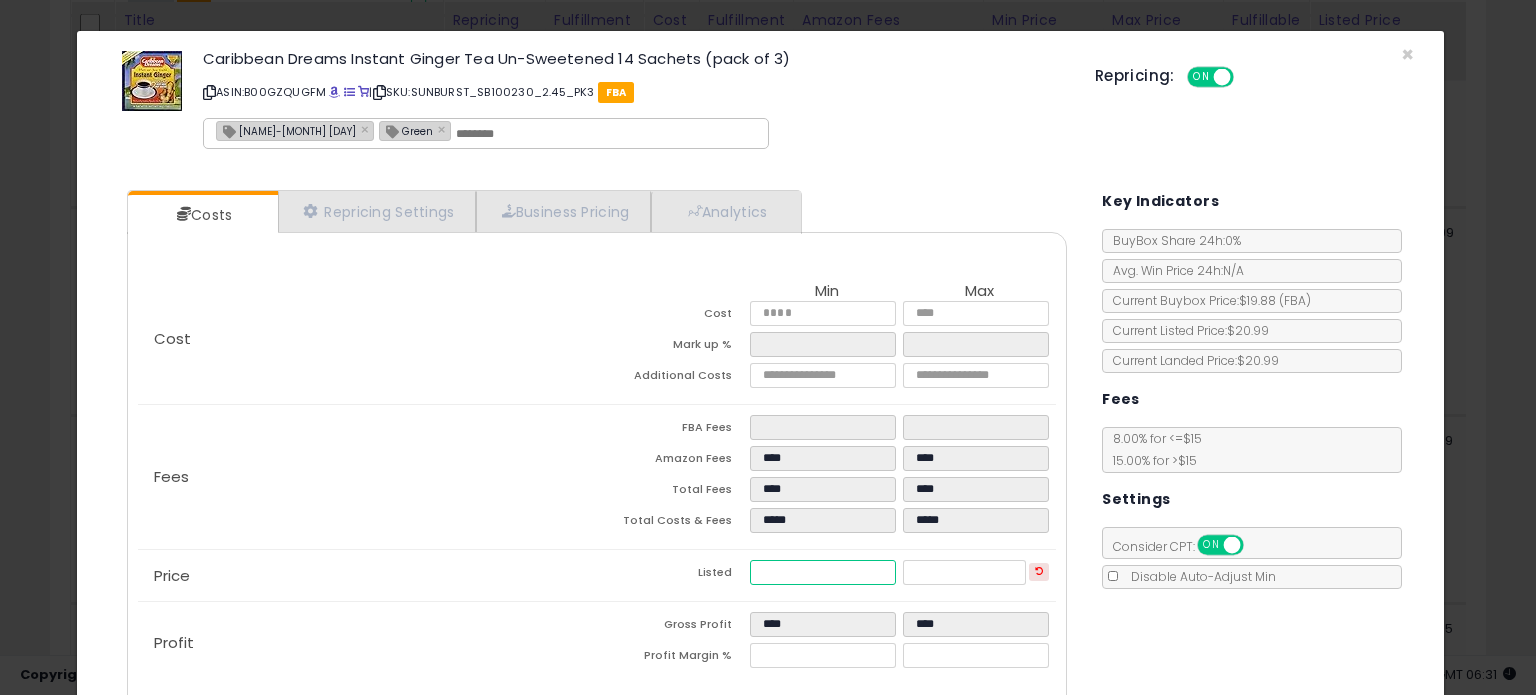 drag, startPoint x: 817, startPoint y: 569, endPoint x: 633, endPoint y: 539, distance: 186.42961 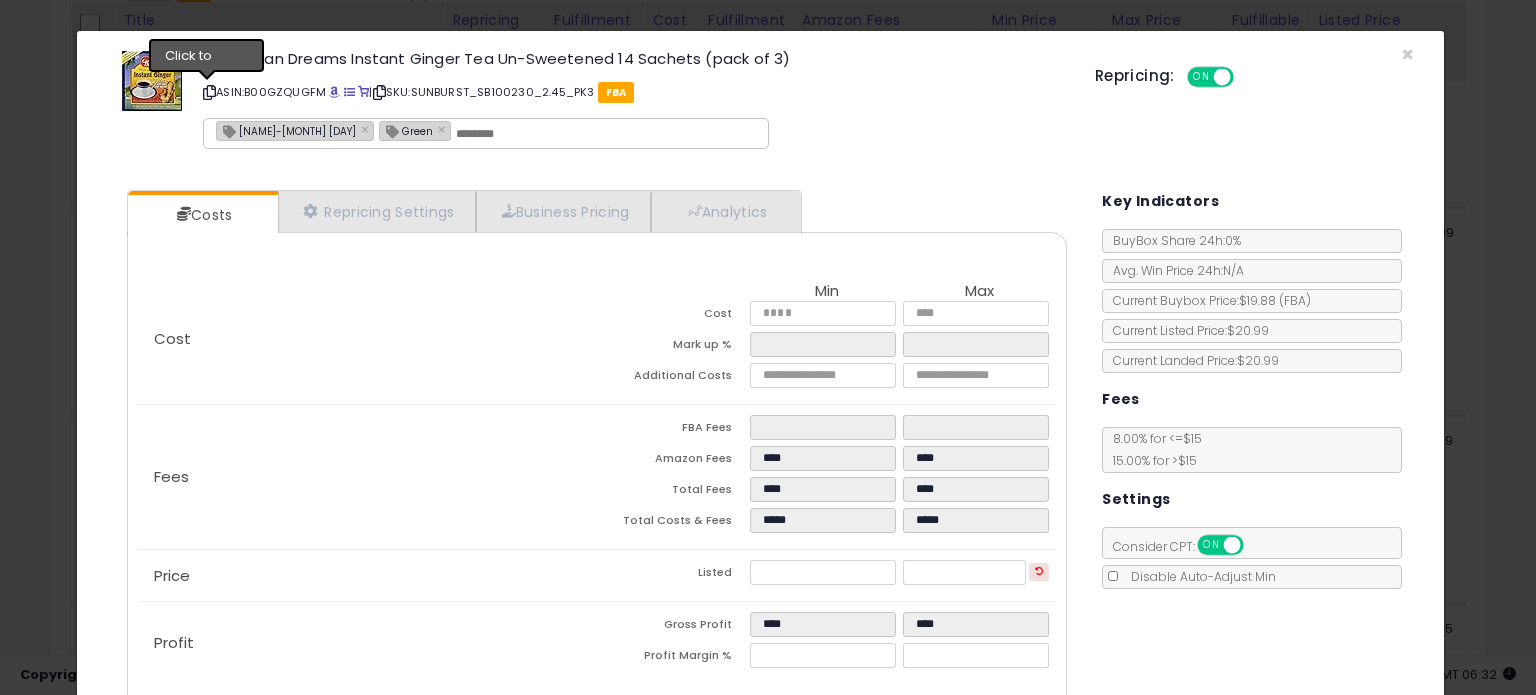 click at bounding box center (209, 92) 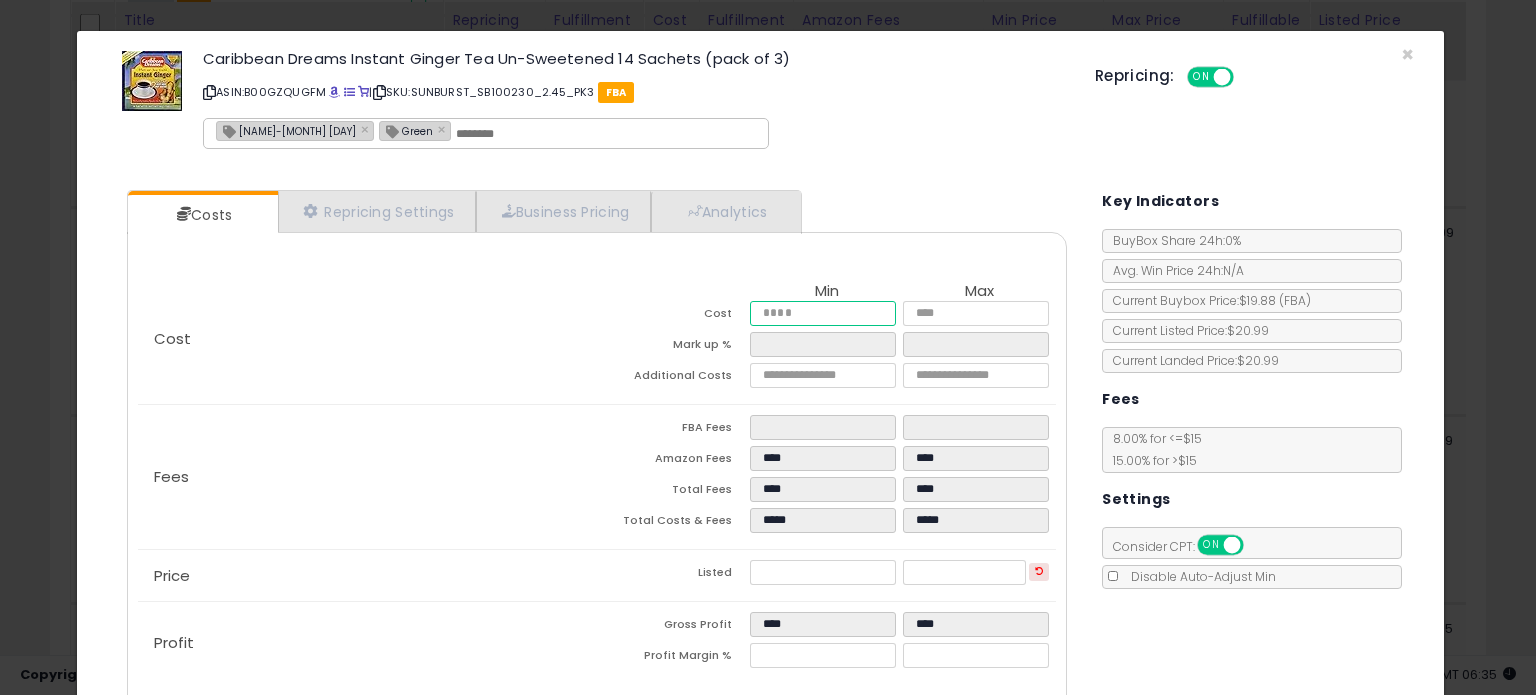 click on "*****" at bounding box center (822, 313) 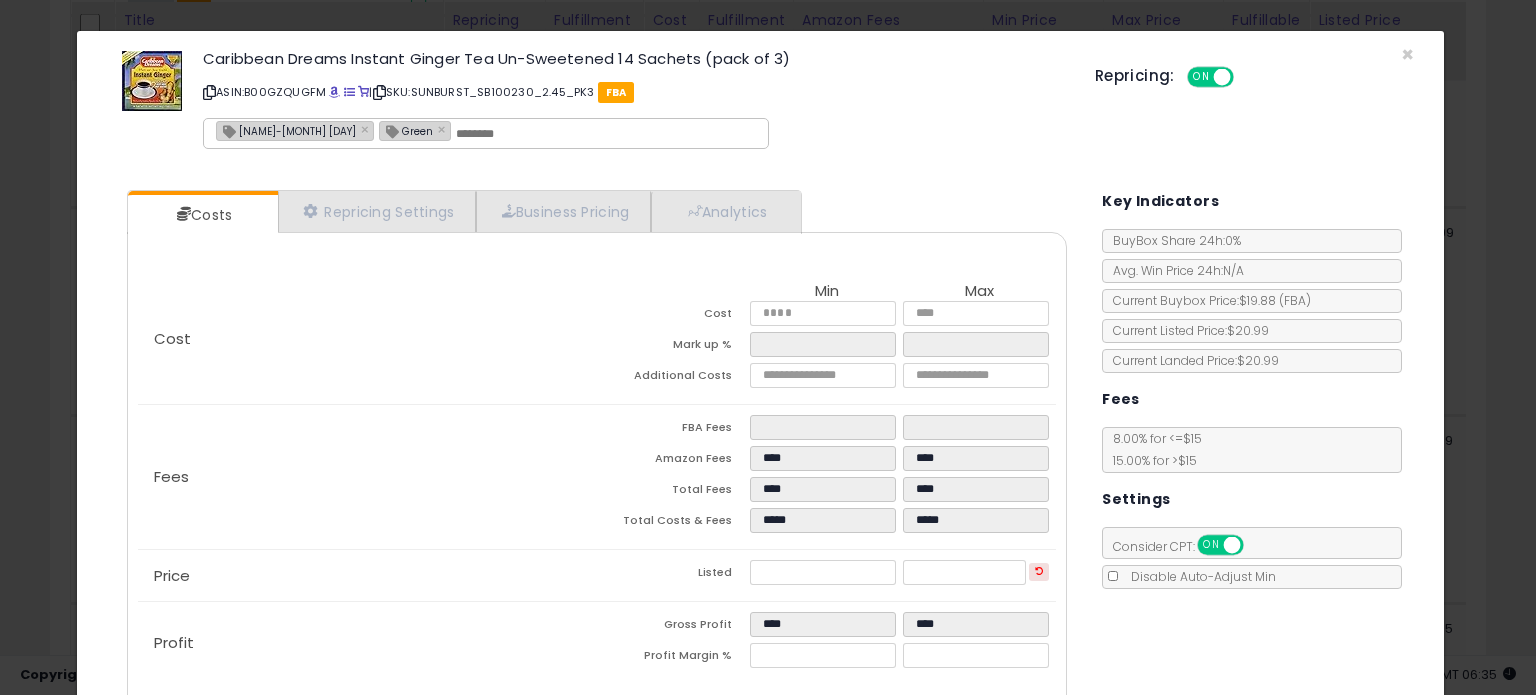 type on "*****" 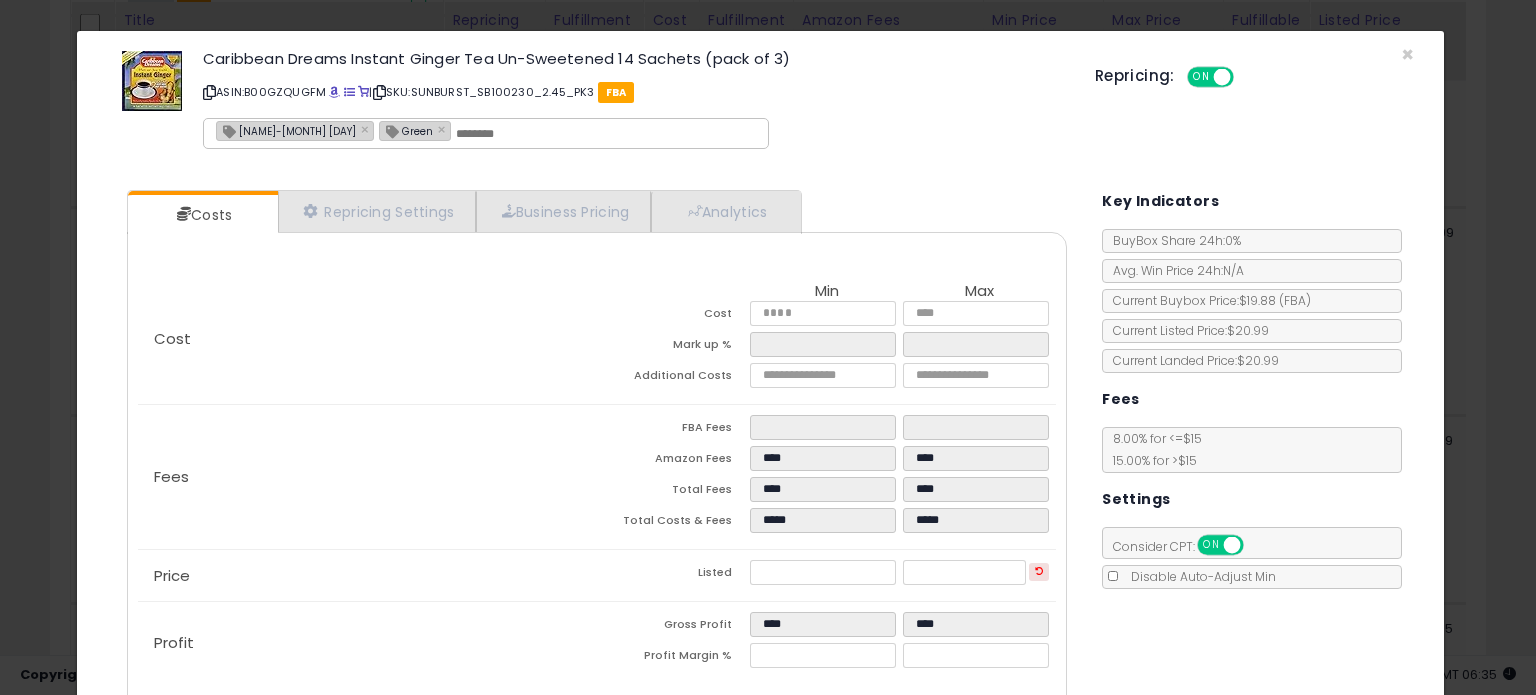 scroll, scrollTop: 105, scrollLeft: 0, axis: vertical 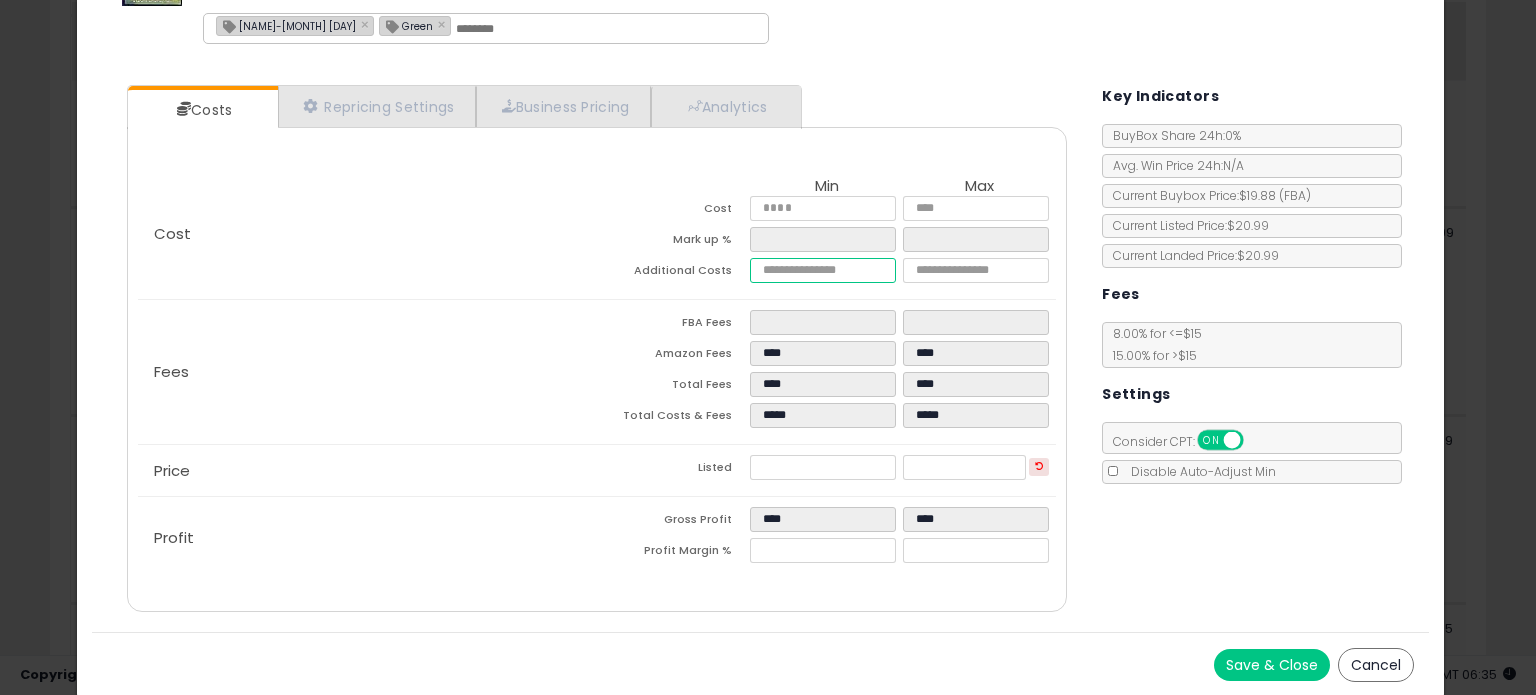 click on "****" at bounding box center [822, 270] 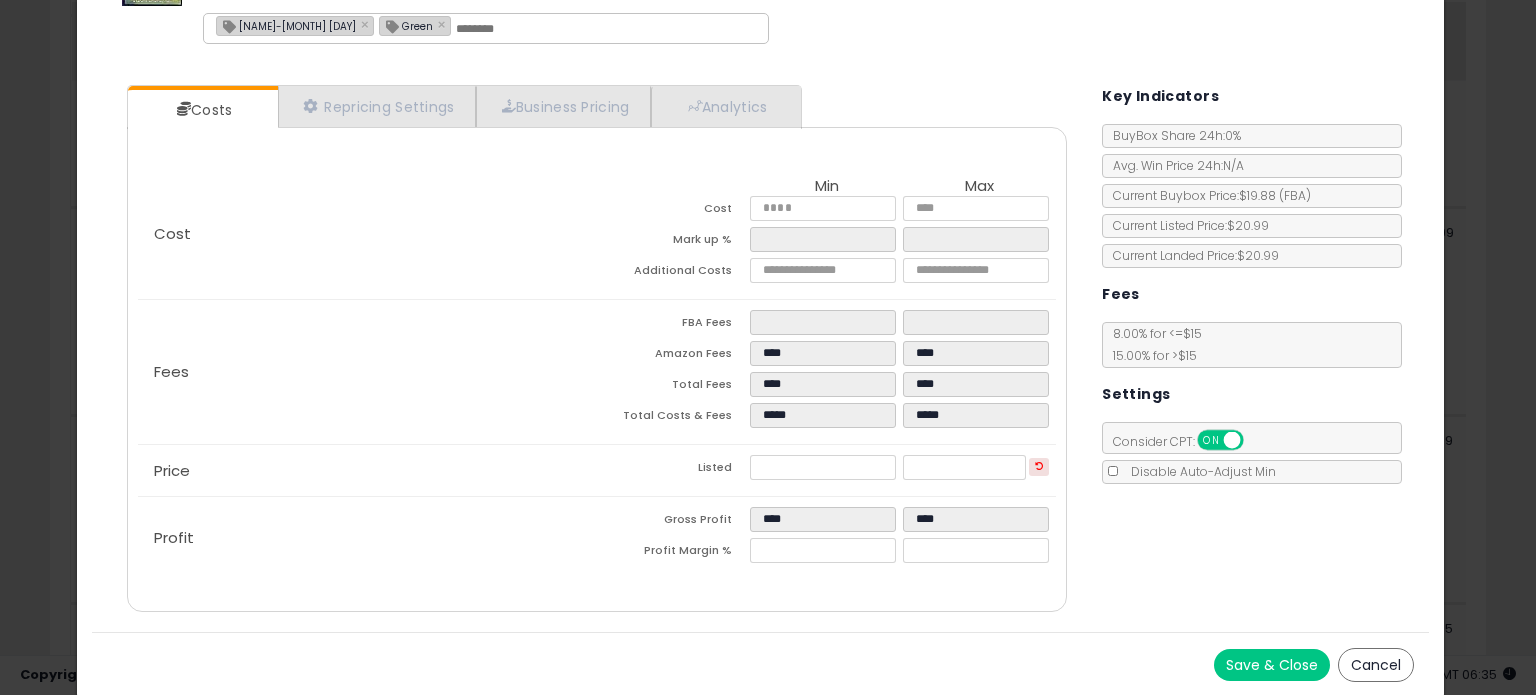 type on "*****" 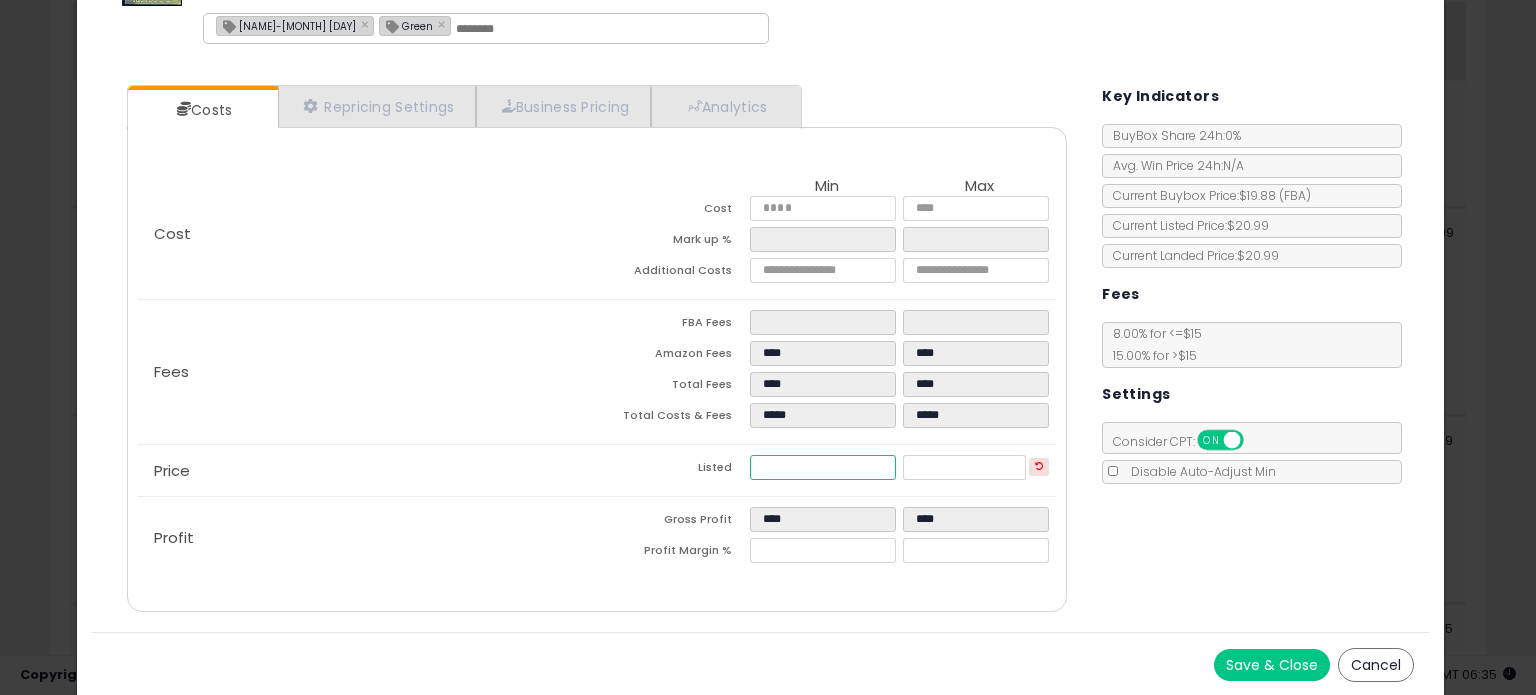 click on "*****" at bounding box center (822, 467) 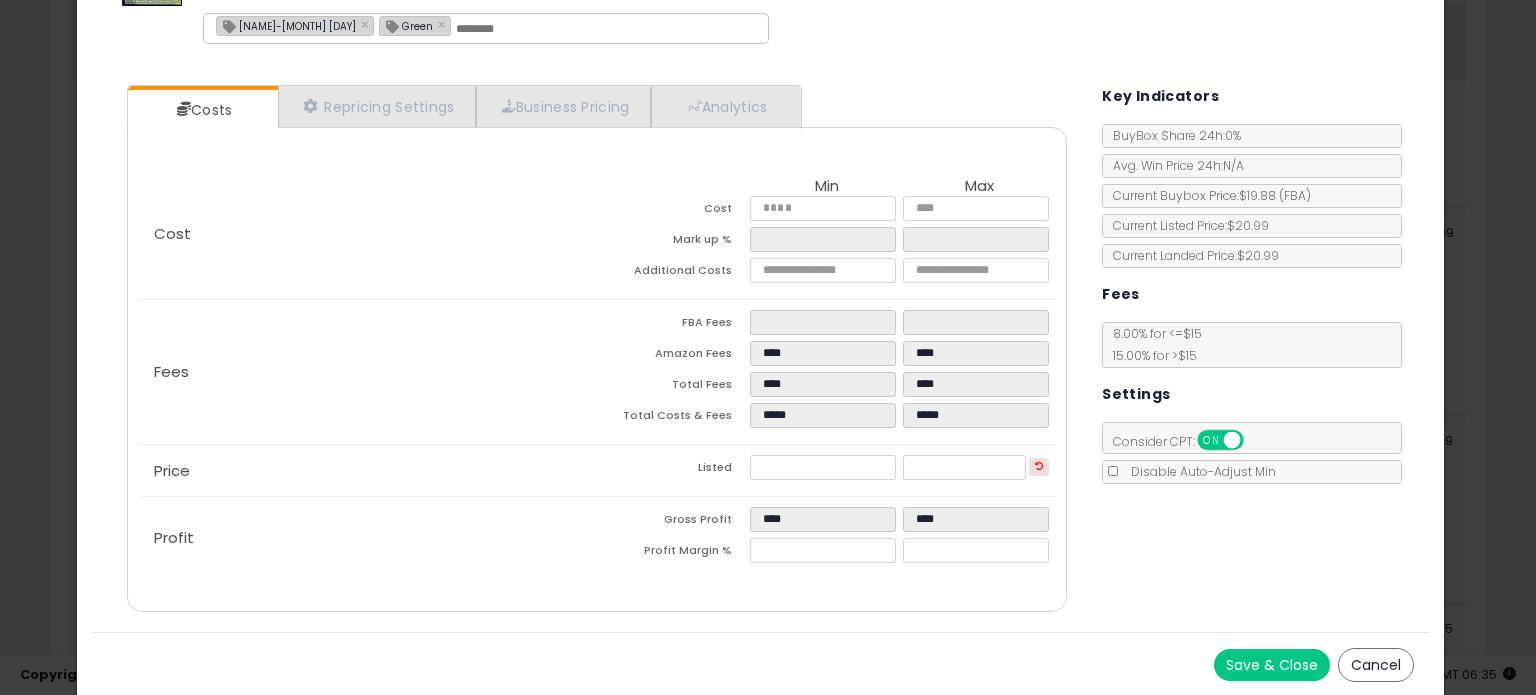 click on "Amazon Fees" at bounding box center (673, 356) 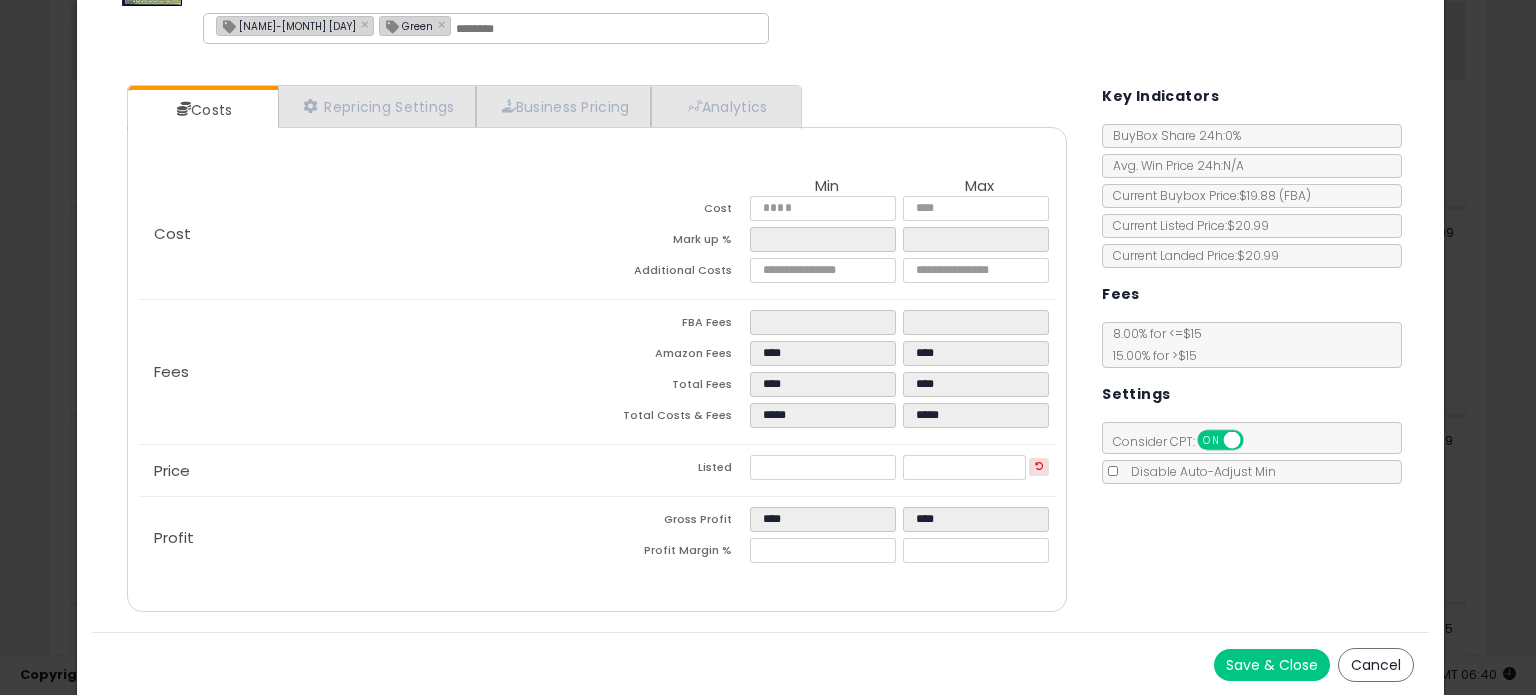 click on "Price
Listed
*****
*****" 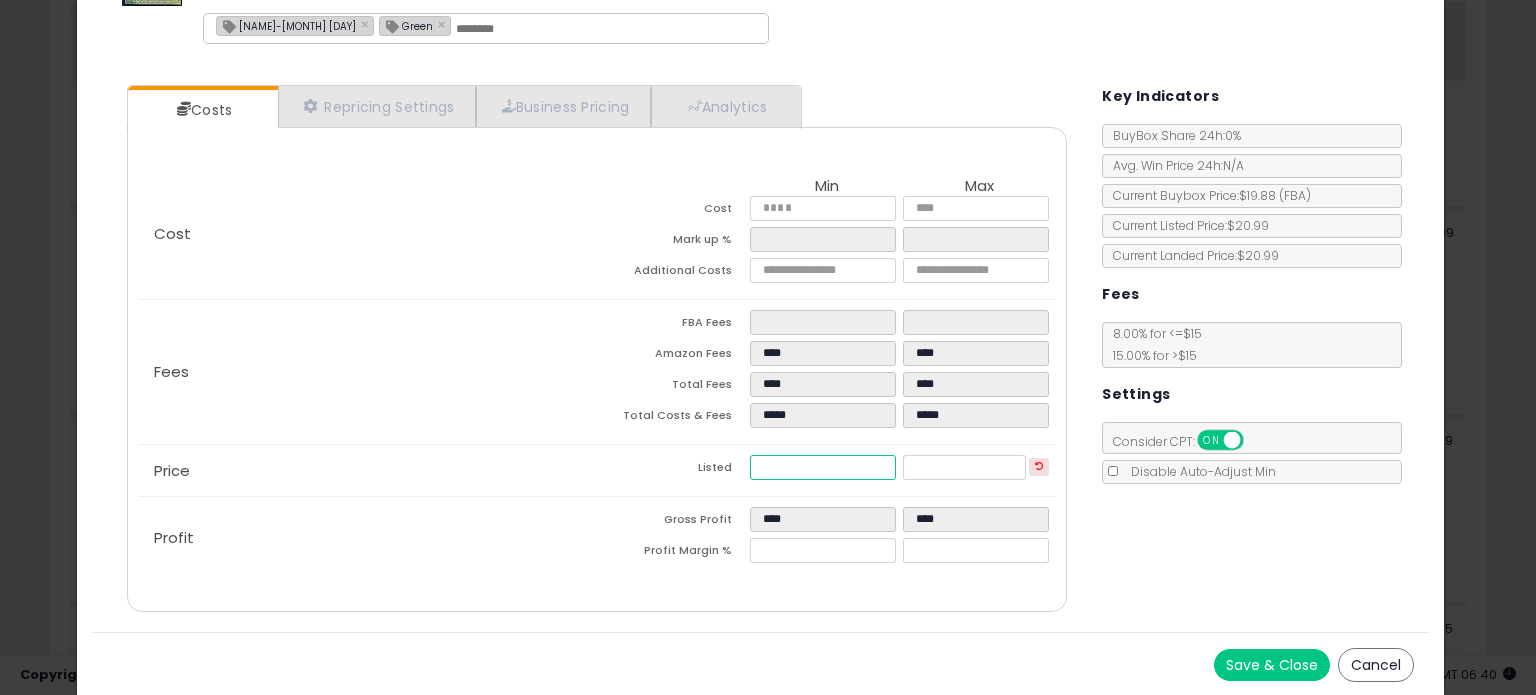 click on "*****" at bounding box center (822, 467) 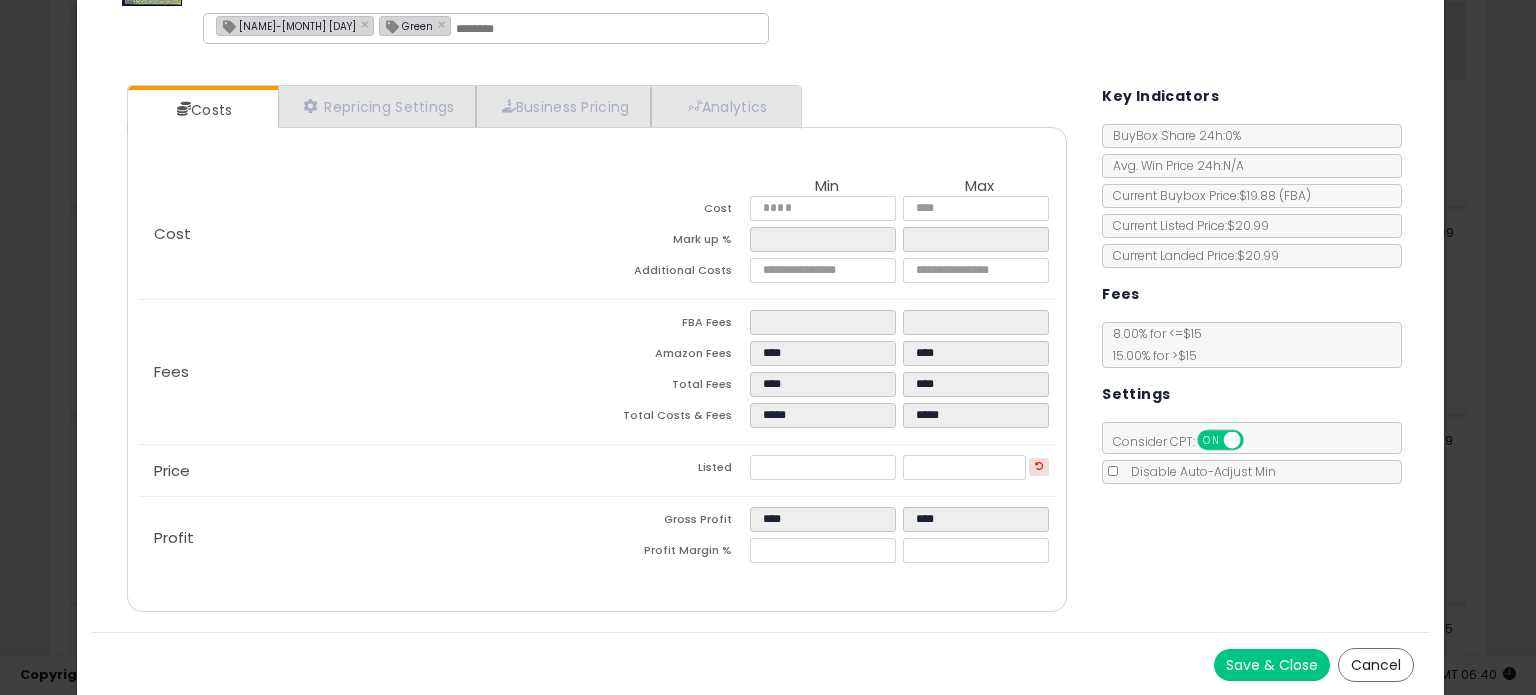 click on "Save & Close" at bounding box center [1272, 665] 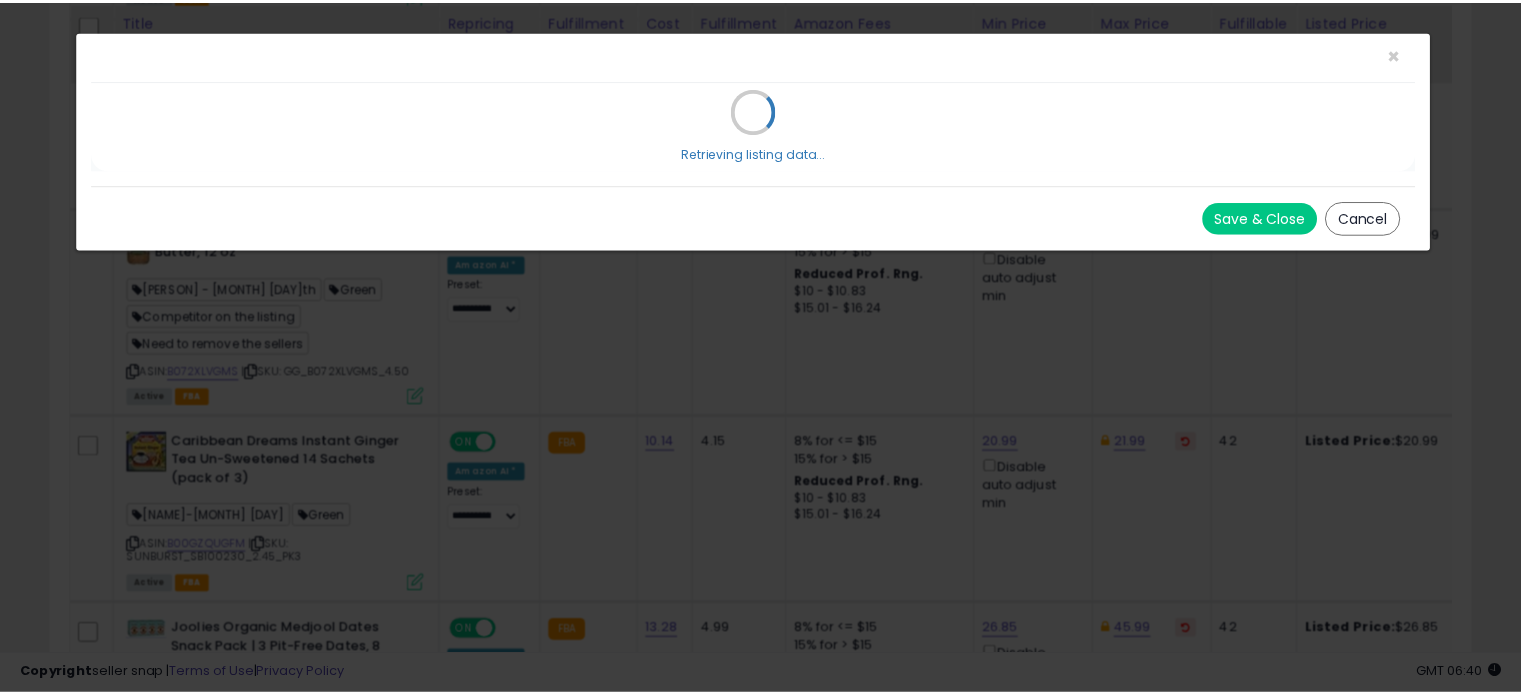 scroll, scrollTop: 0, scrollLeft: 0, axis: both 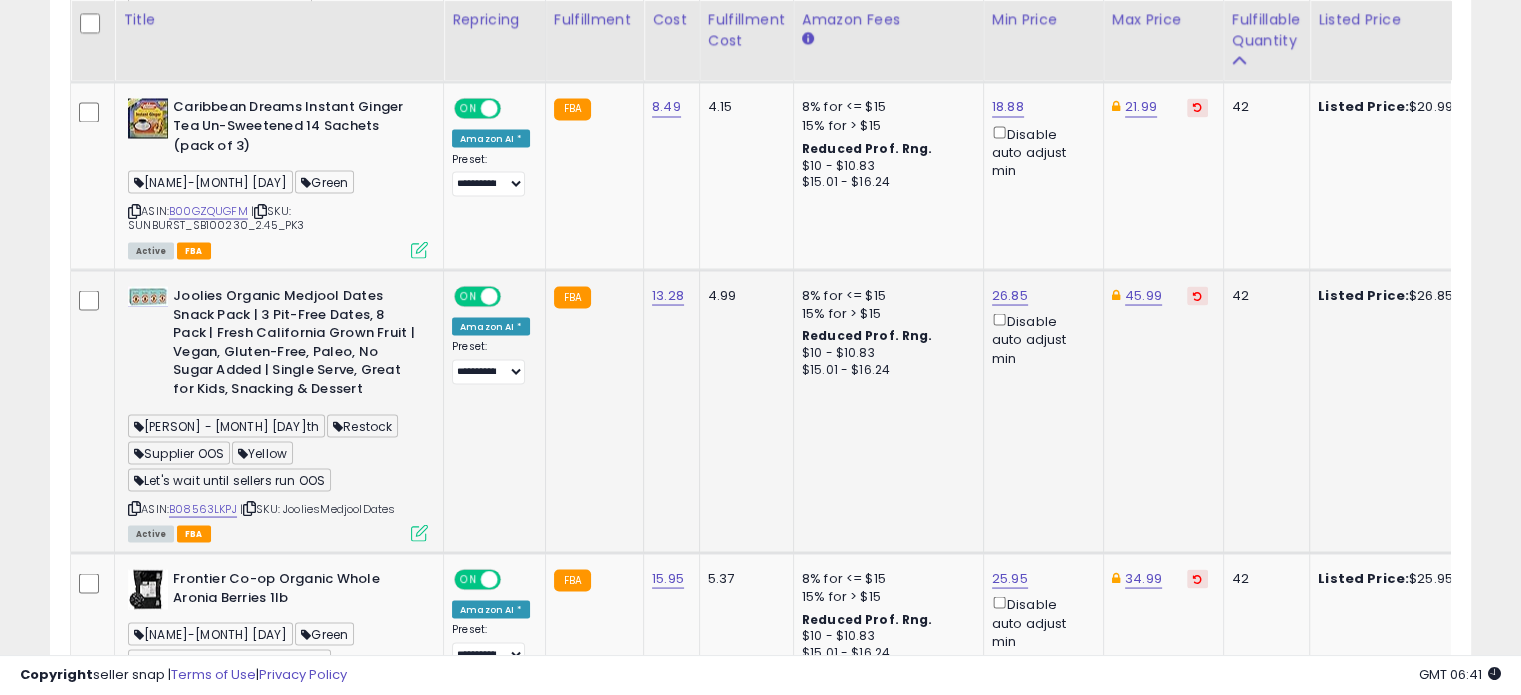 click at bounding box center (419, 532) 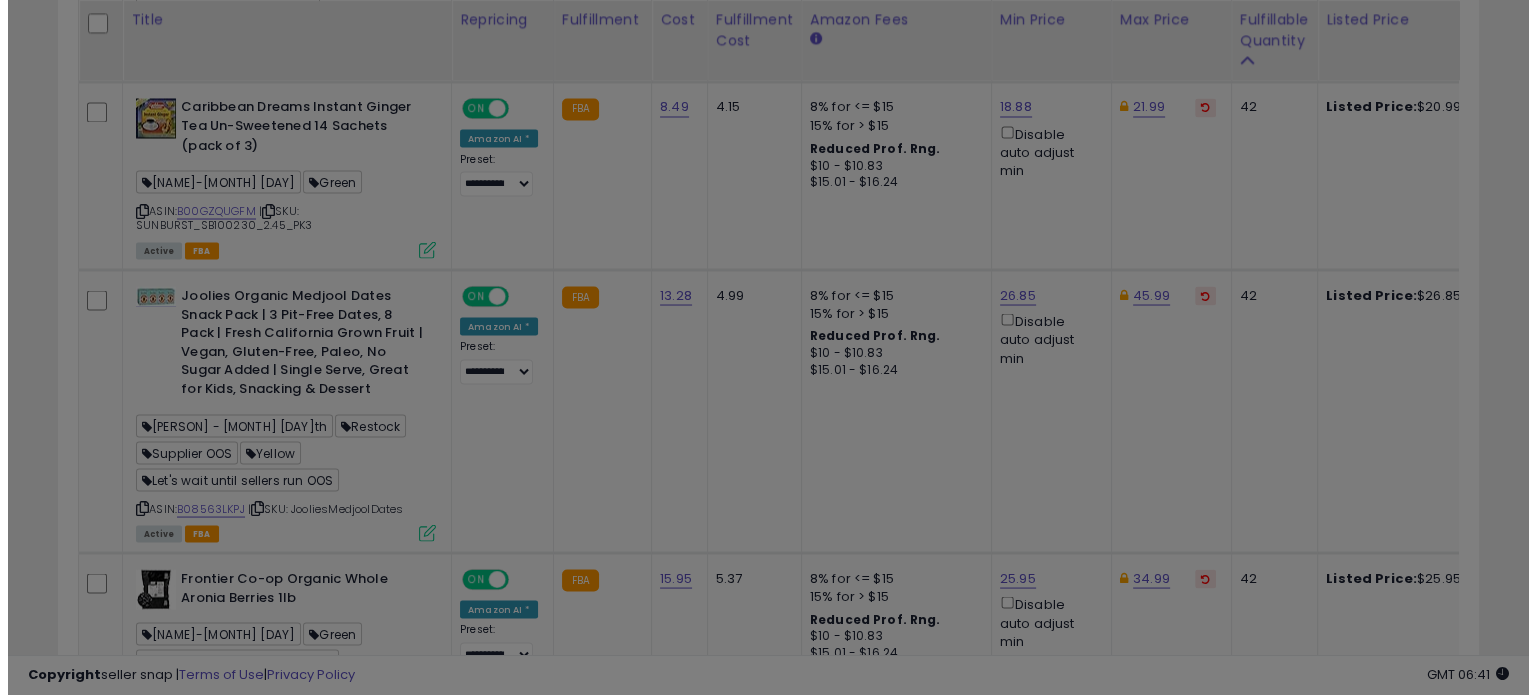 scroll, scrollTop: 999589, scrollLeft: 999168, axis: both 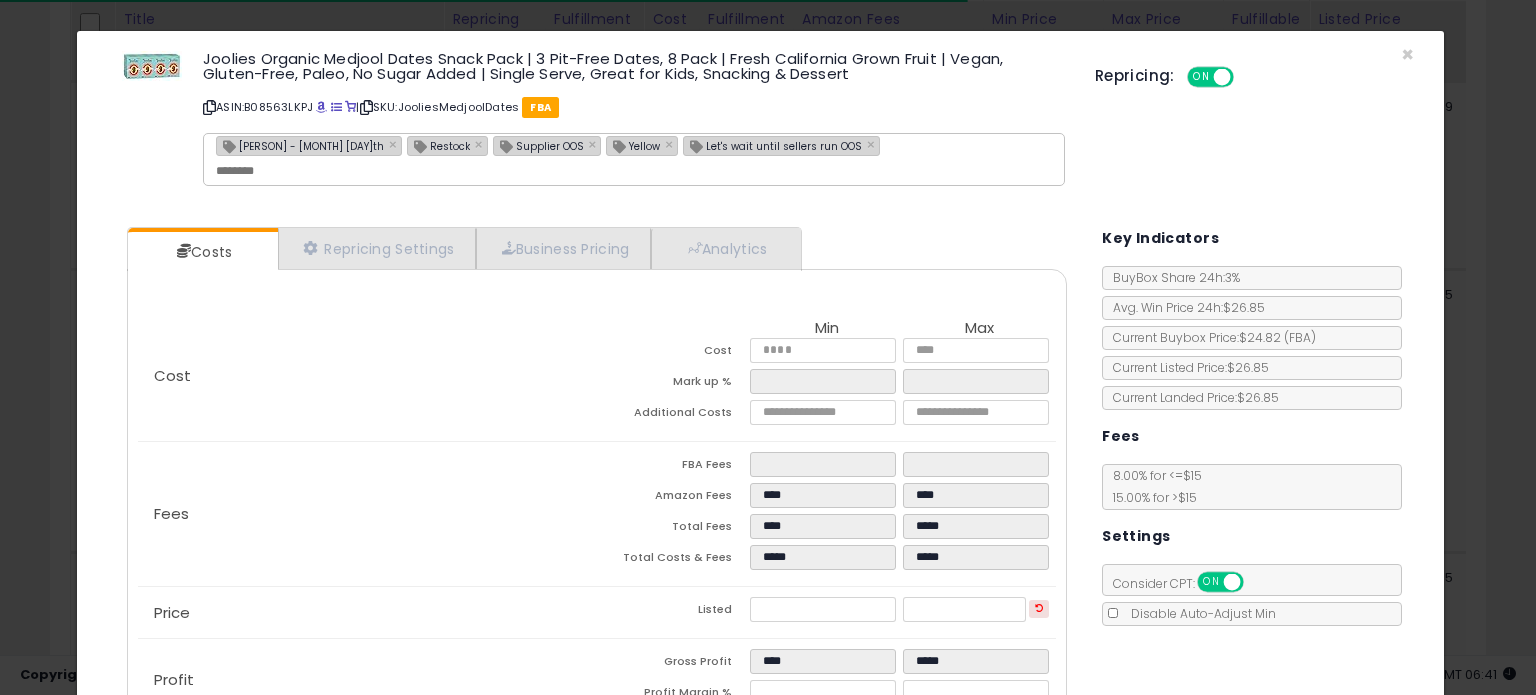 click on "[PERSON] - [MONTH] [DAY]th" at bounding box center [300, 145] 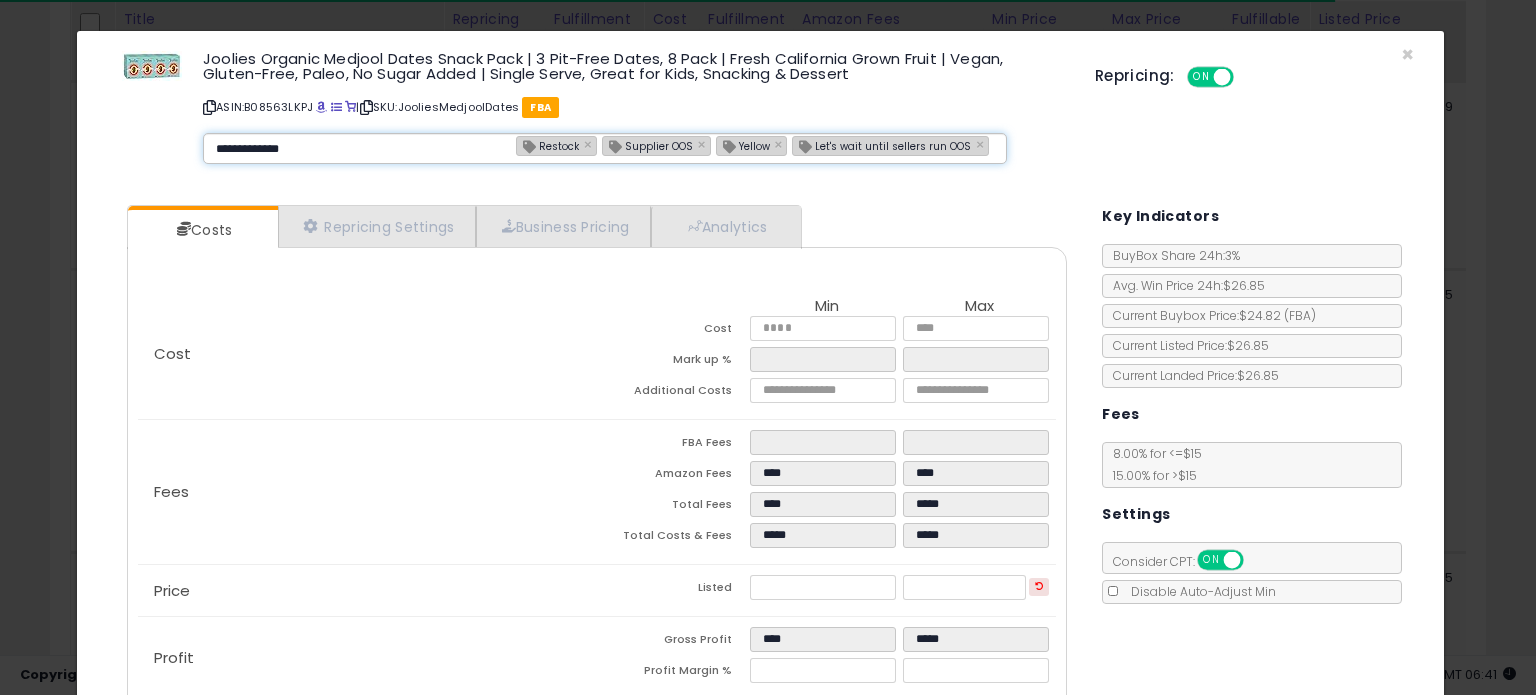 type on "**********" 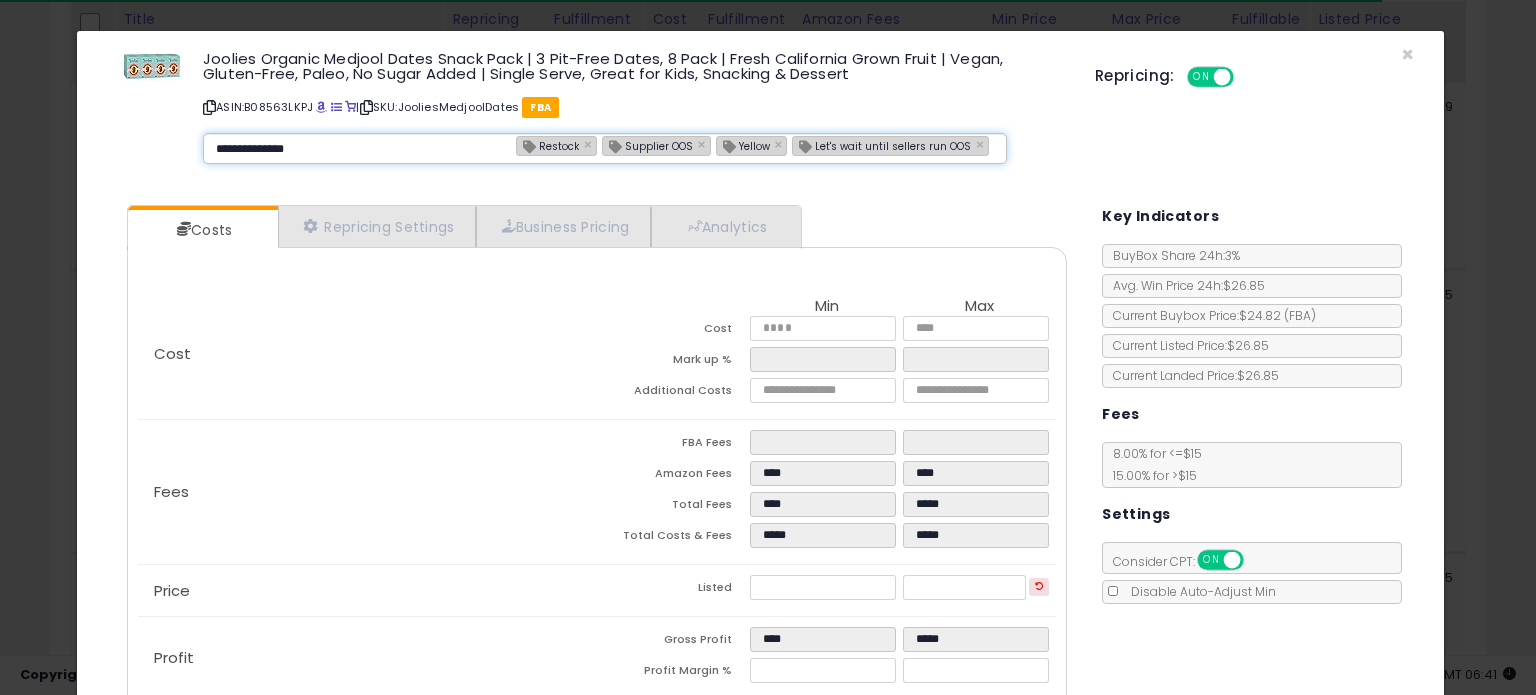type 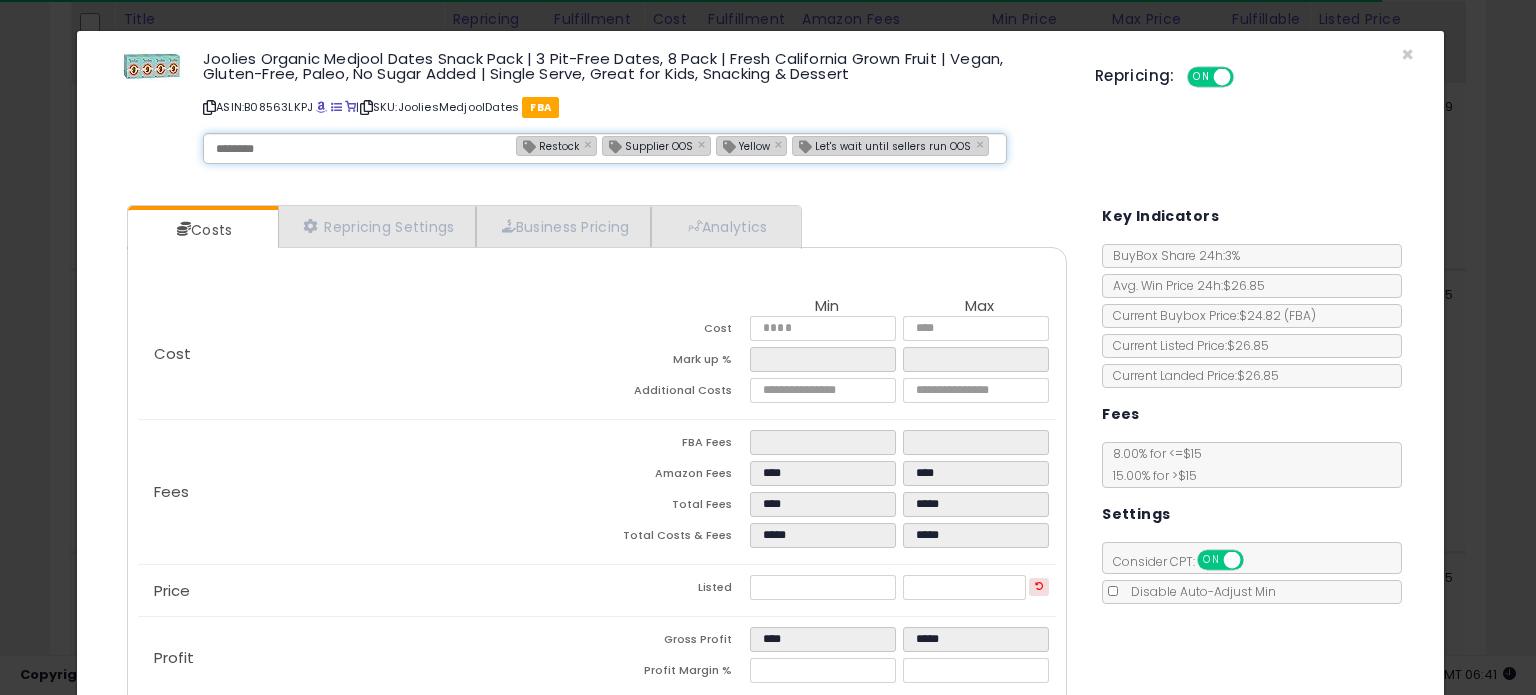 type on "**********" 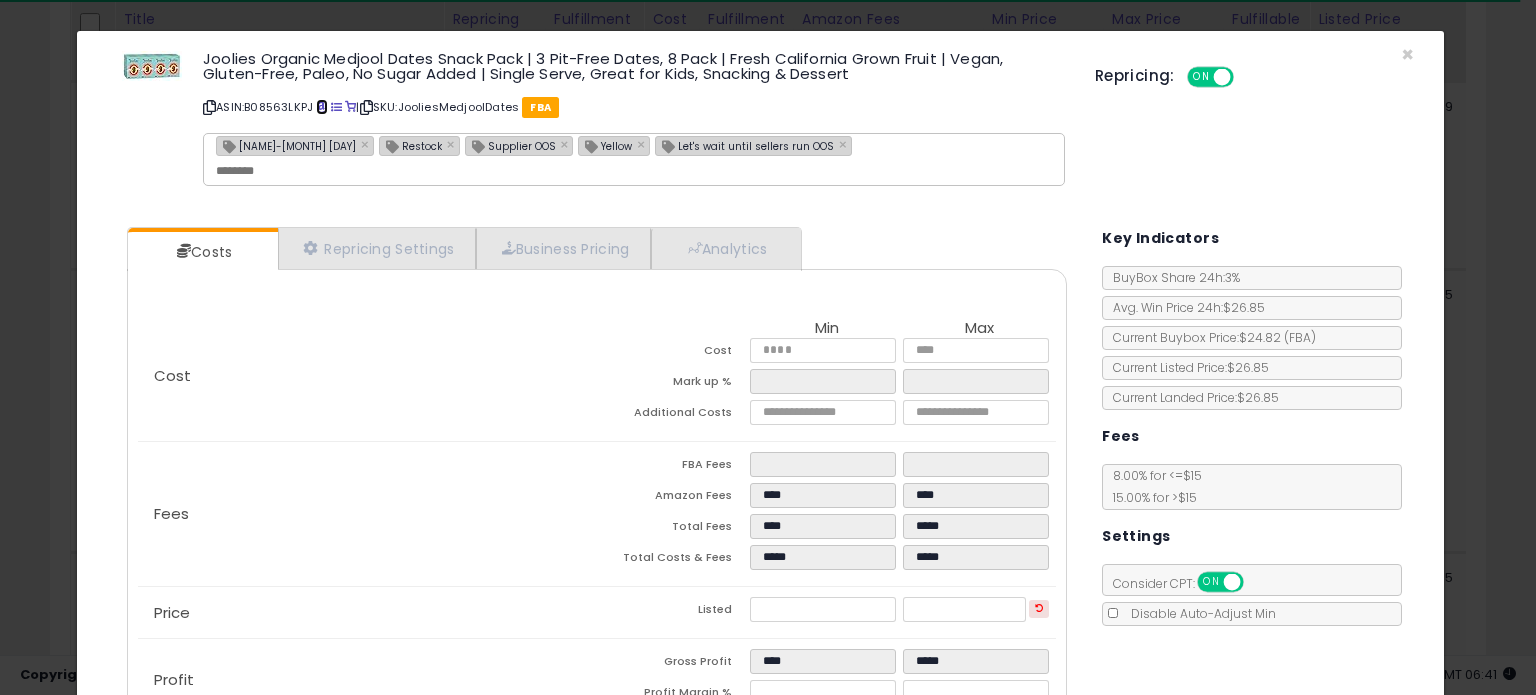 click at bounding box center [321, 107] 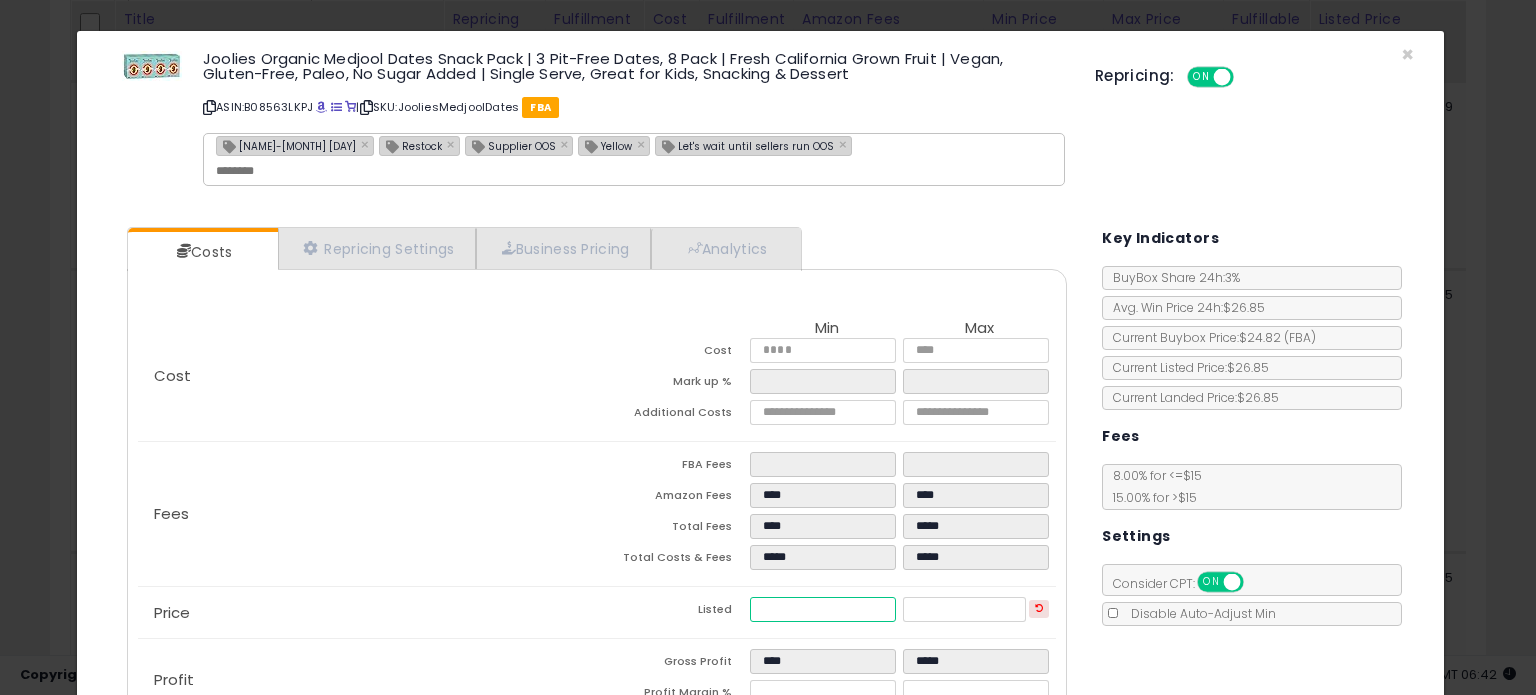 click on "*****" at bounding box center [822, 609] 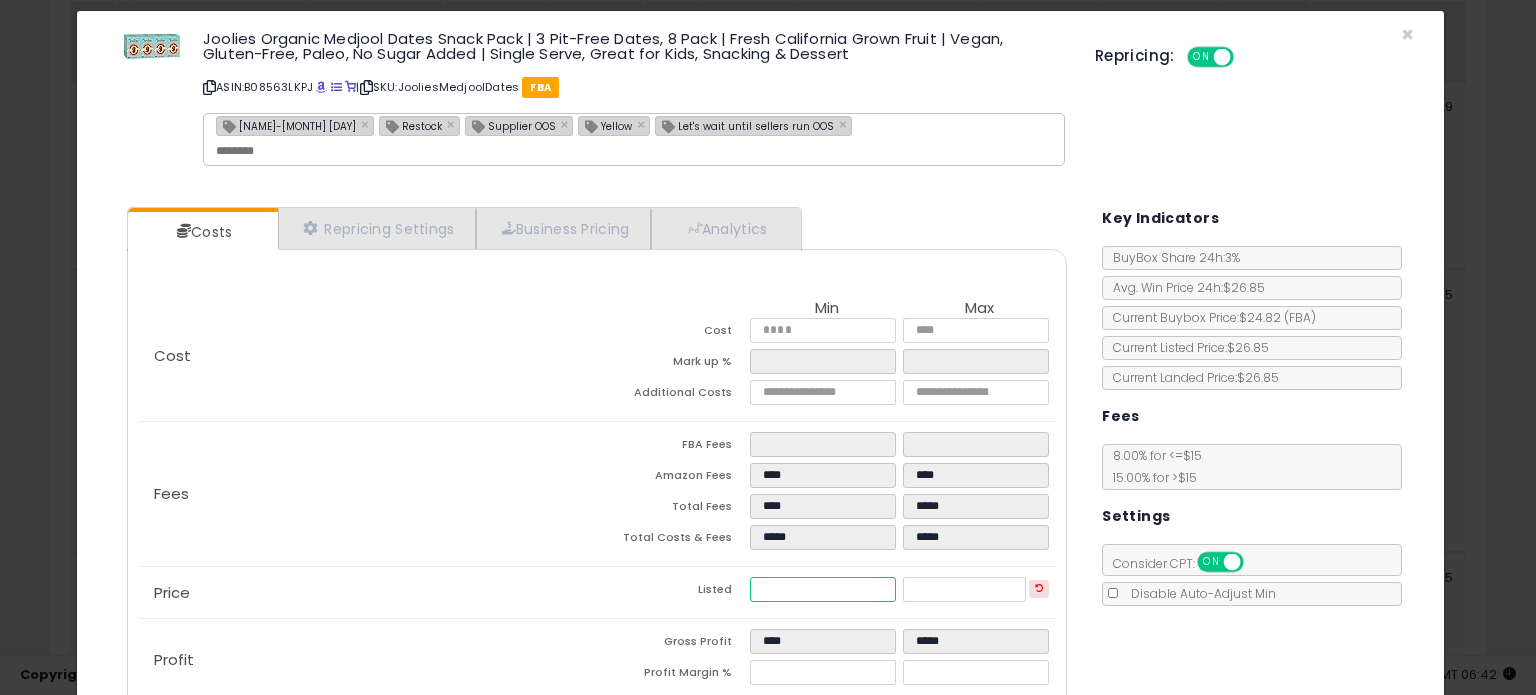 scroll, scrollTop: 0, scrollLeft: 0, axis: both 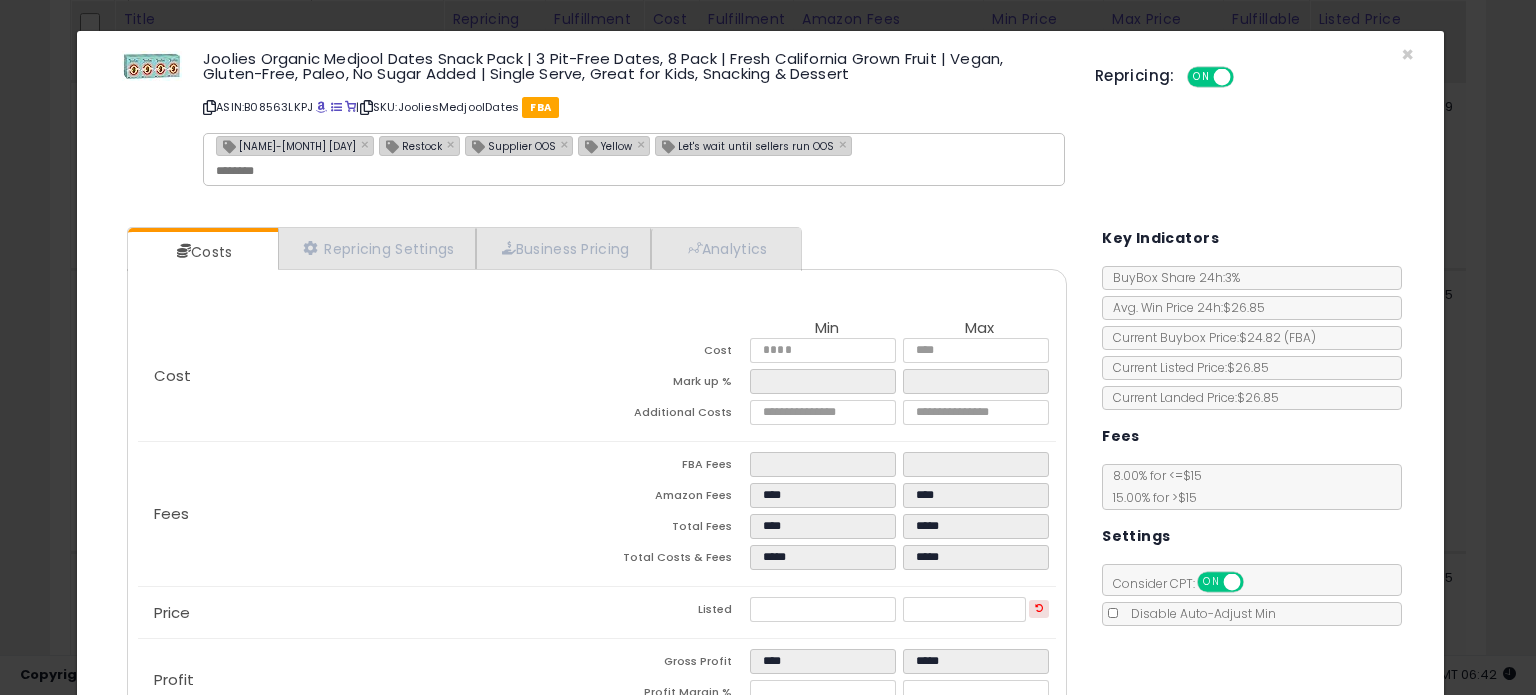 type on "*****" 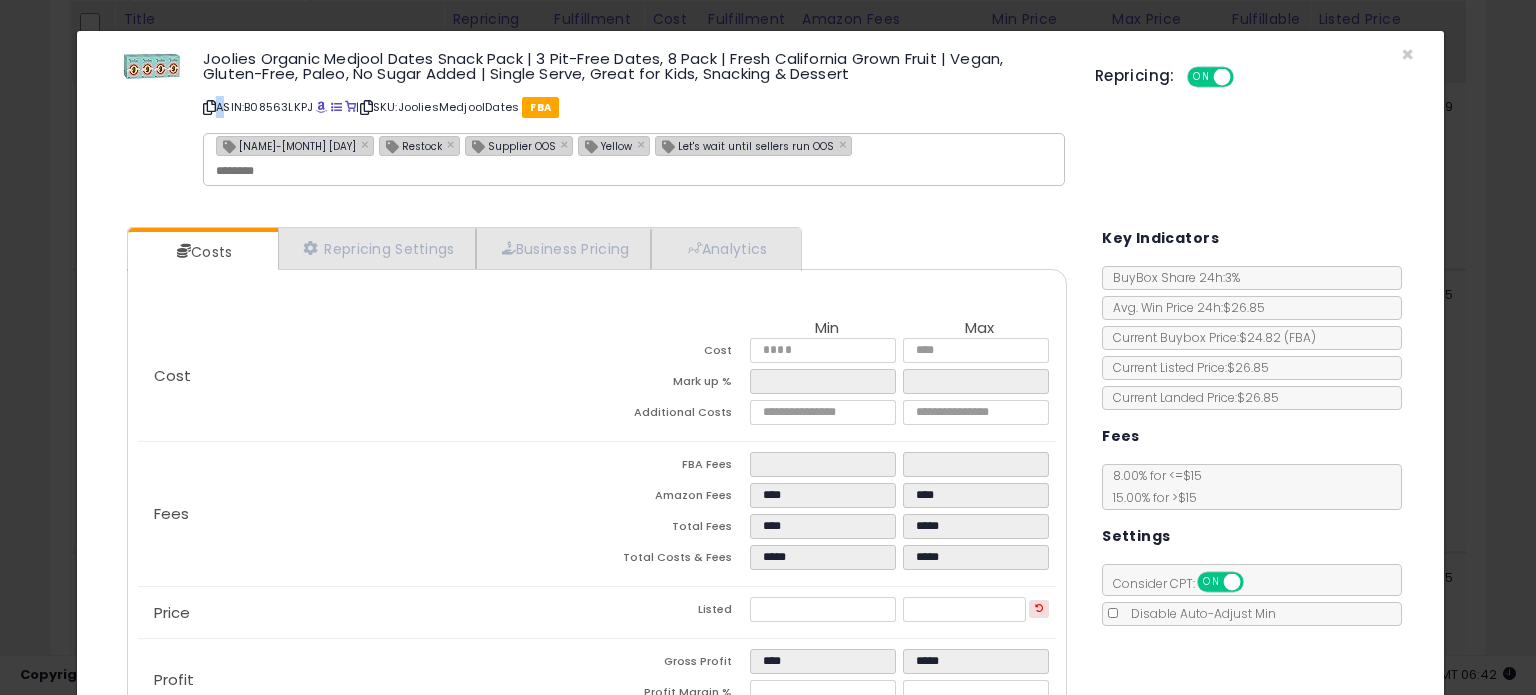 click at bounding box center (209, 107) 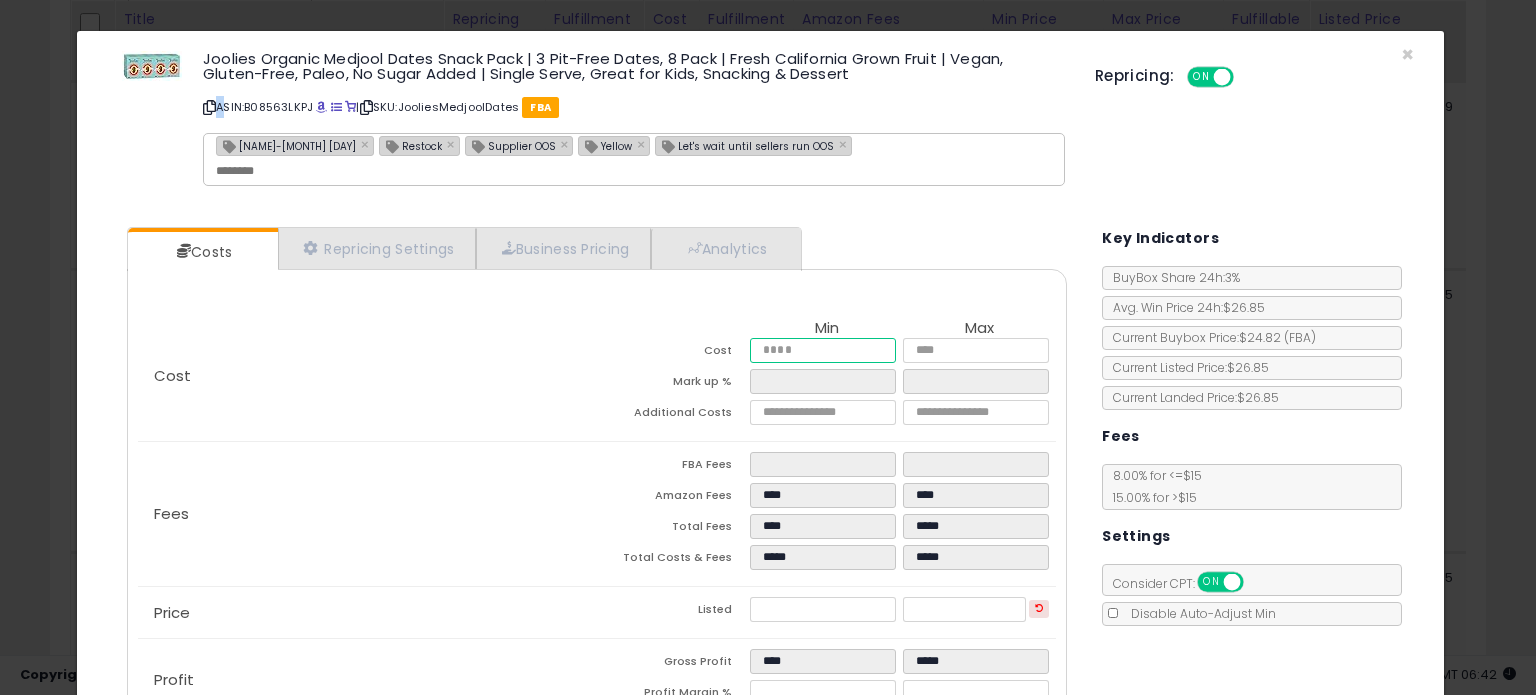 click on "*****" at bounding box center (822, 350) 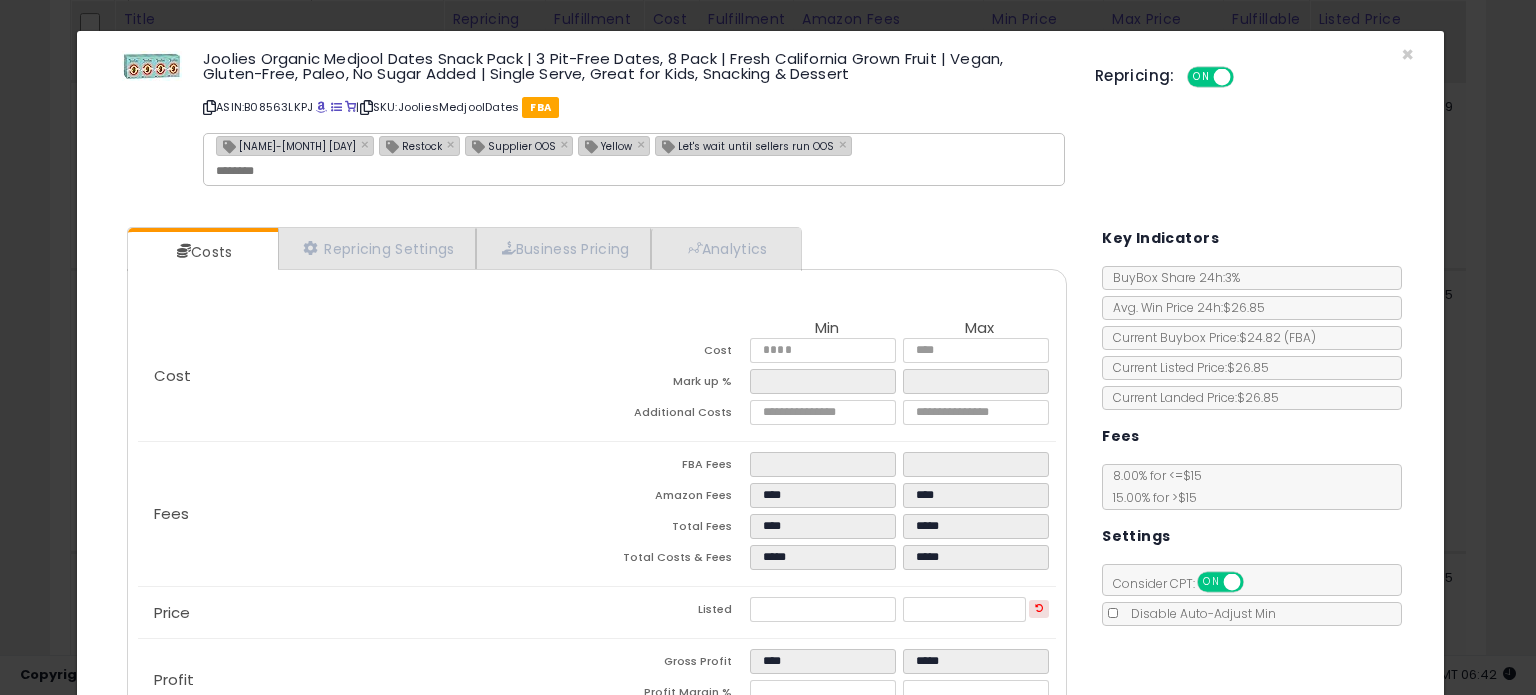 click on "Cost
Min
Max
Cost
*****
*****
Mark up %
*****
******
Additional Costs
****
****" at bounding box center [597, 375] 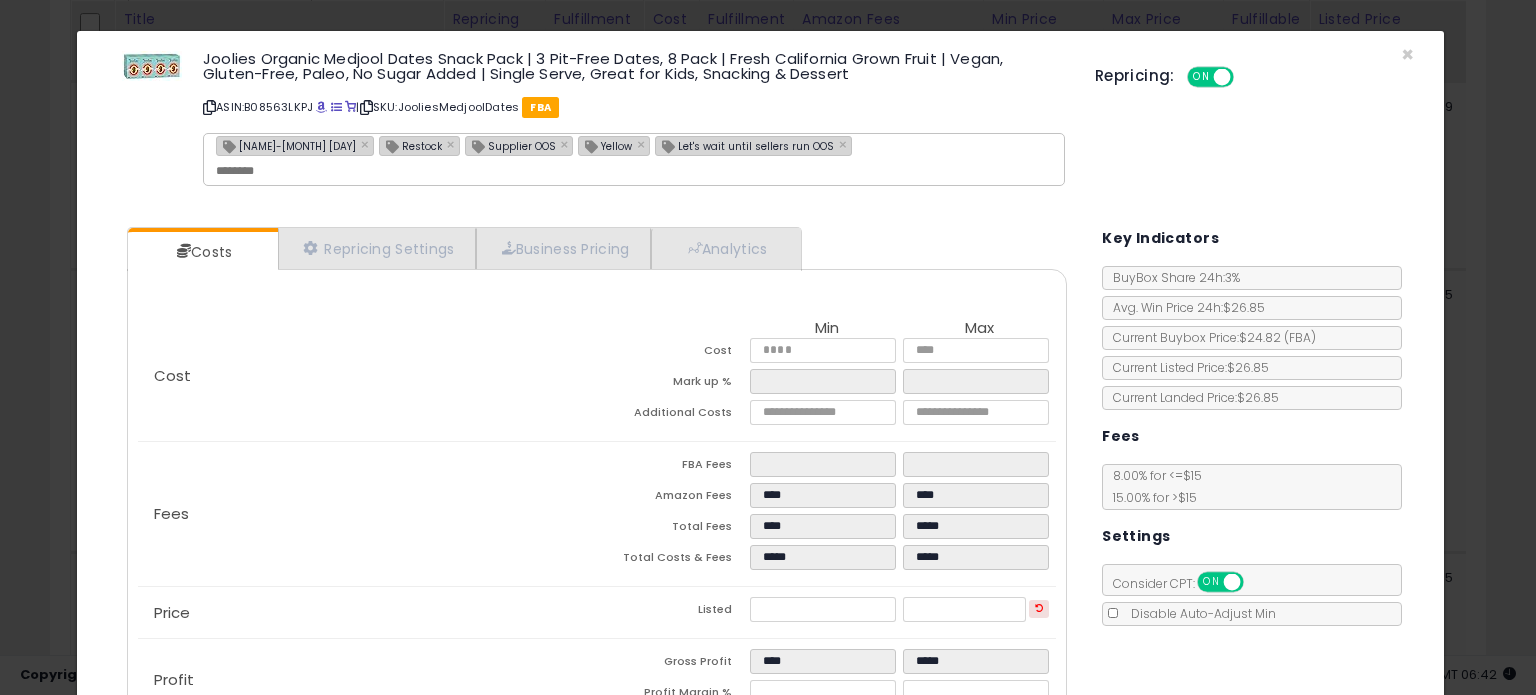 scroll, scrollTop: 141, scrollLeft: 0, axis: vertical 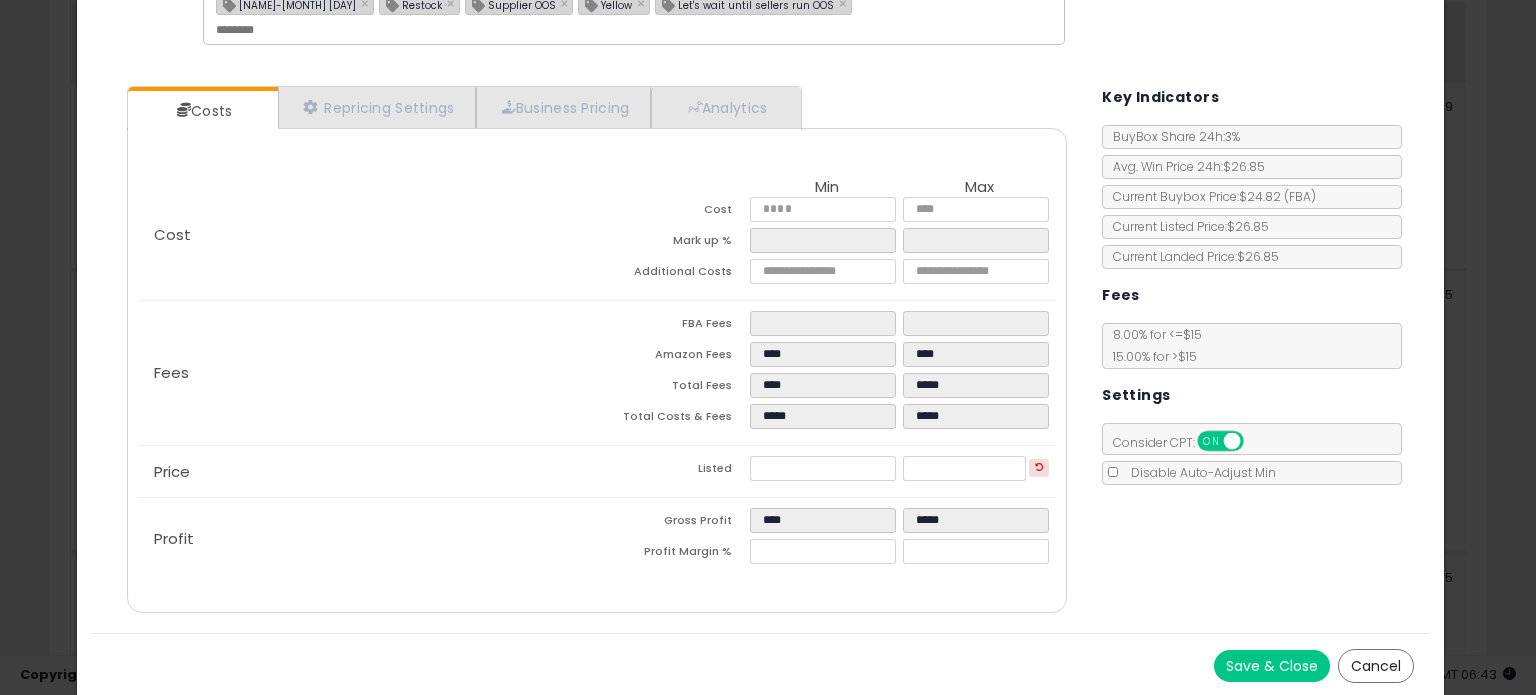 click on "Save & Close" at bounding box center [1272, 666] 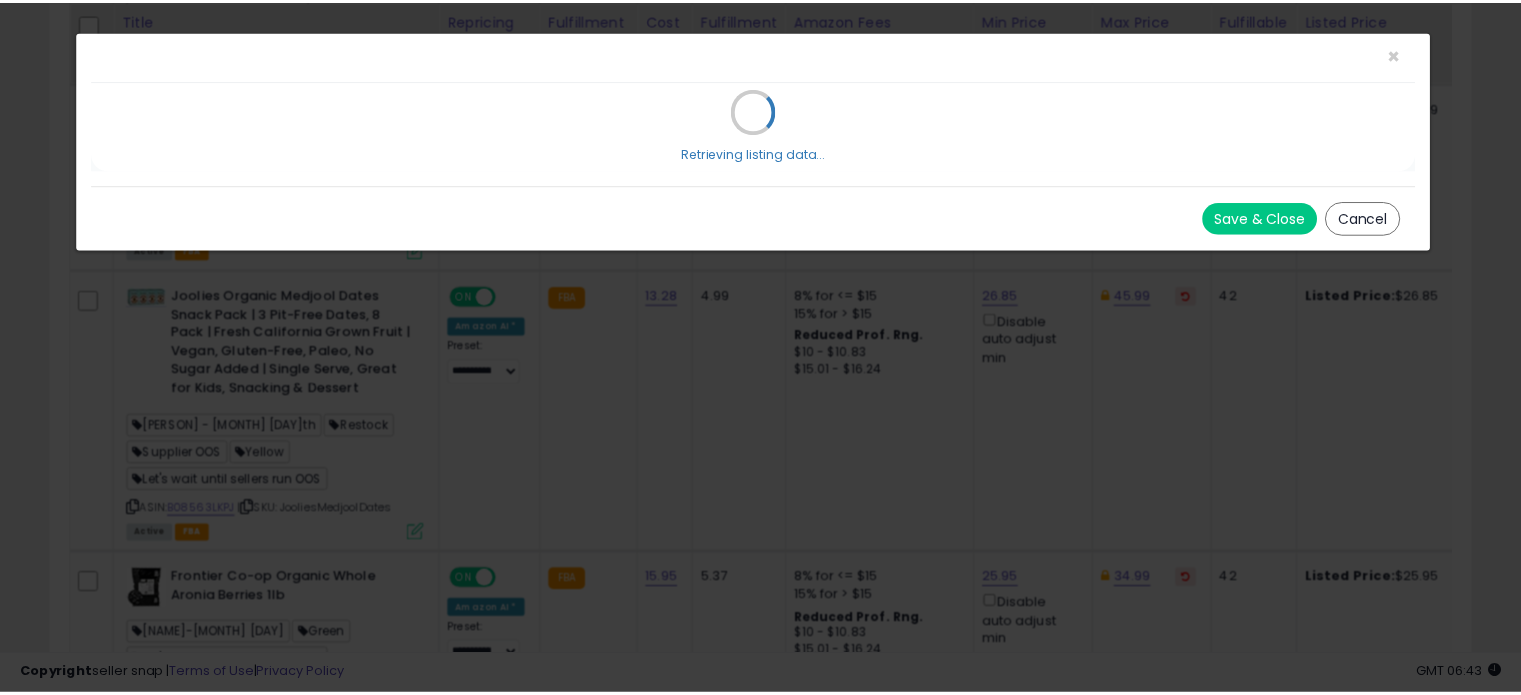 scroll, scrollTop: 0, scrollLeft: 0, axis: both 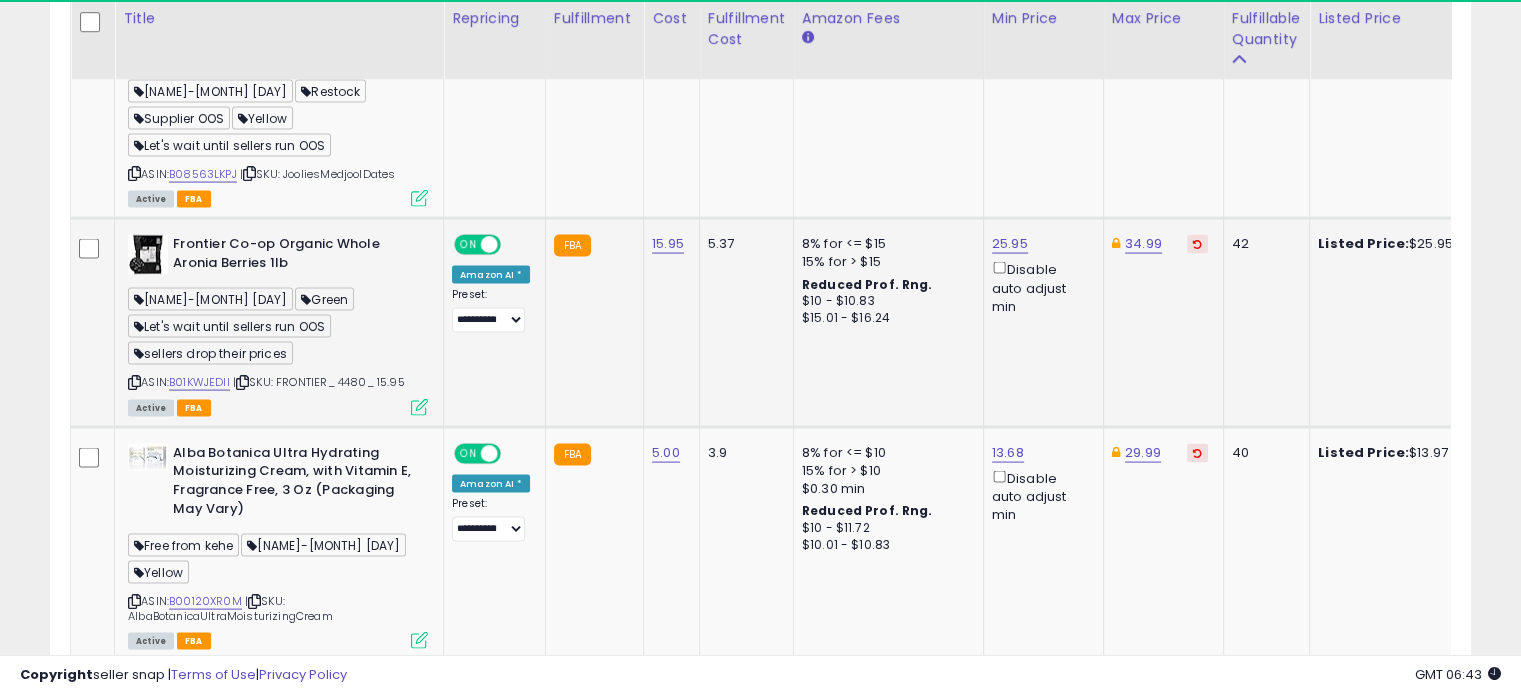 click at bounding box center [419, 407] 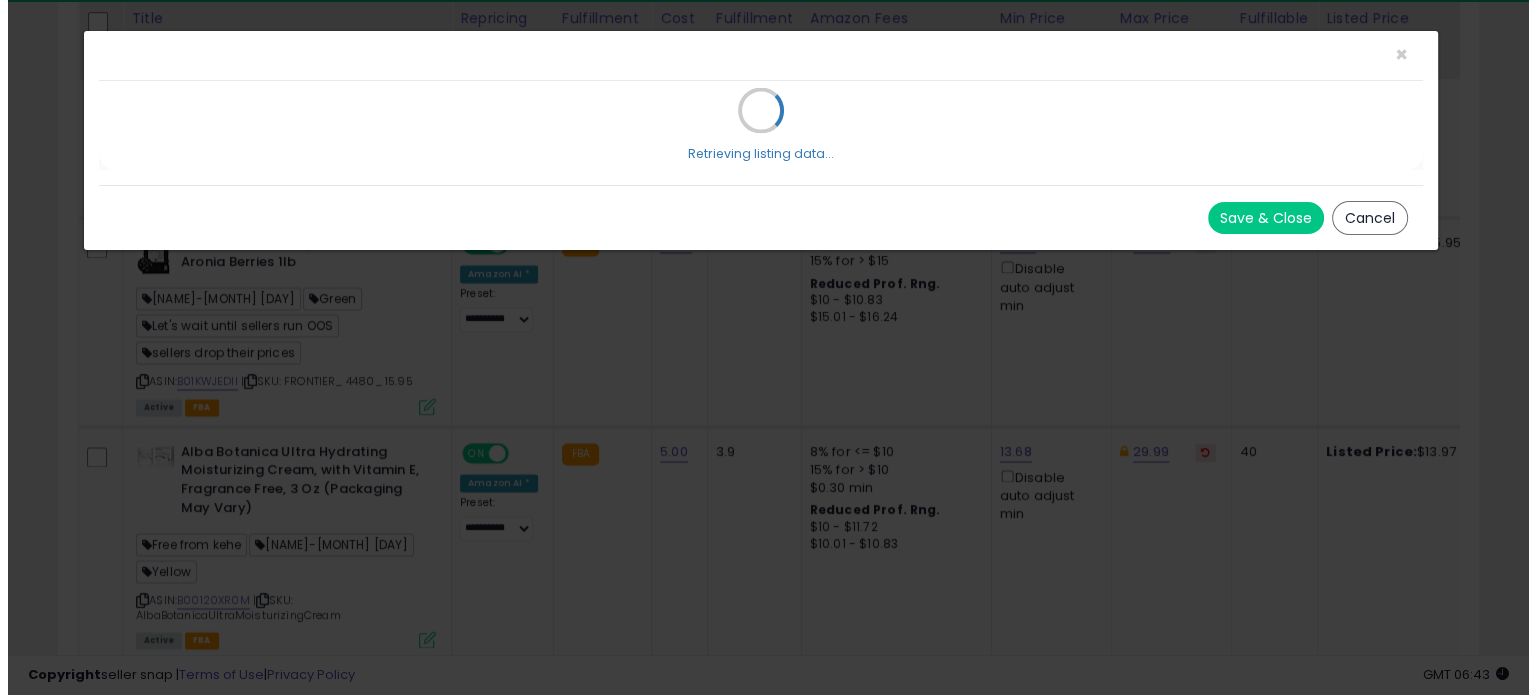 scroll, scrollTop: 999589, scrollLeft: 999168, axis: both 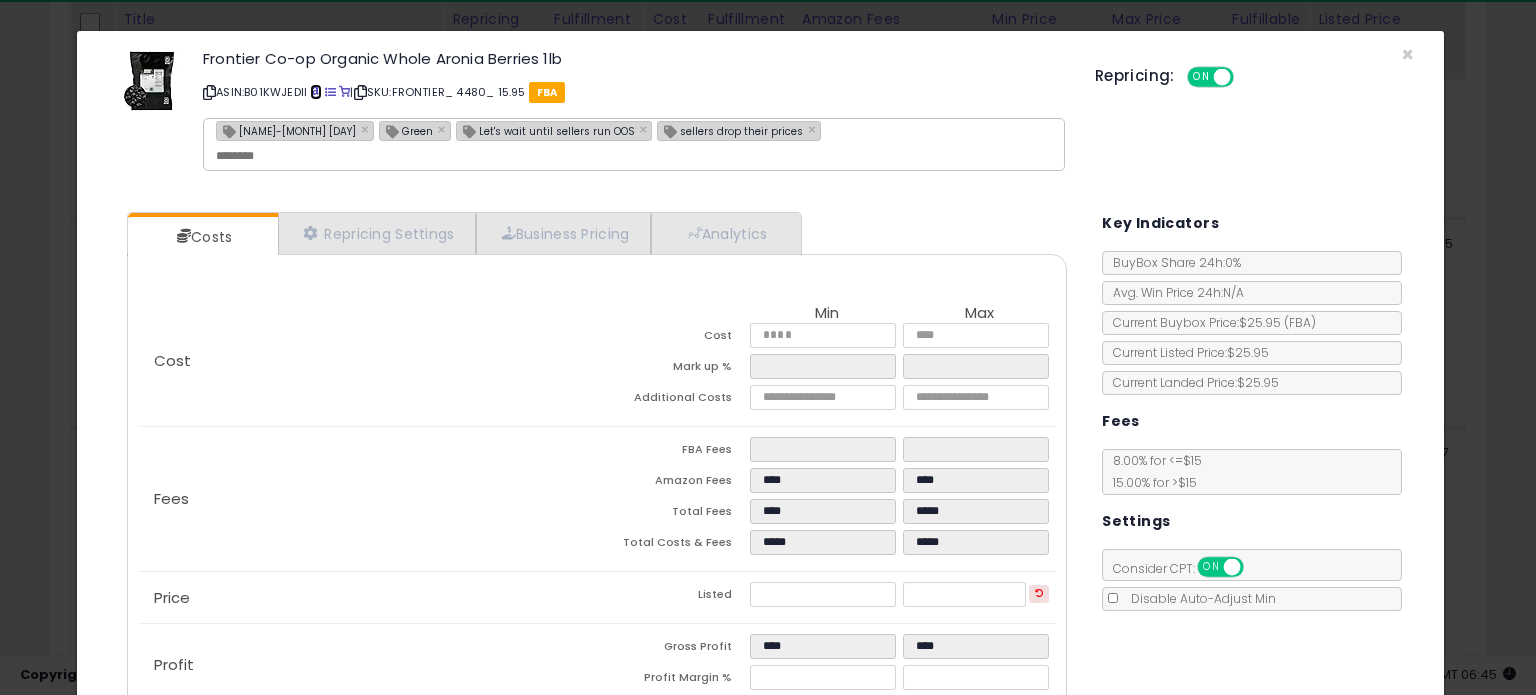 click at bounding box center [315, 92] 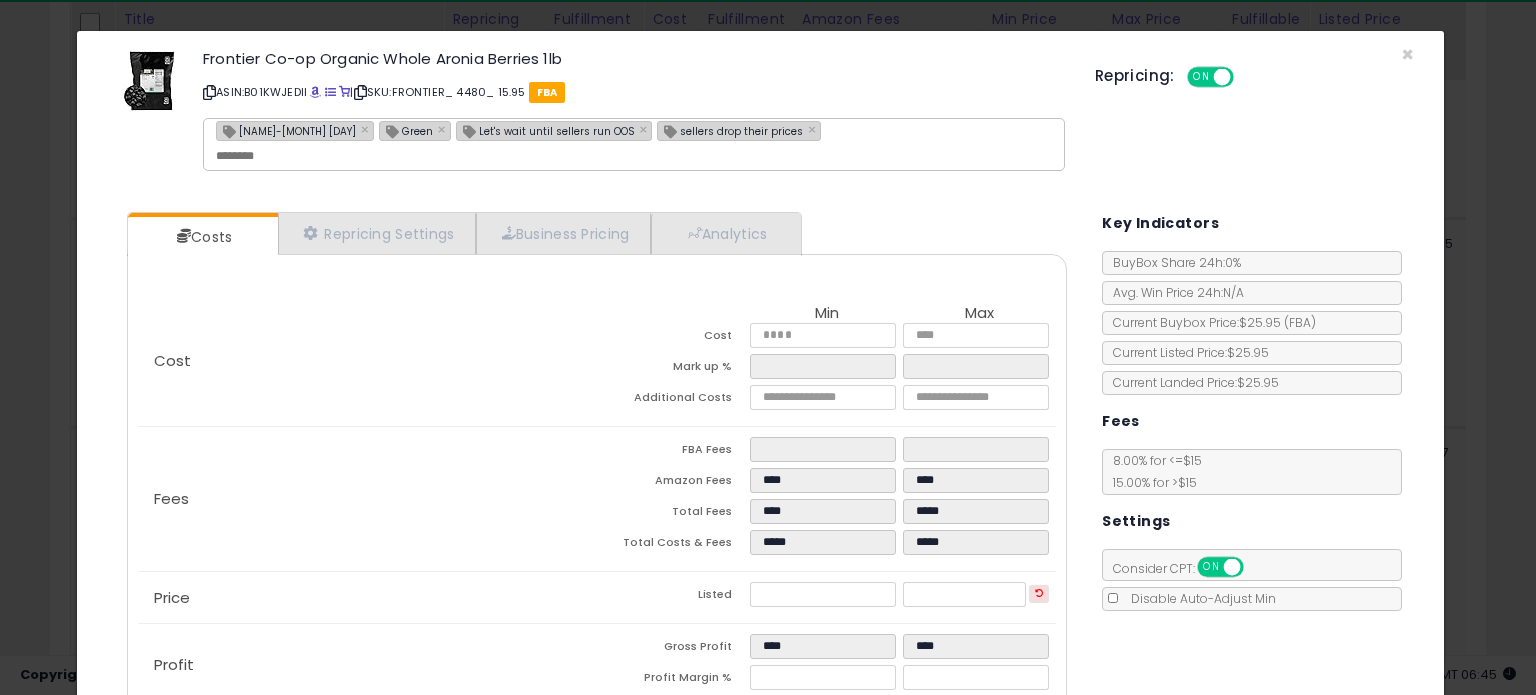 click on "[NAME]-[MONTH] [DAY] ×" at bounding box center (295, 131) 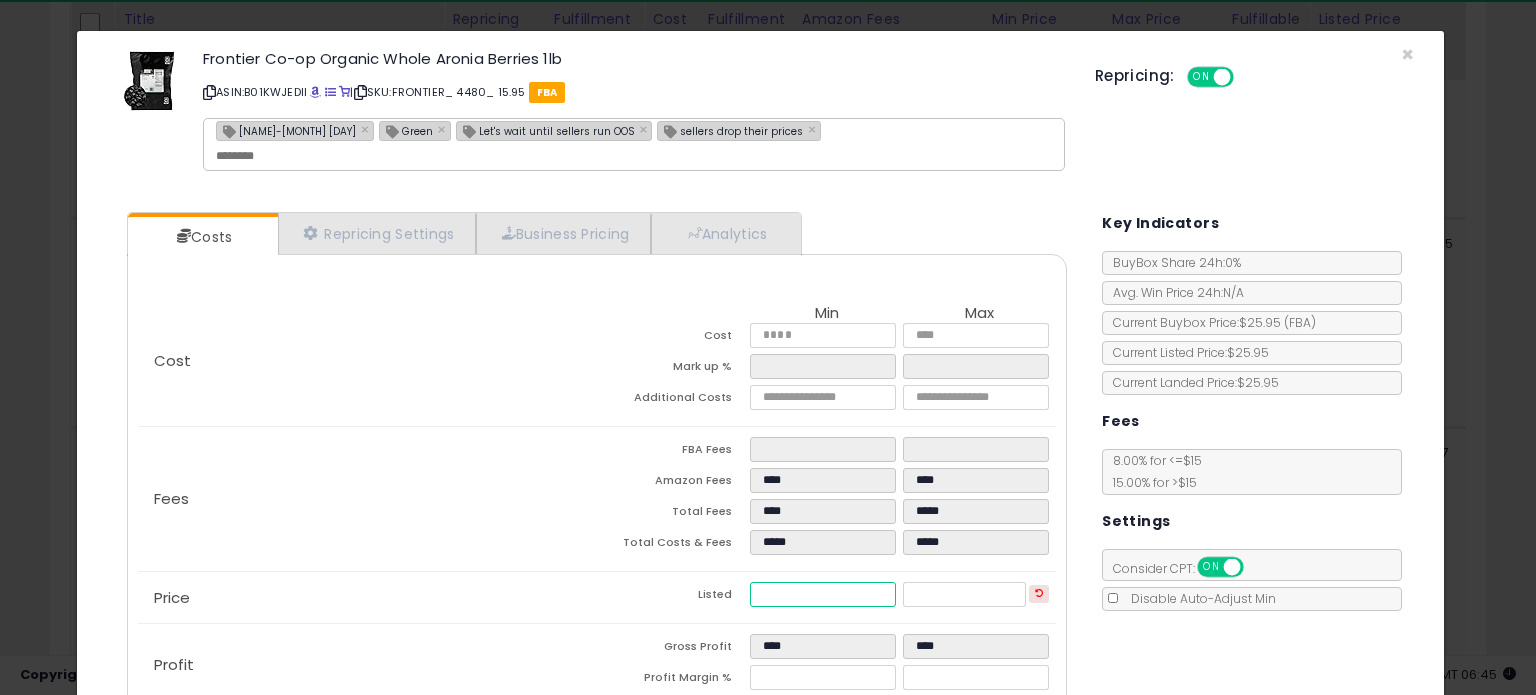 click on "*****" at bounding box center [822, 594] 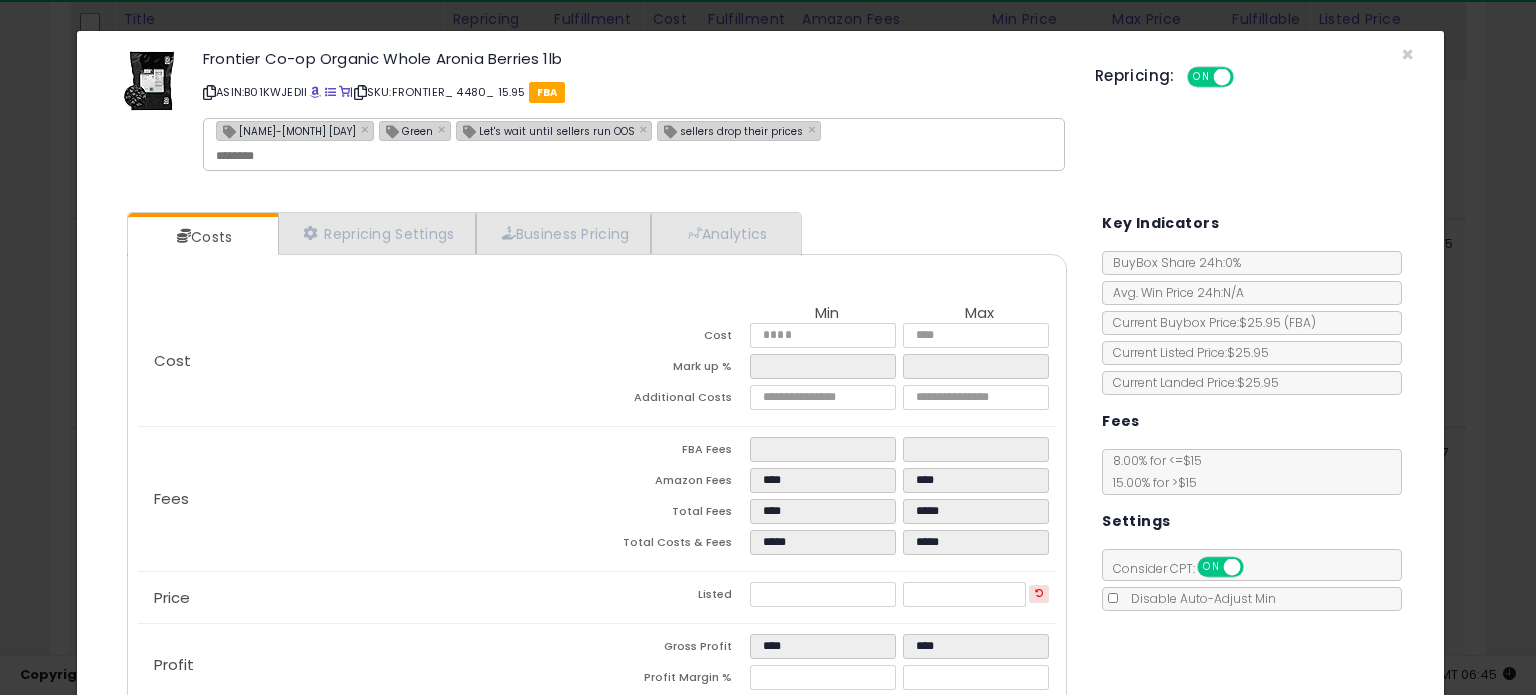 click on "Save & Close" at bounding box center [1272, 792] 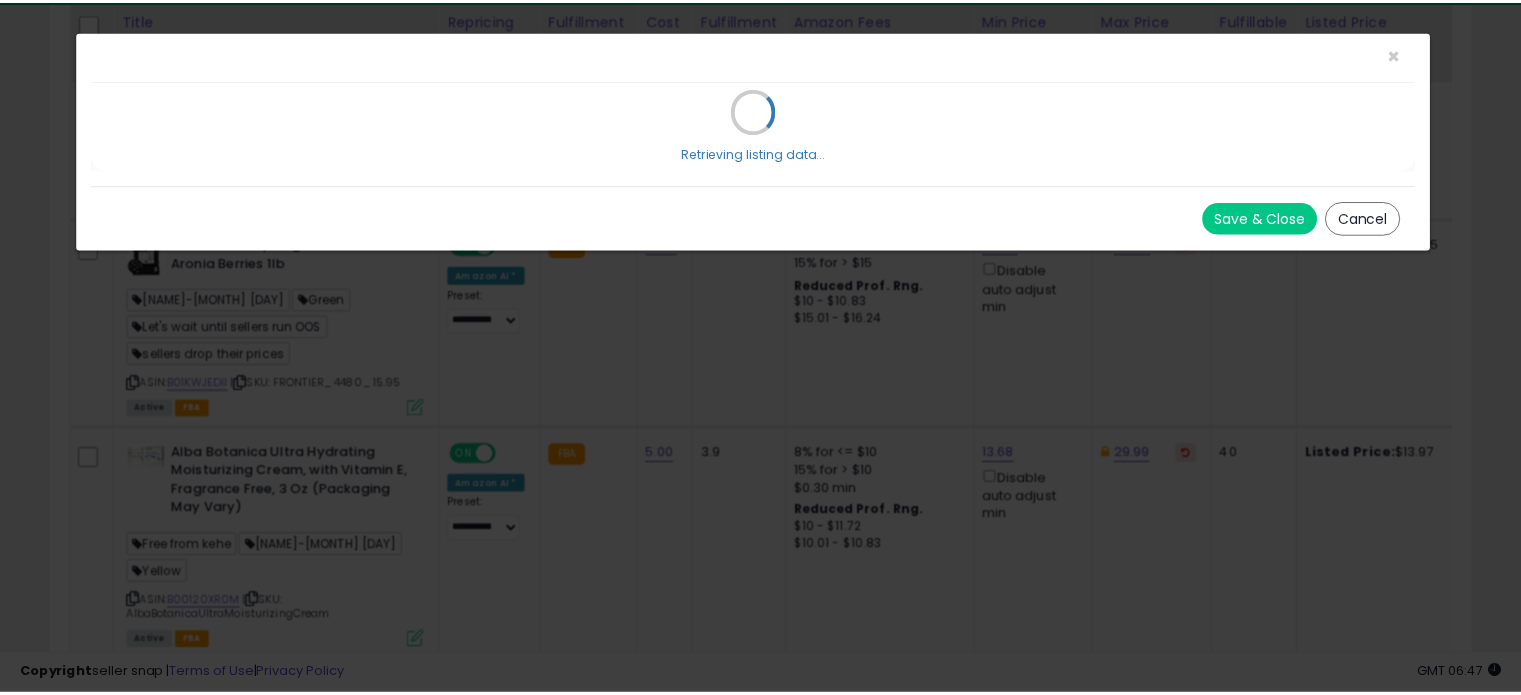 scroll, scrollTop: 0, scrollLeft: 0, axis: both 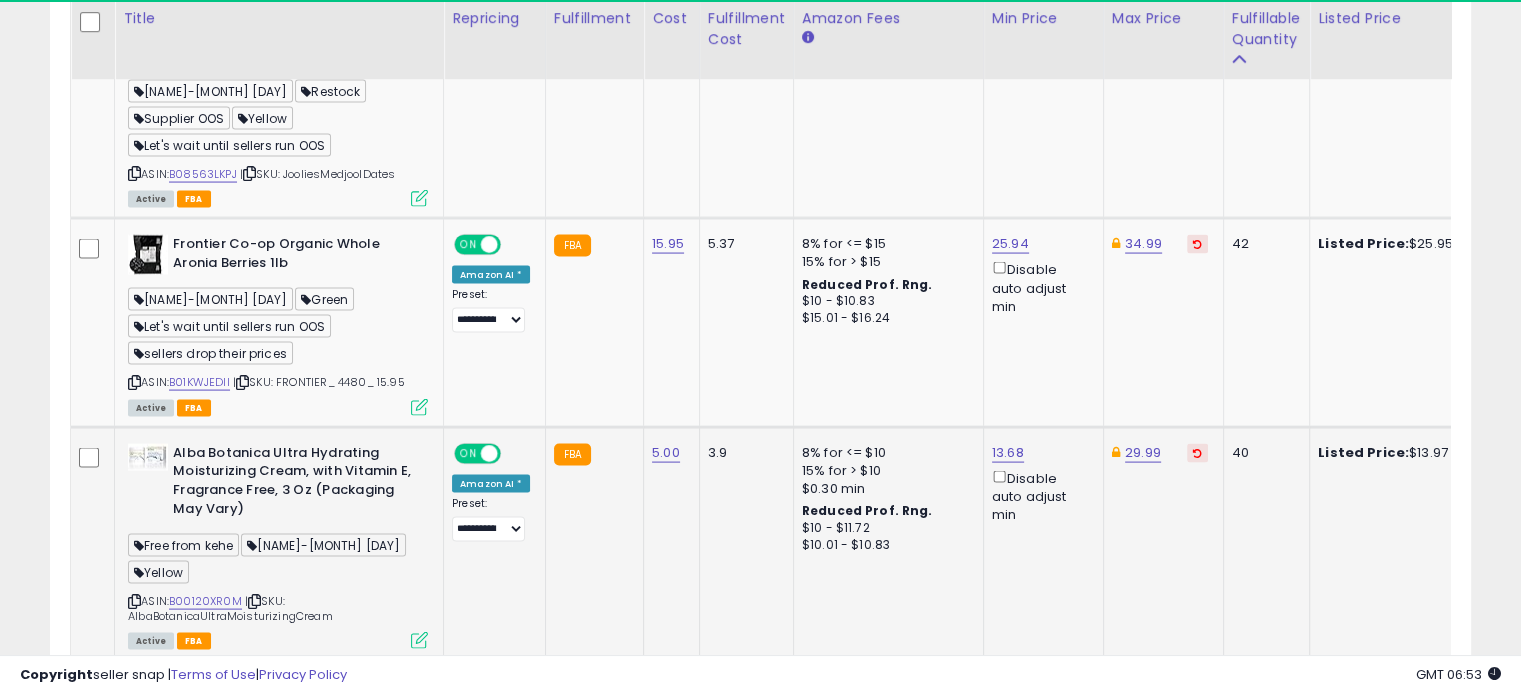 click at bounding box center (419, 640) 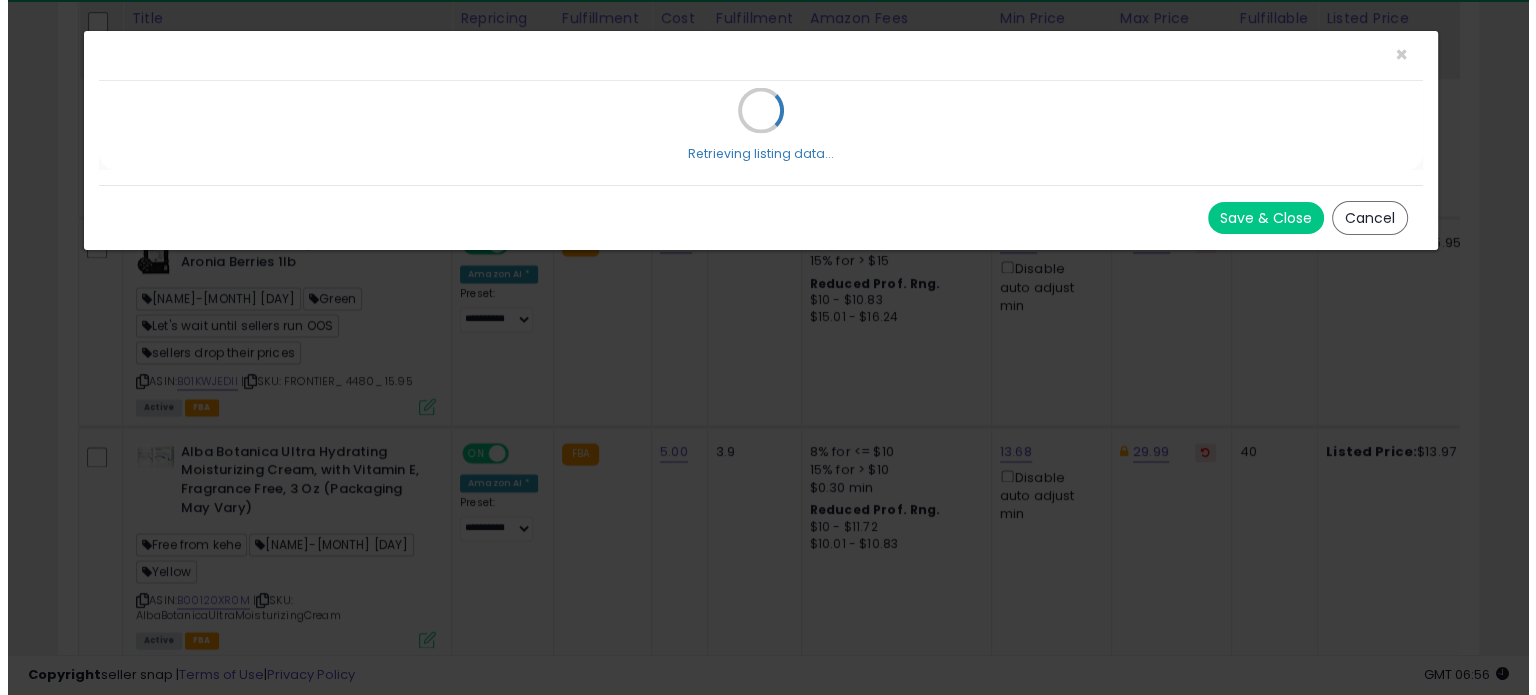 scroll, scrollTop: 4332, scrollLeft: 0, axis: vertical 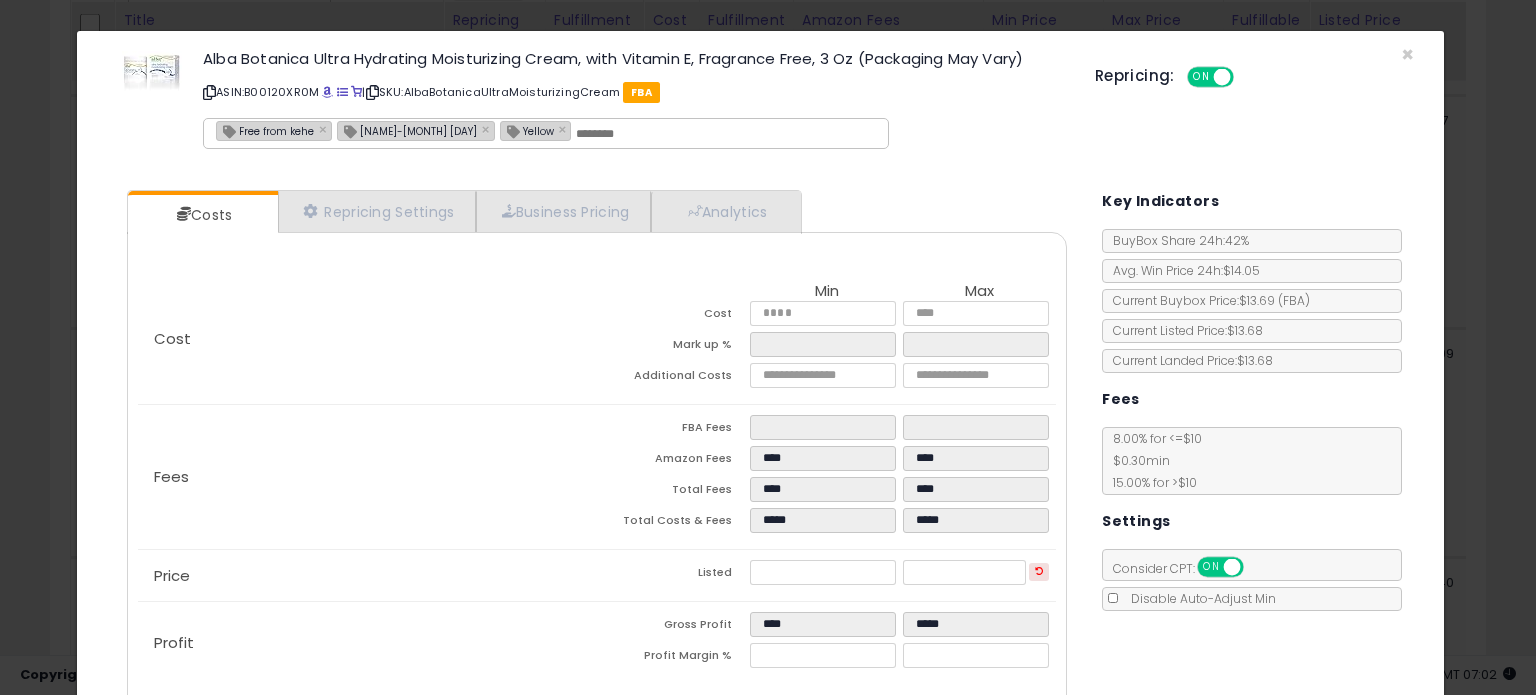 click on "[NAME]-[MONTH] [DAY]" at bounding box center [407, 130] 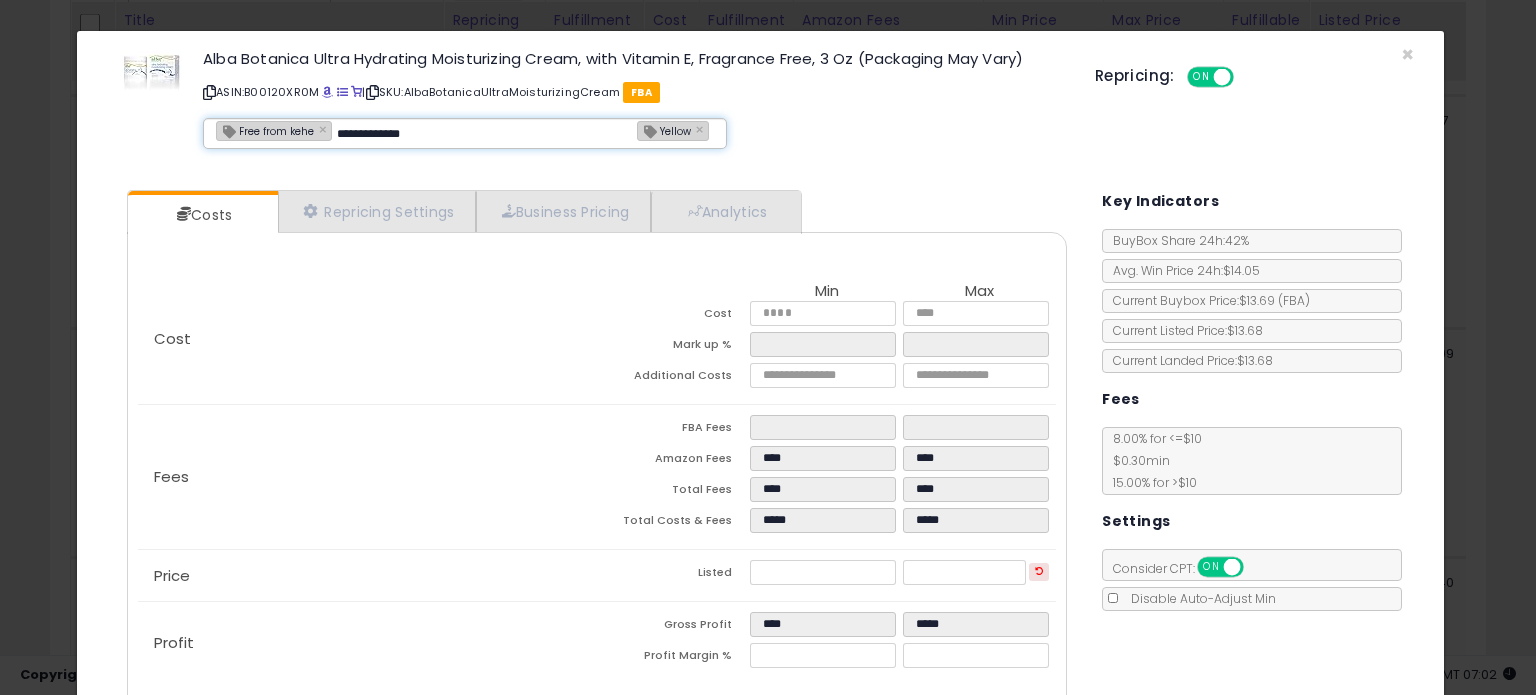 type on "**********" 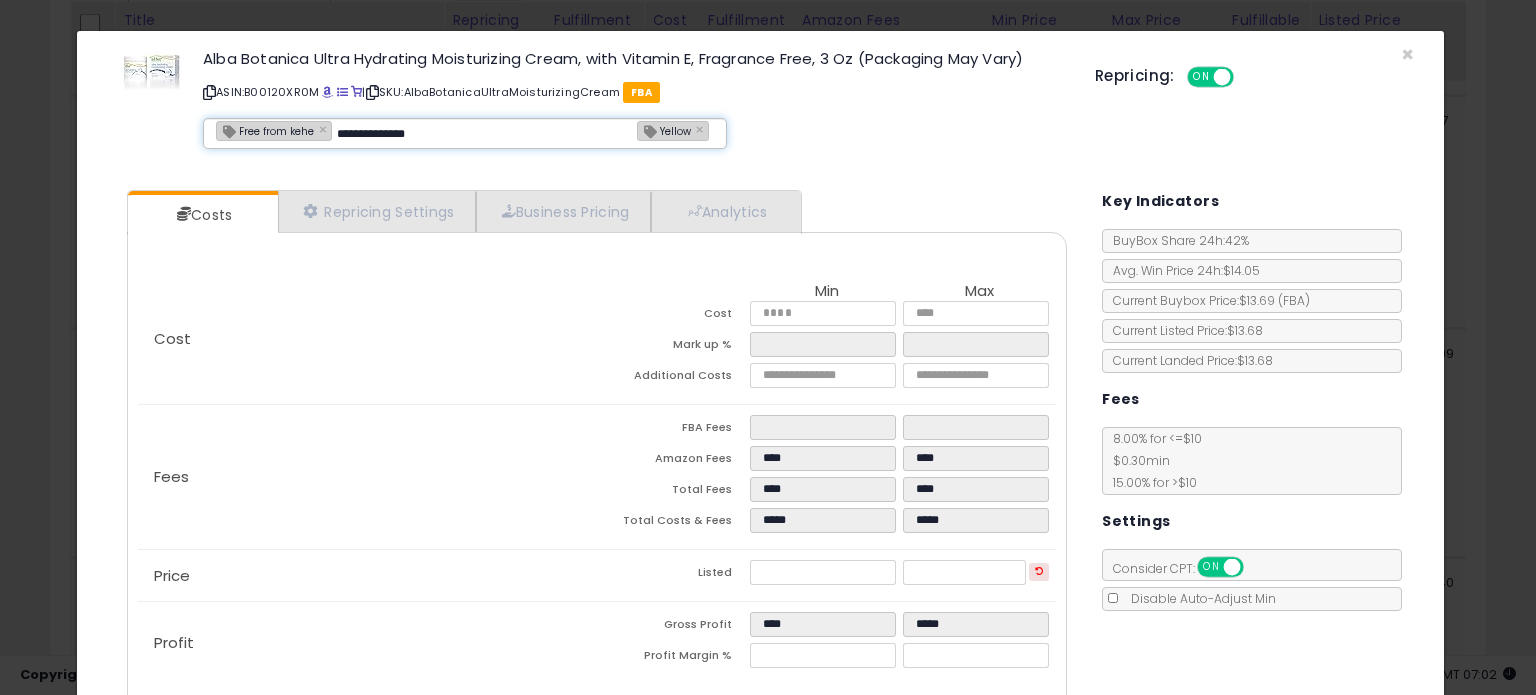 type 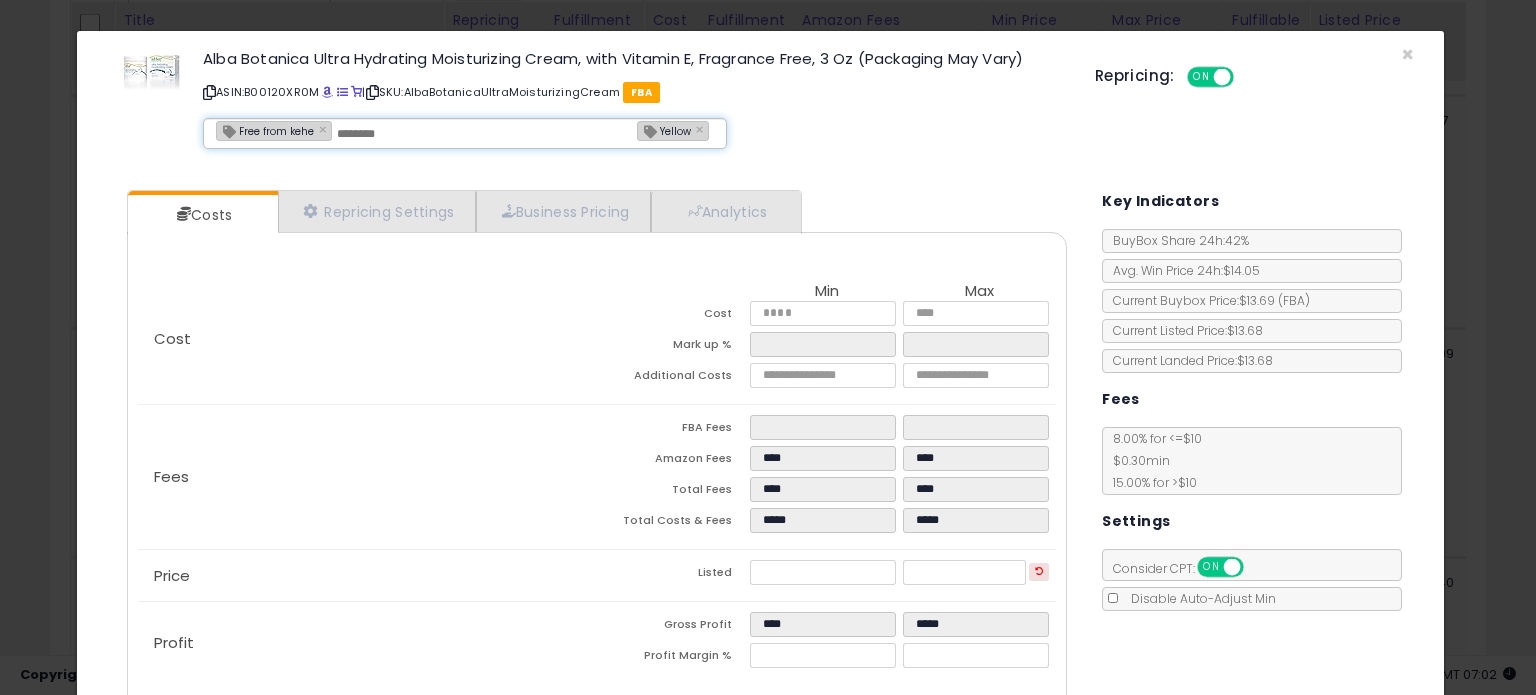type on "**********" 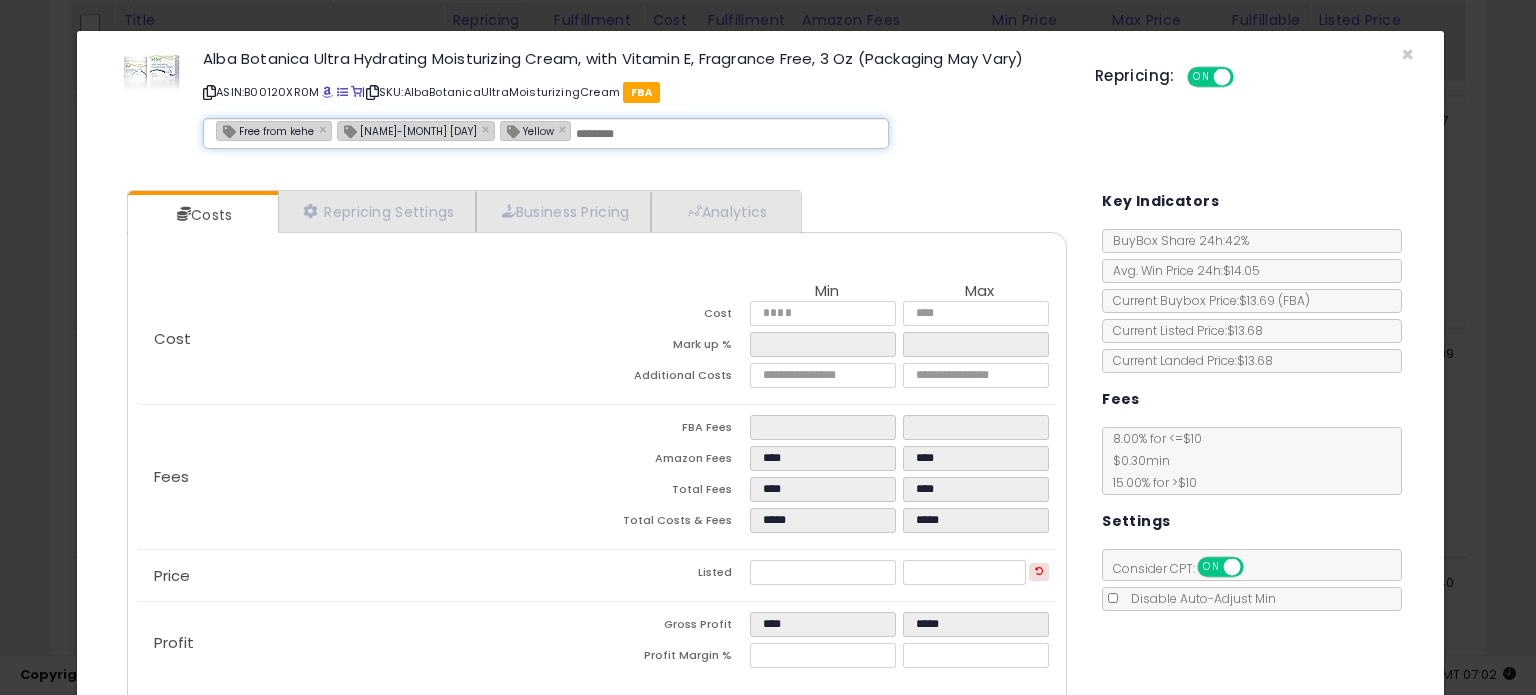 scroll, scrollTop: 105, scrollLeft: 0, axis: vertical 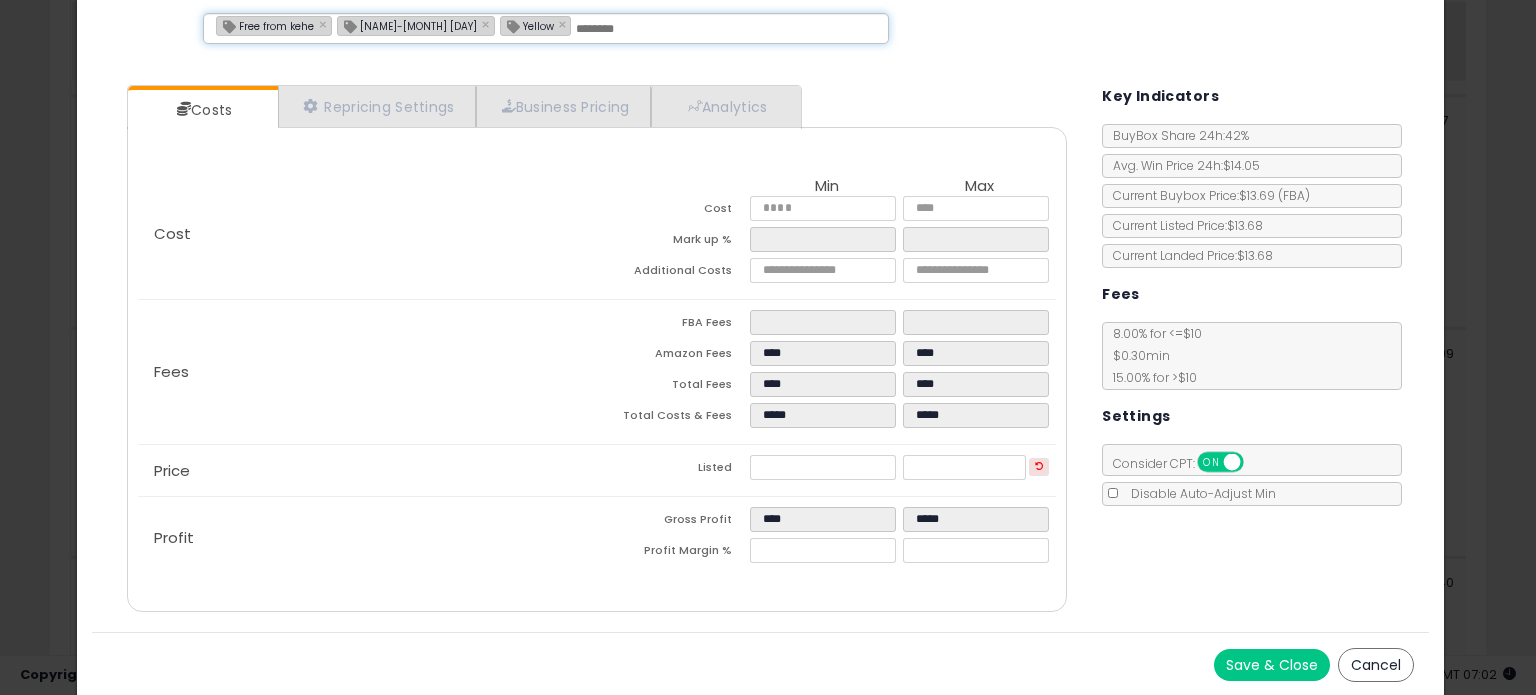click on "Save & Close" at bounding box center (1272, 665) 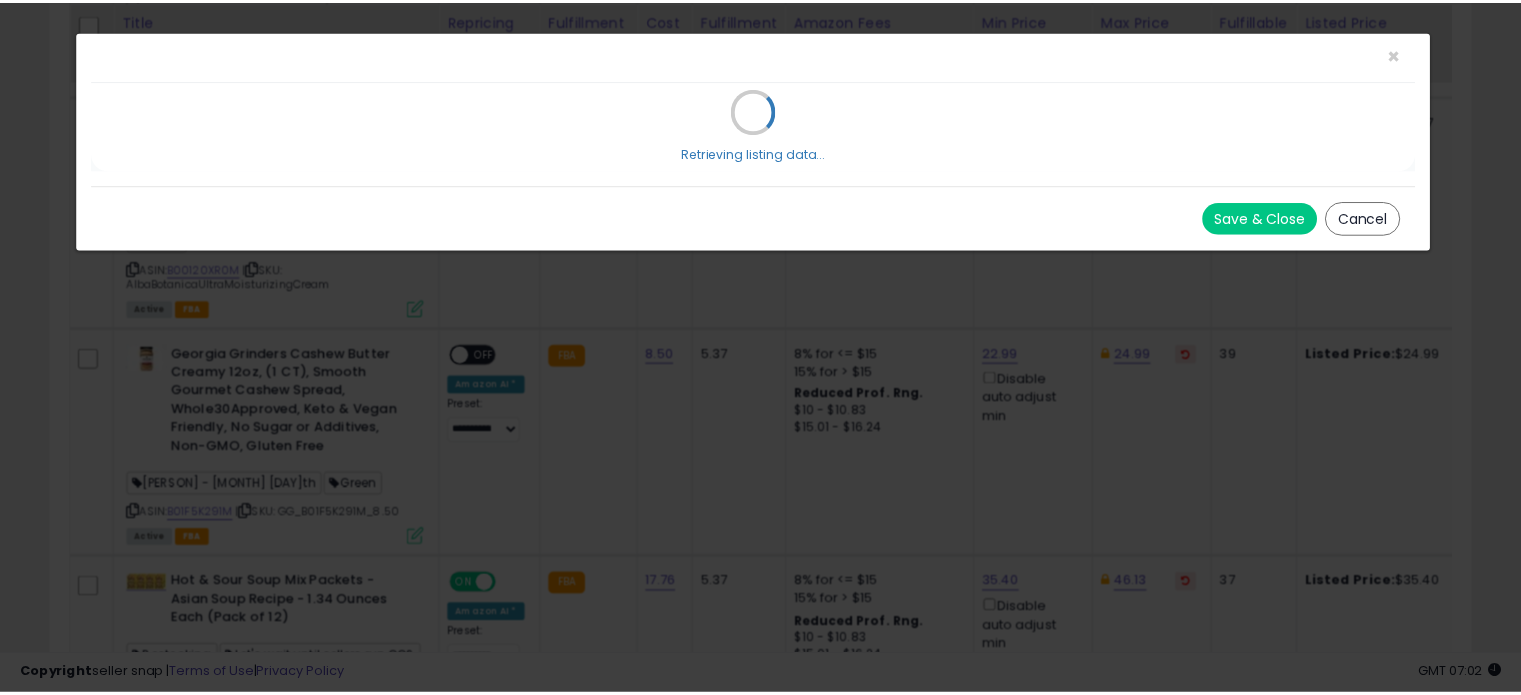 scroll, scrollTop: 0, scrollLeft: 0, axis: both 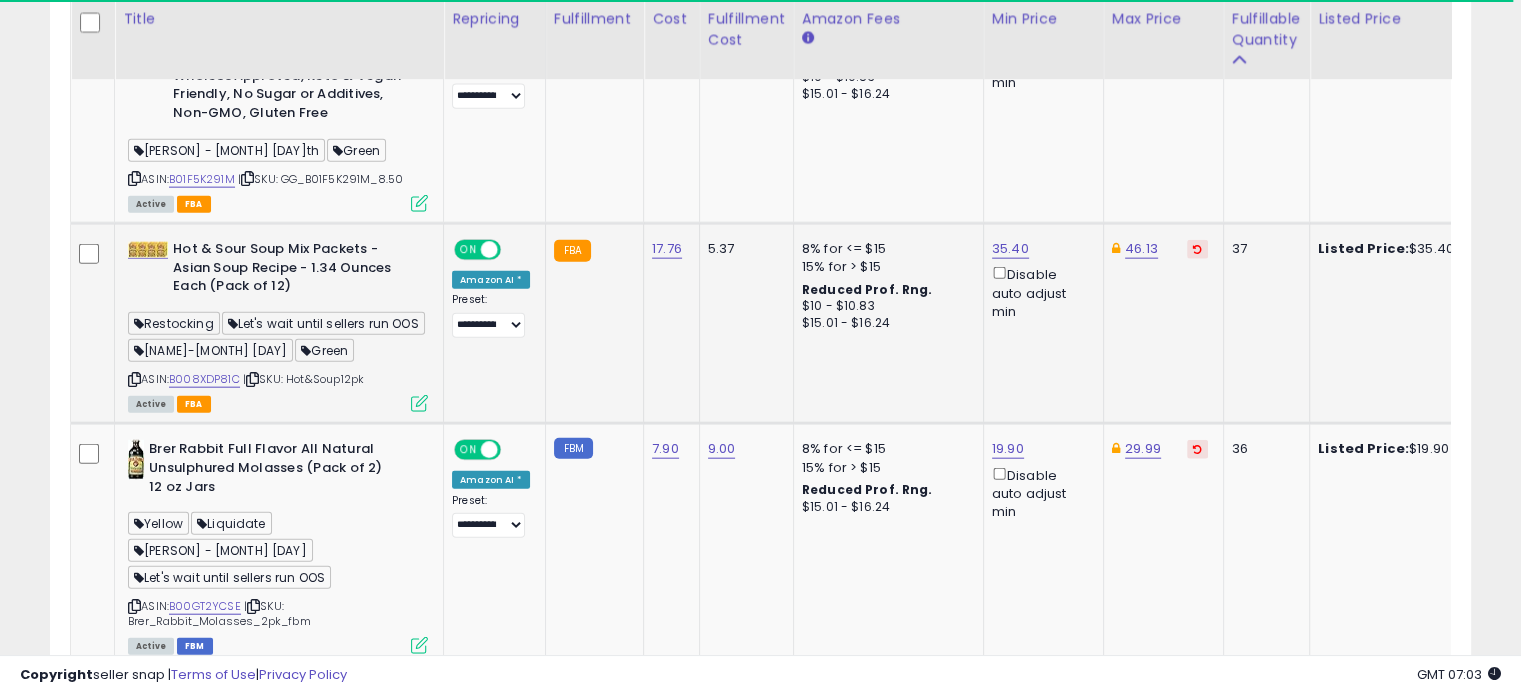 click at bounding box center [419, 403] 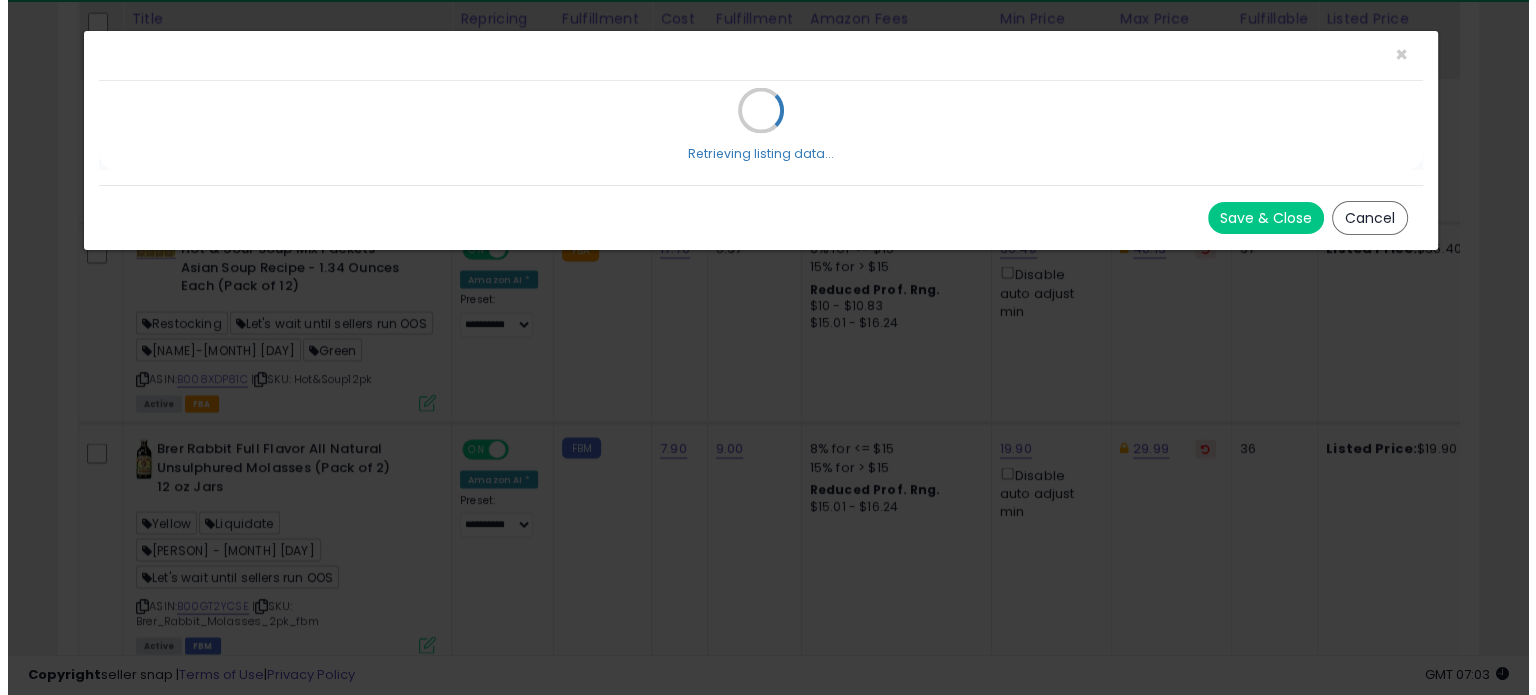 scroll, scrollTop: 999589, scrollLeft: 999168, axis: both 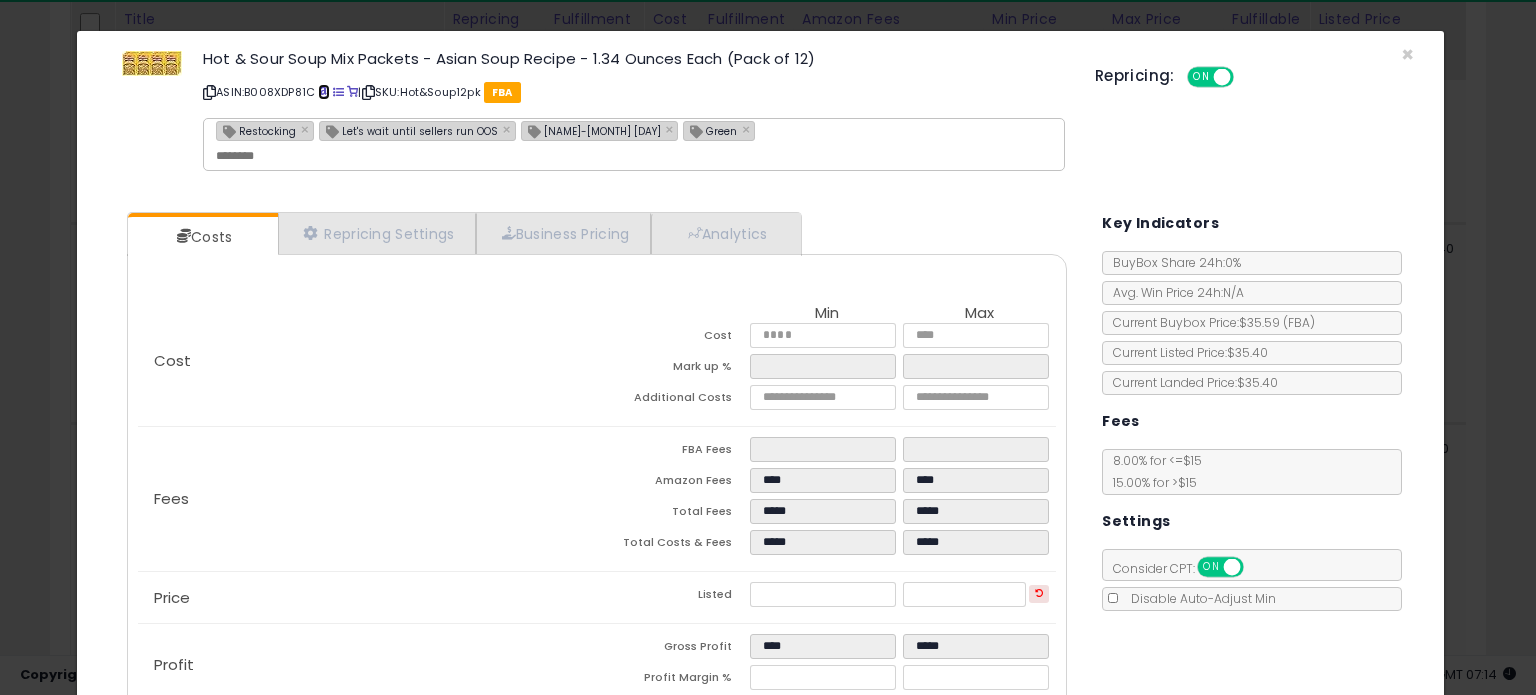 click at bounding box center [323, 92] 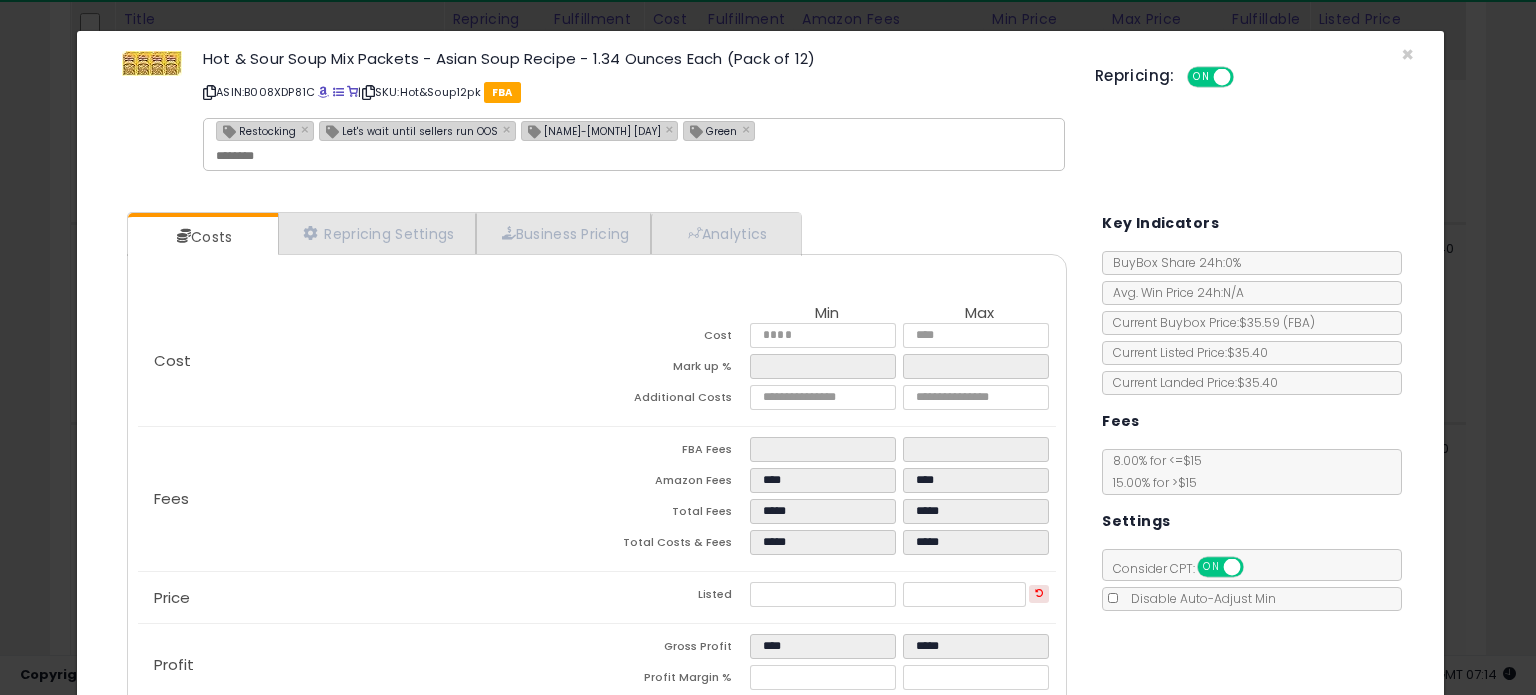 click on "[NAME]-[MONTH] [DAY]" at bounding box center [591, 130] 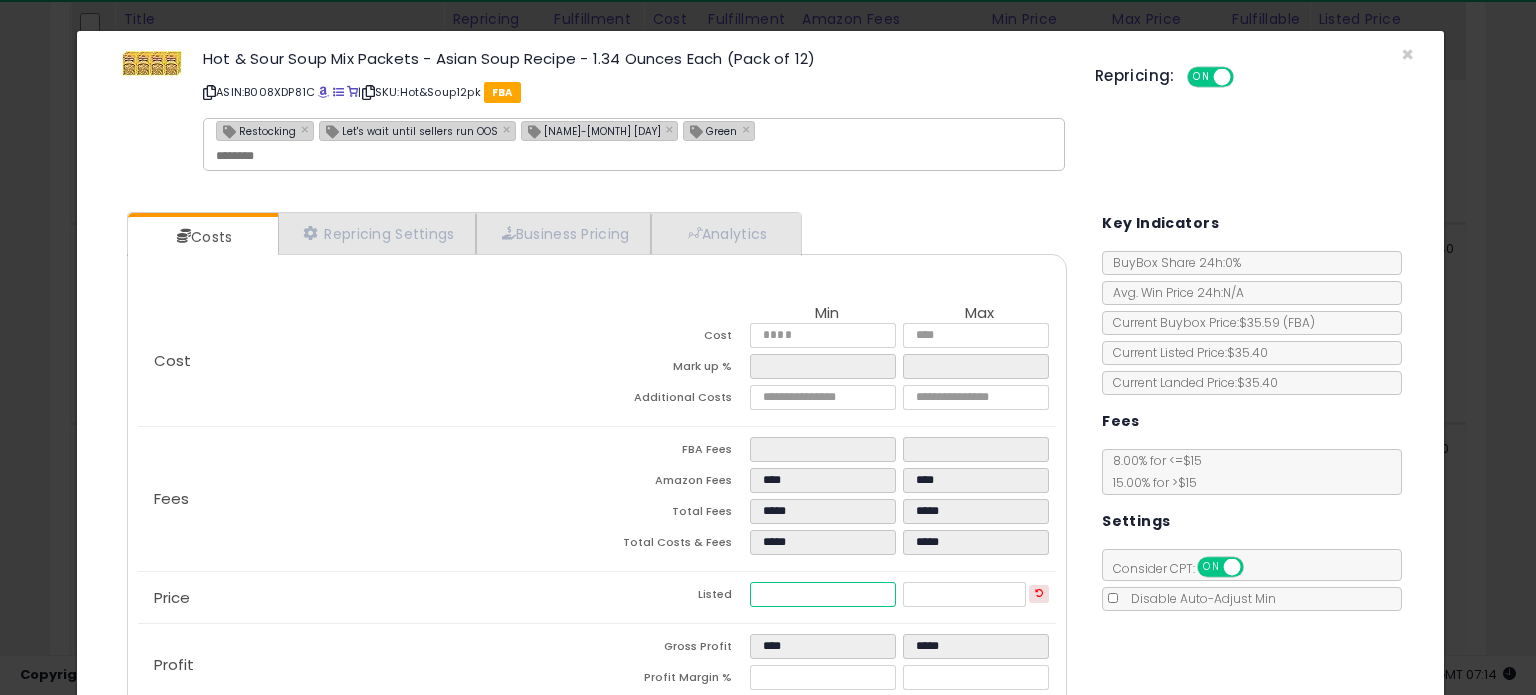 click on "*****" at bounding box center (822, 594) 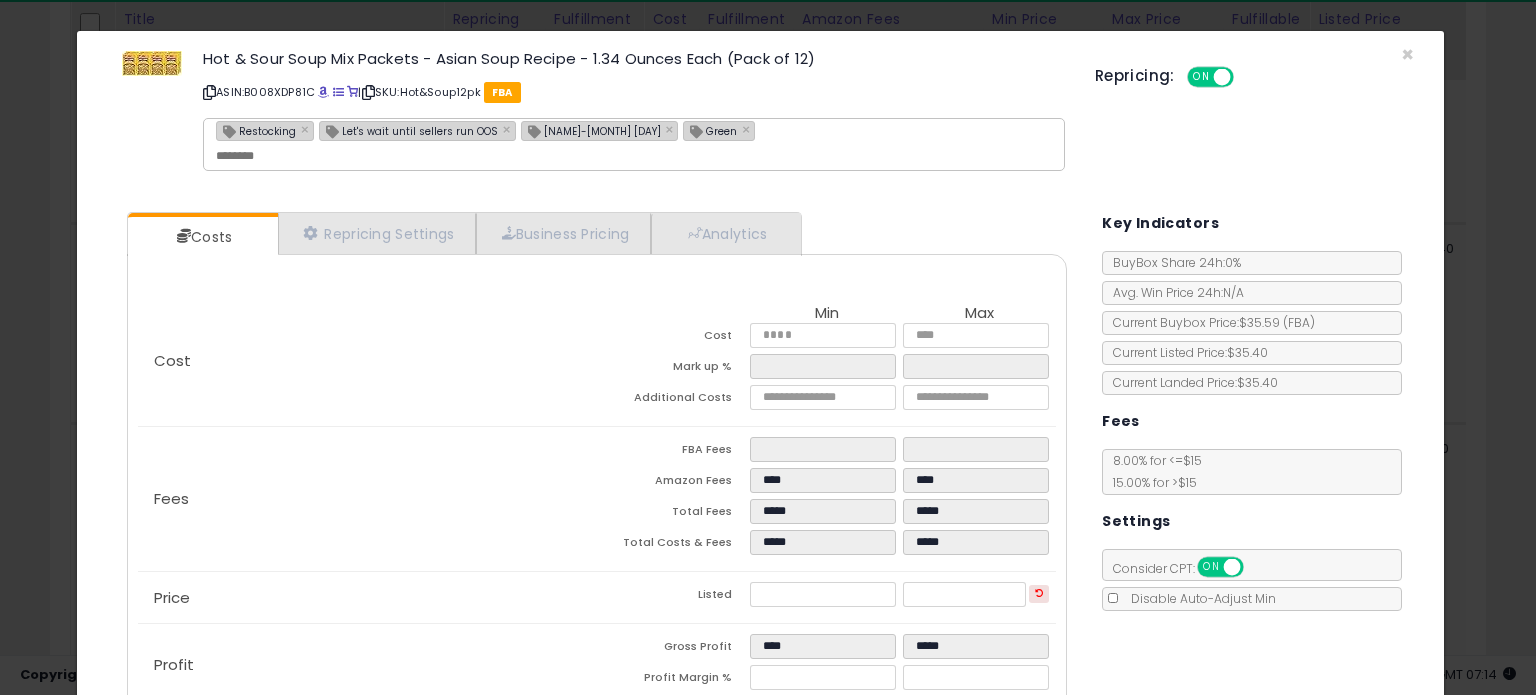 click on "Save & Close" at bounding box center [1272, 792] 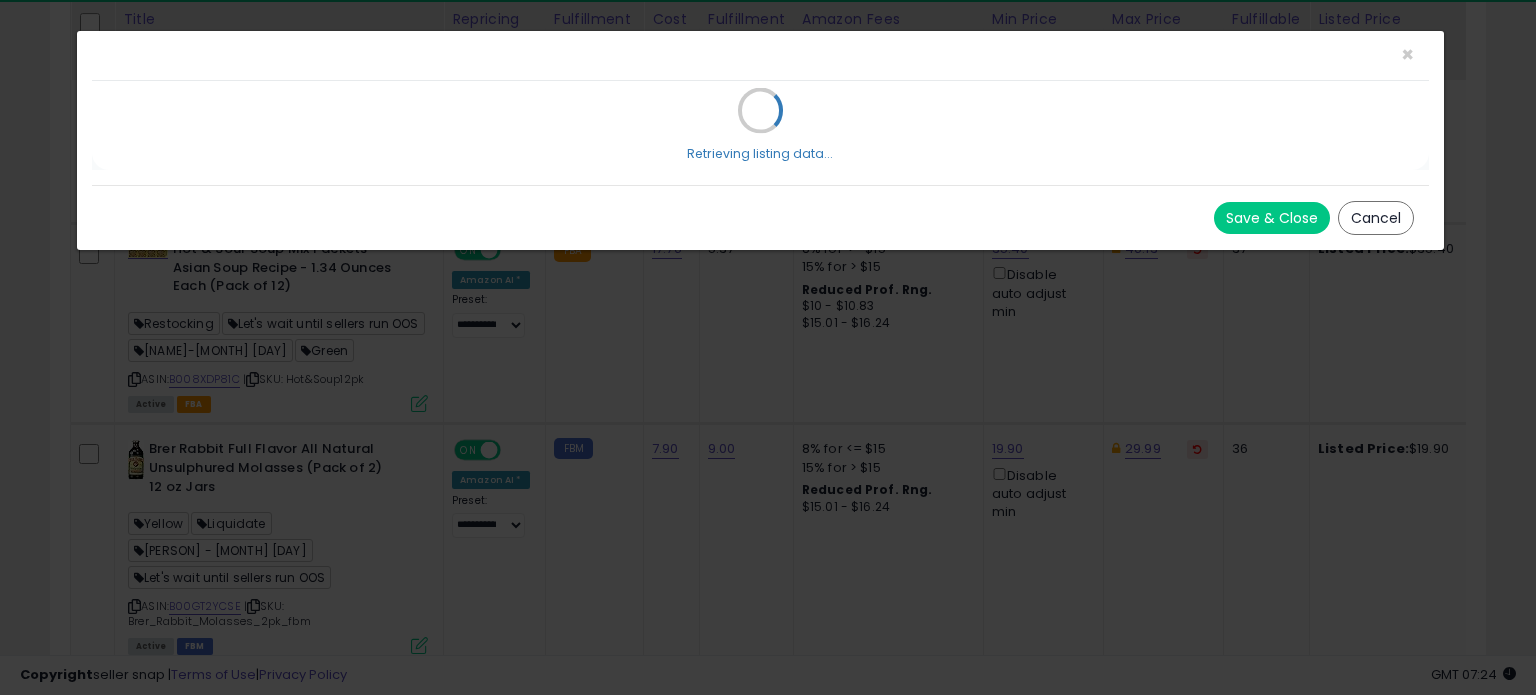 click on "Cancel" at bounding box center (1376, 218) 